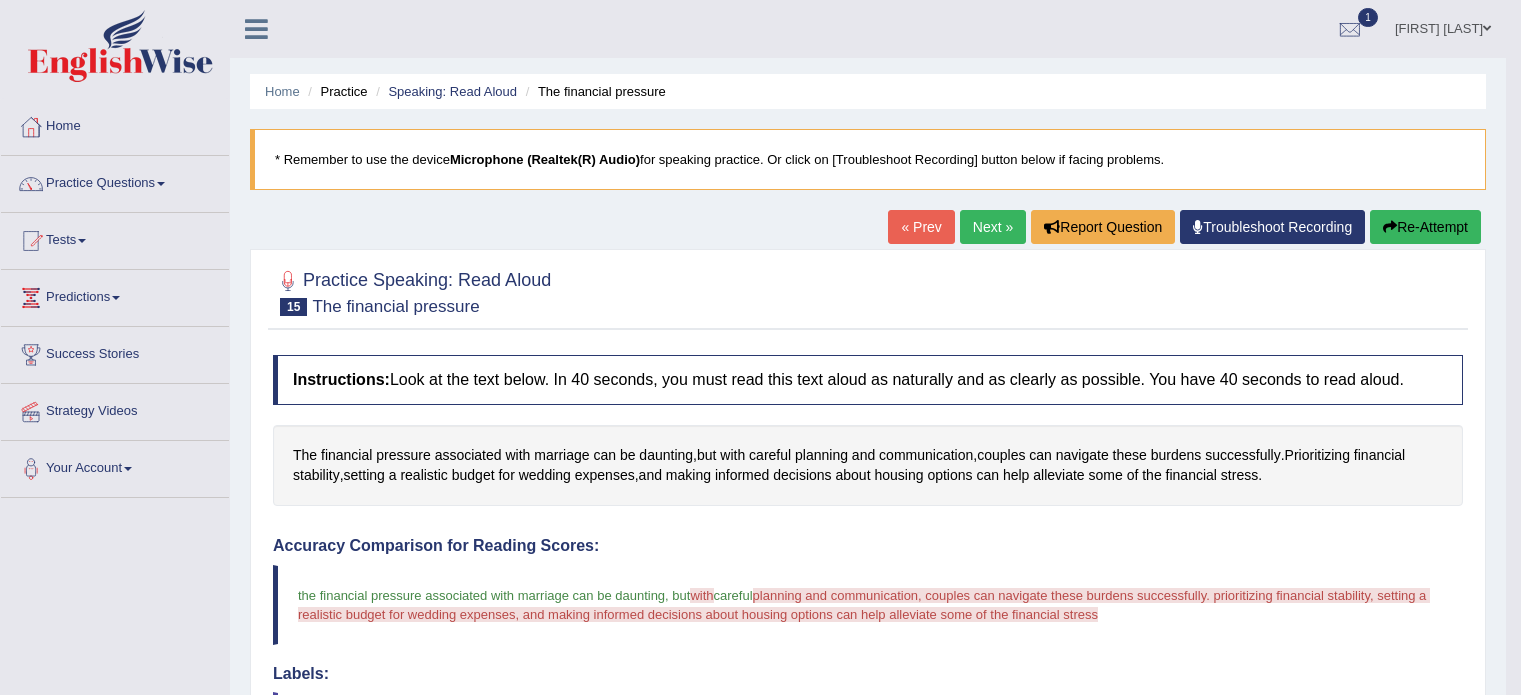 scroll, scrollTop: 200, scrollLeft: 0, axis: vertical 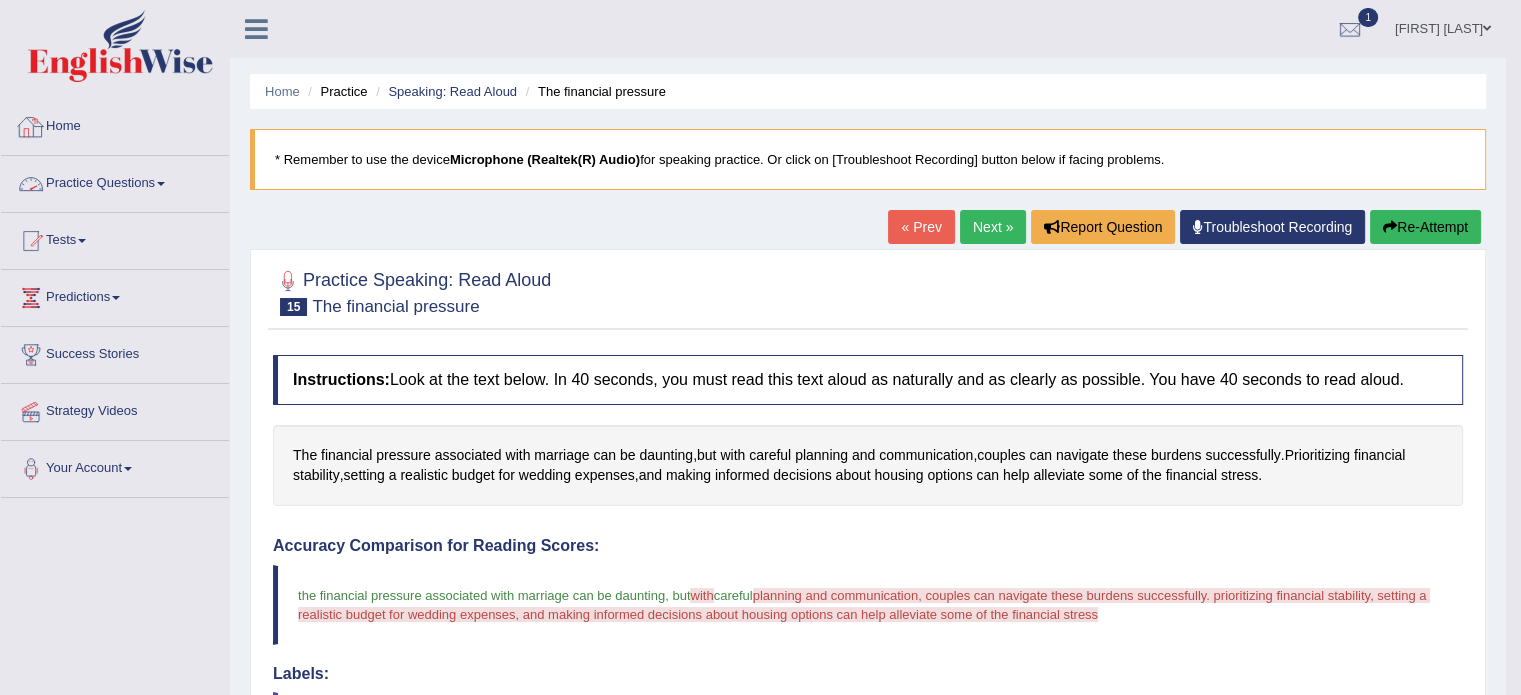 click on "Practice Questions" at bounding box center (115, 181) 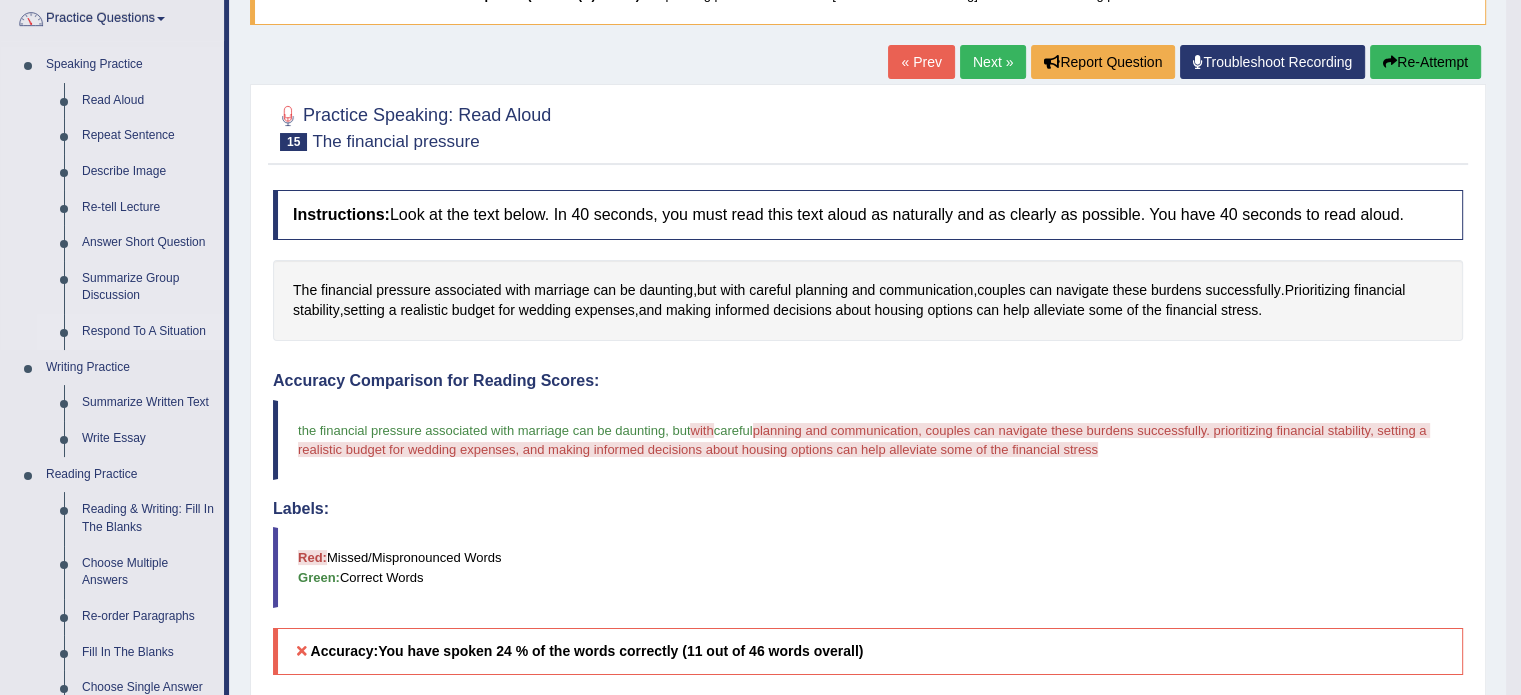 scroll, scrollTop: 200, scrollLeft: 0, axis: vertical 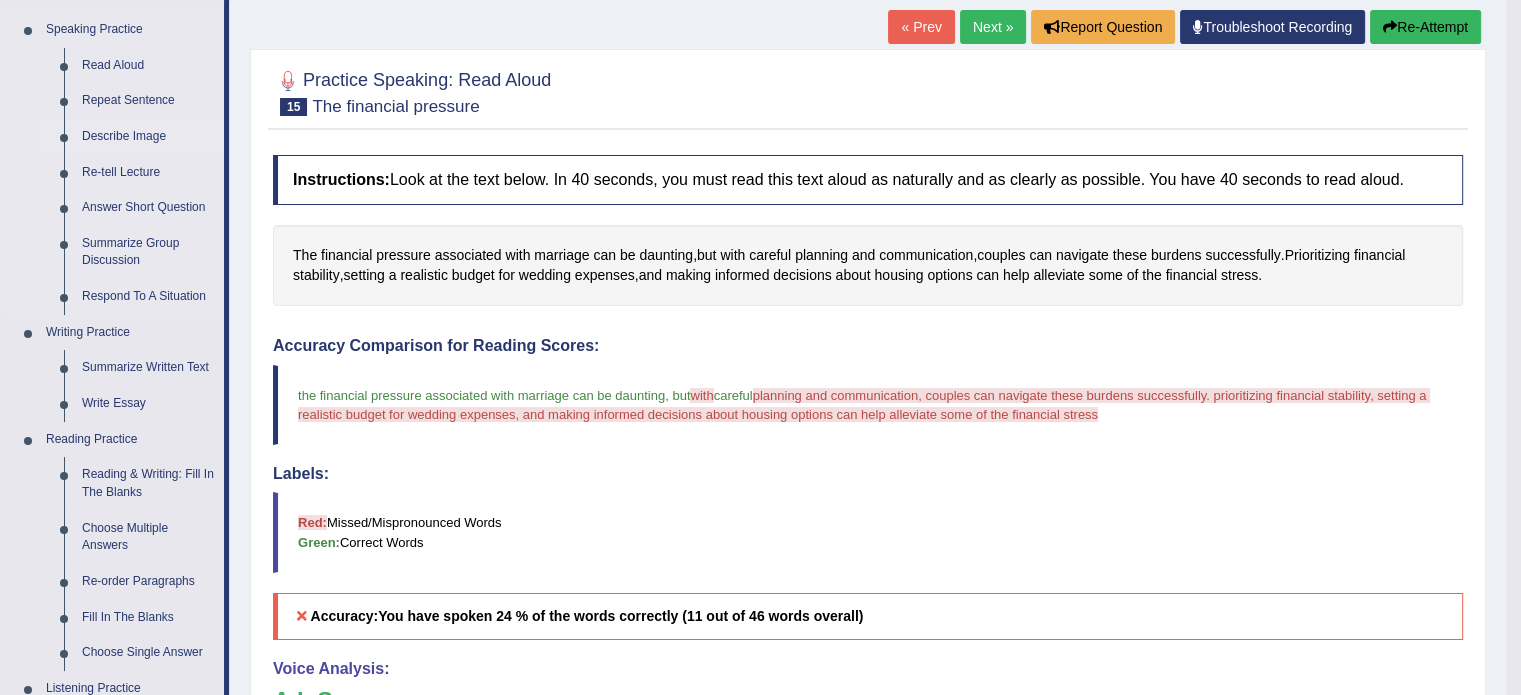 click on "Describe Image" at bounding box center (148, 137) 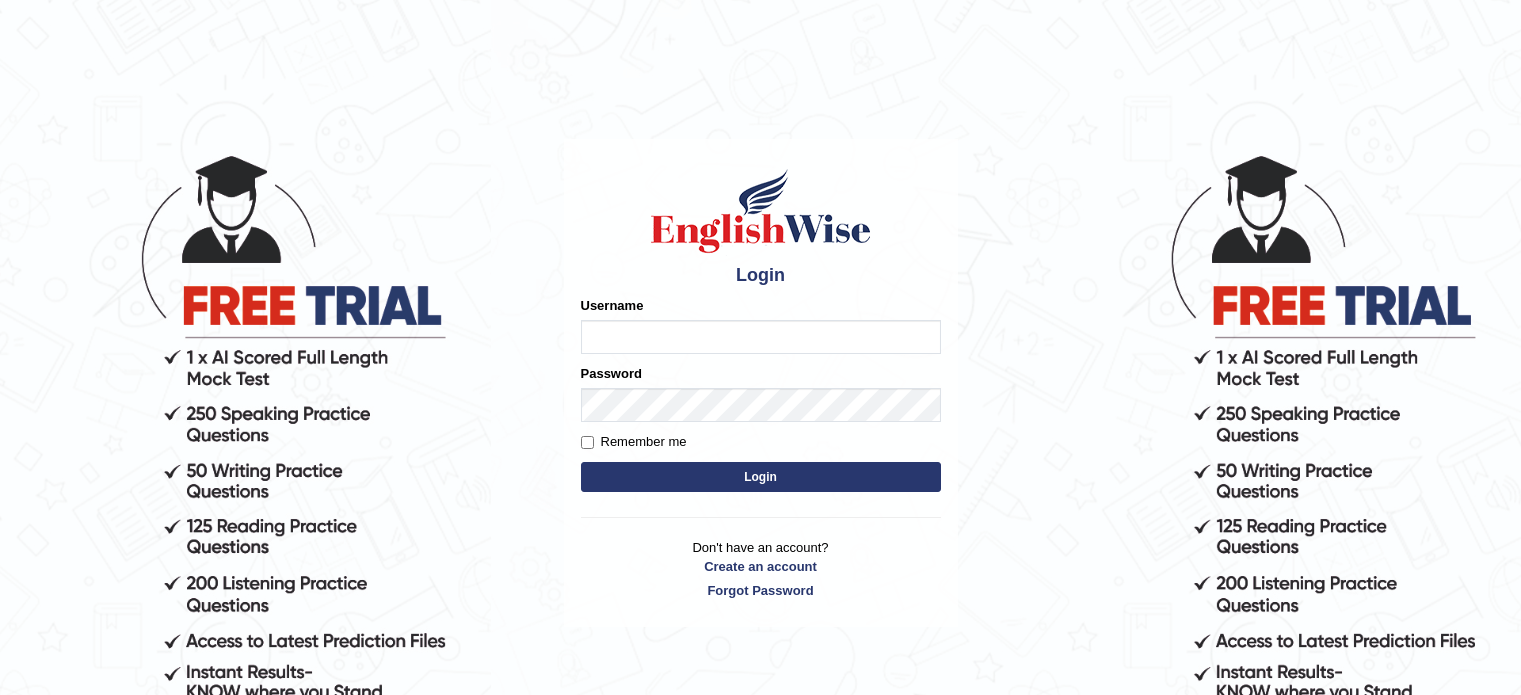 scroll, scrollTop: 0, scrollLeft: 0, axis: both 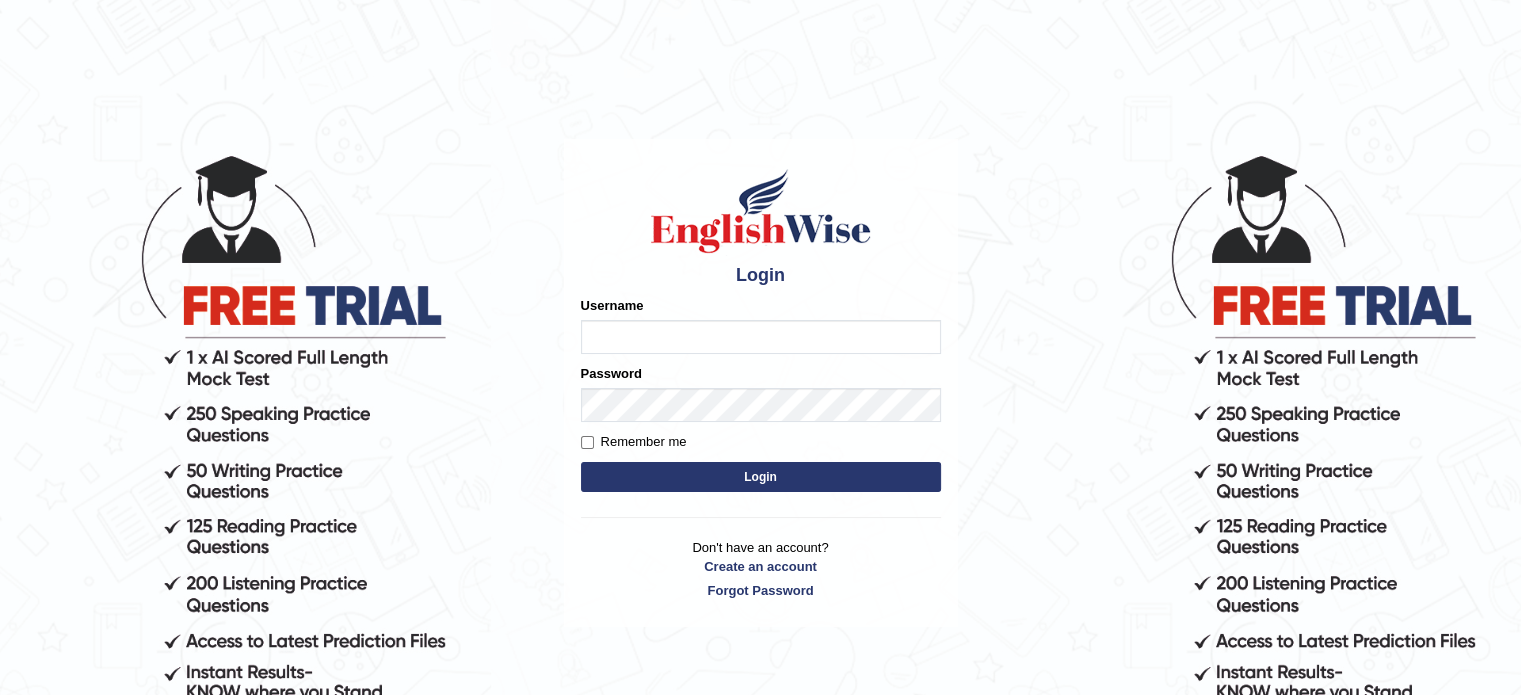 click on "Username" at bounding box center [761, 337] 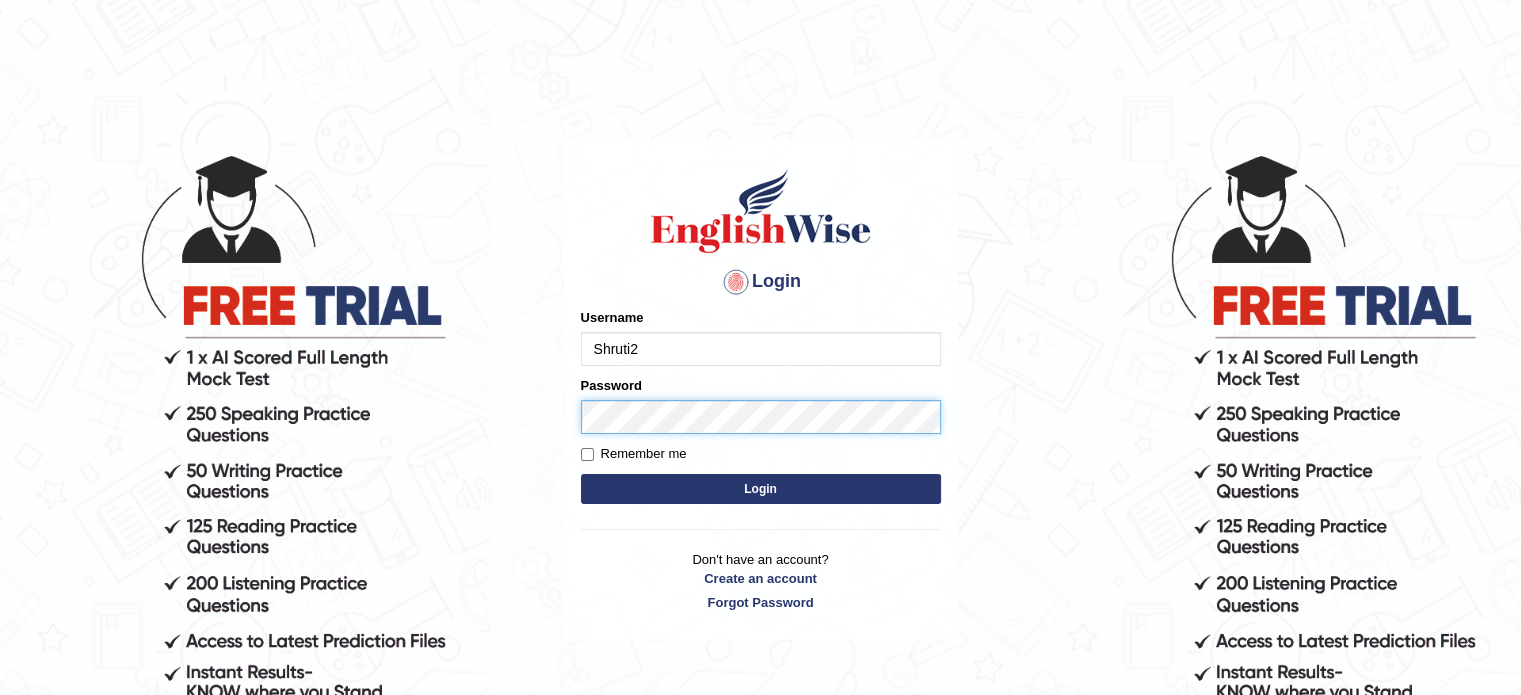 click on "Login" at bounding box center [761, 489] 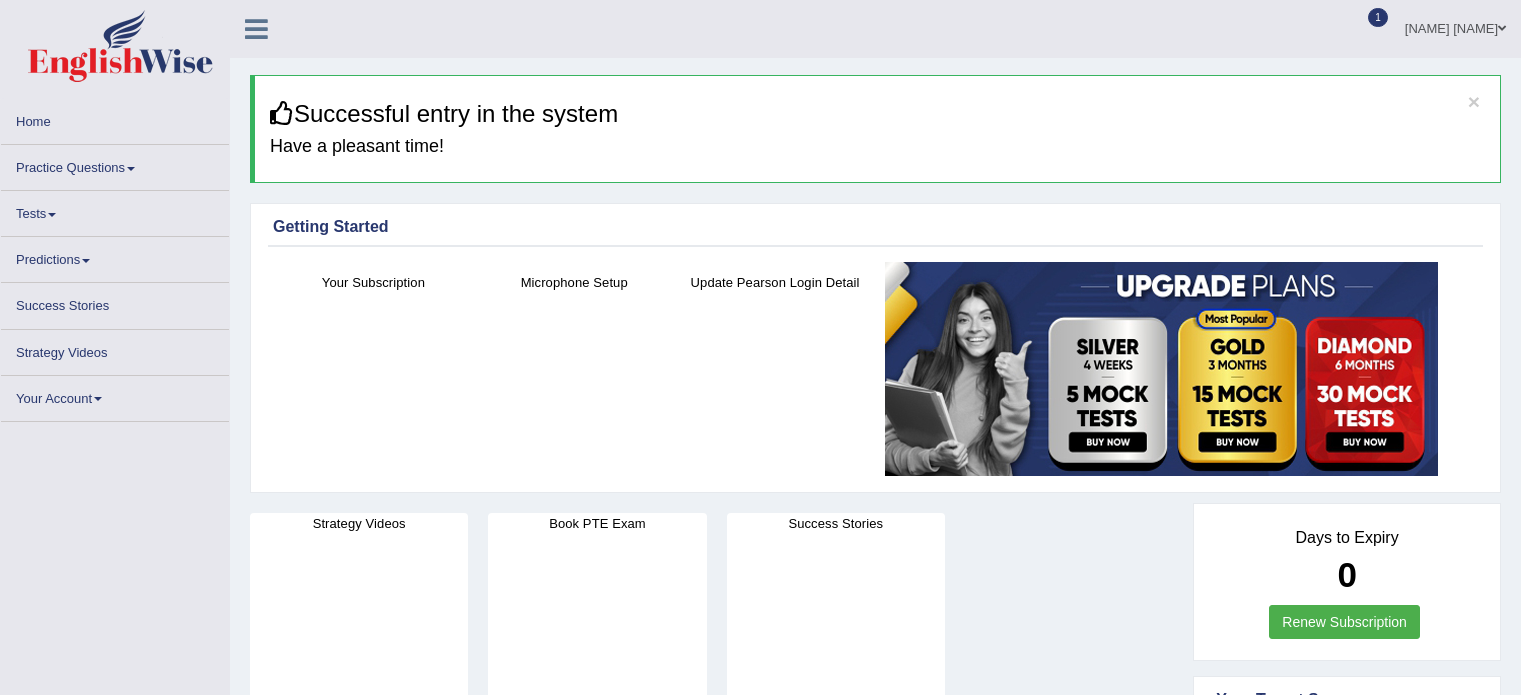 scroll, scrollTop: 0, scrollLeft: 0, axis: both 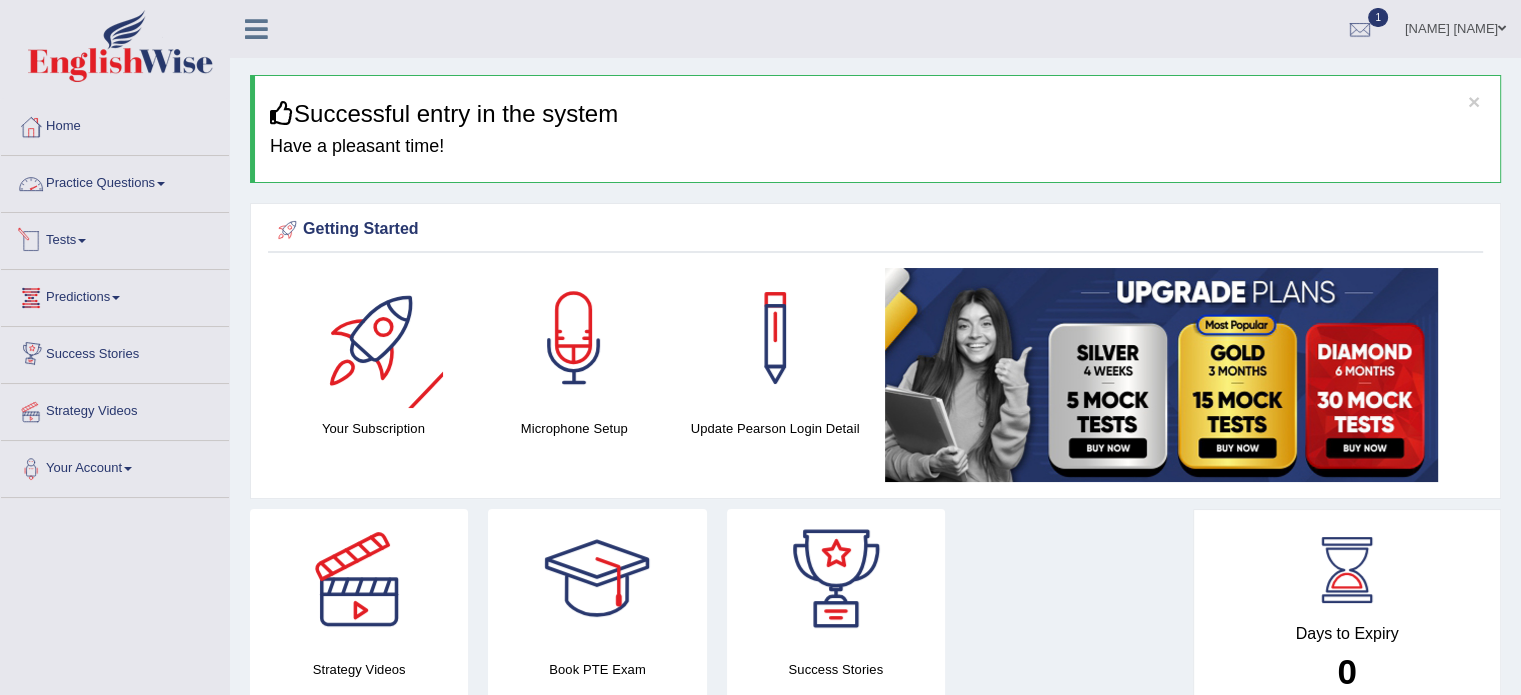 click on "Practice Questions" at bounding box center (115, 181) 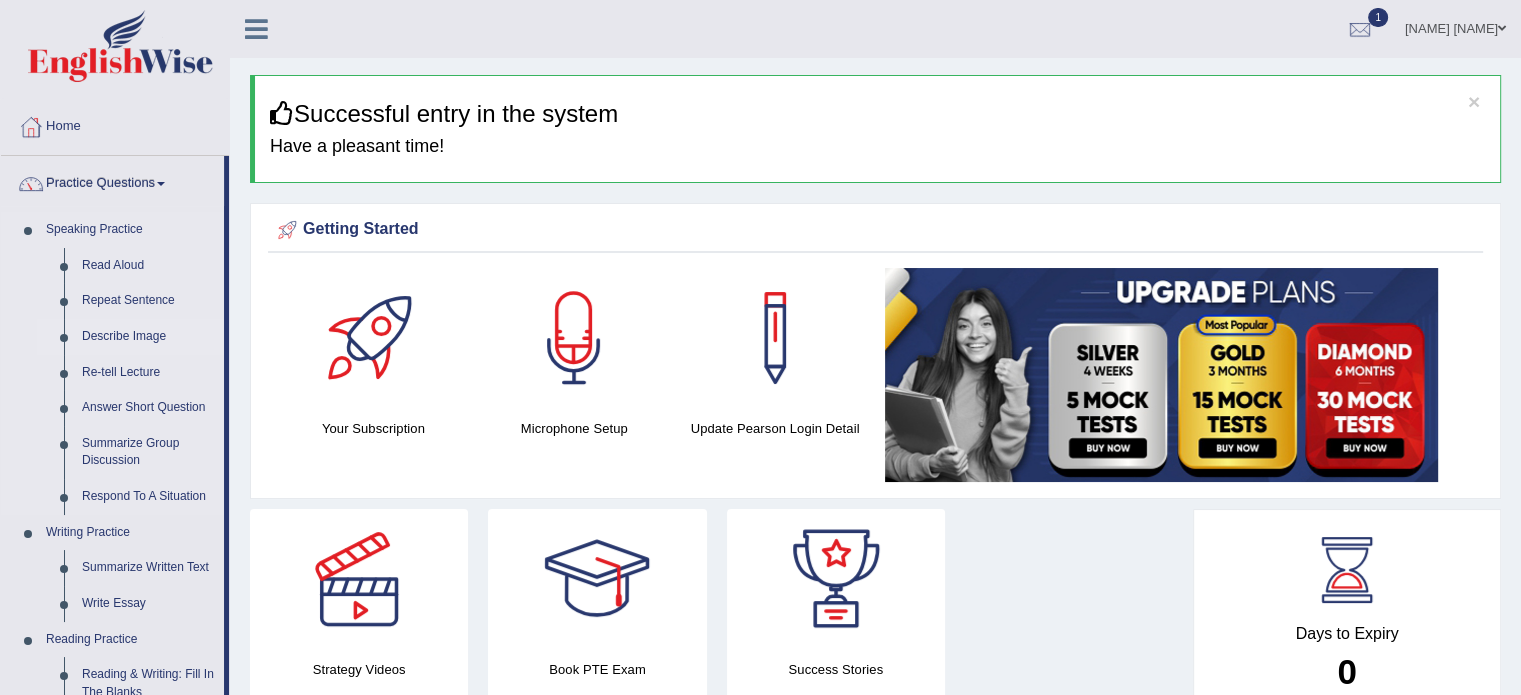 click on "Describe Image" at bounding box center (148, 337) 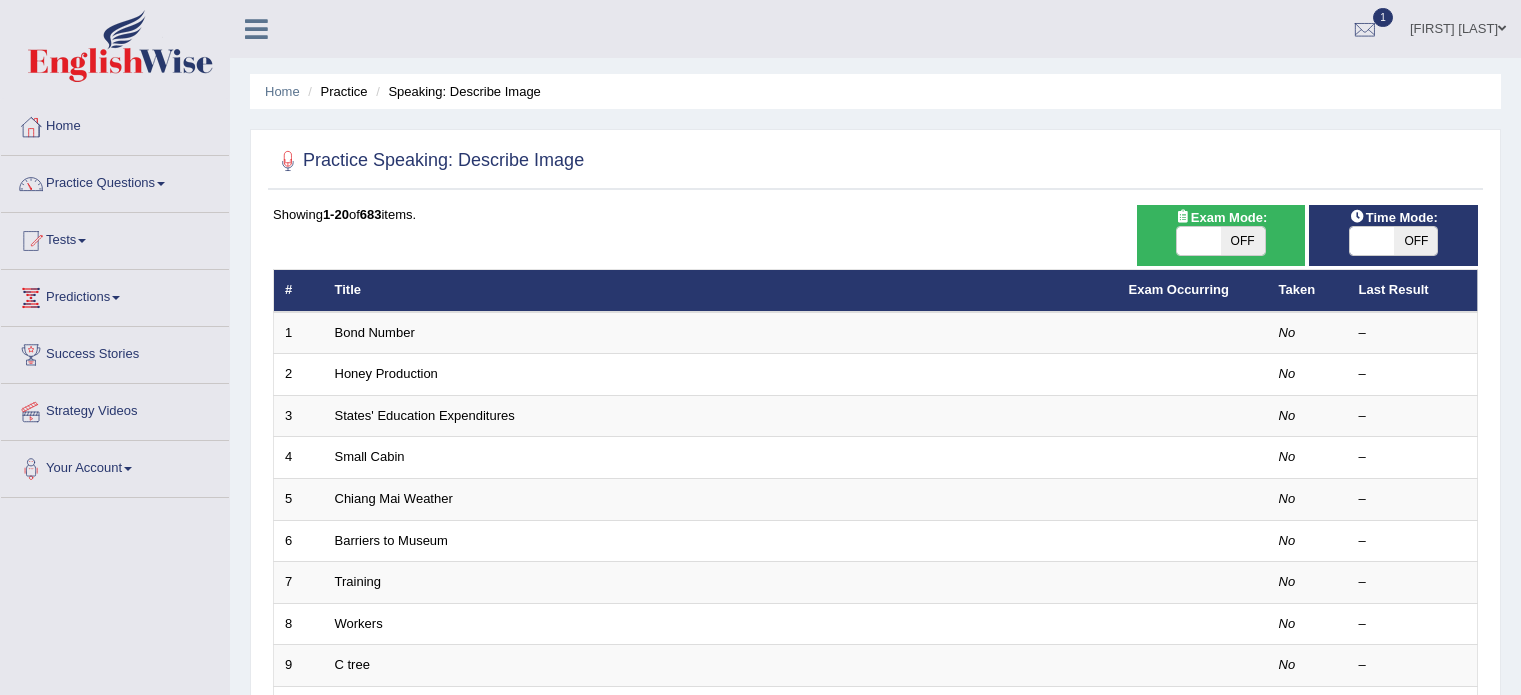 scroll, scrollTop: 0, scrollLeft: 0, axis: both 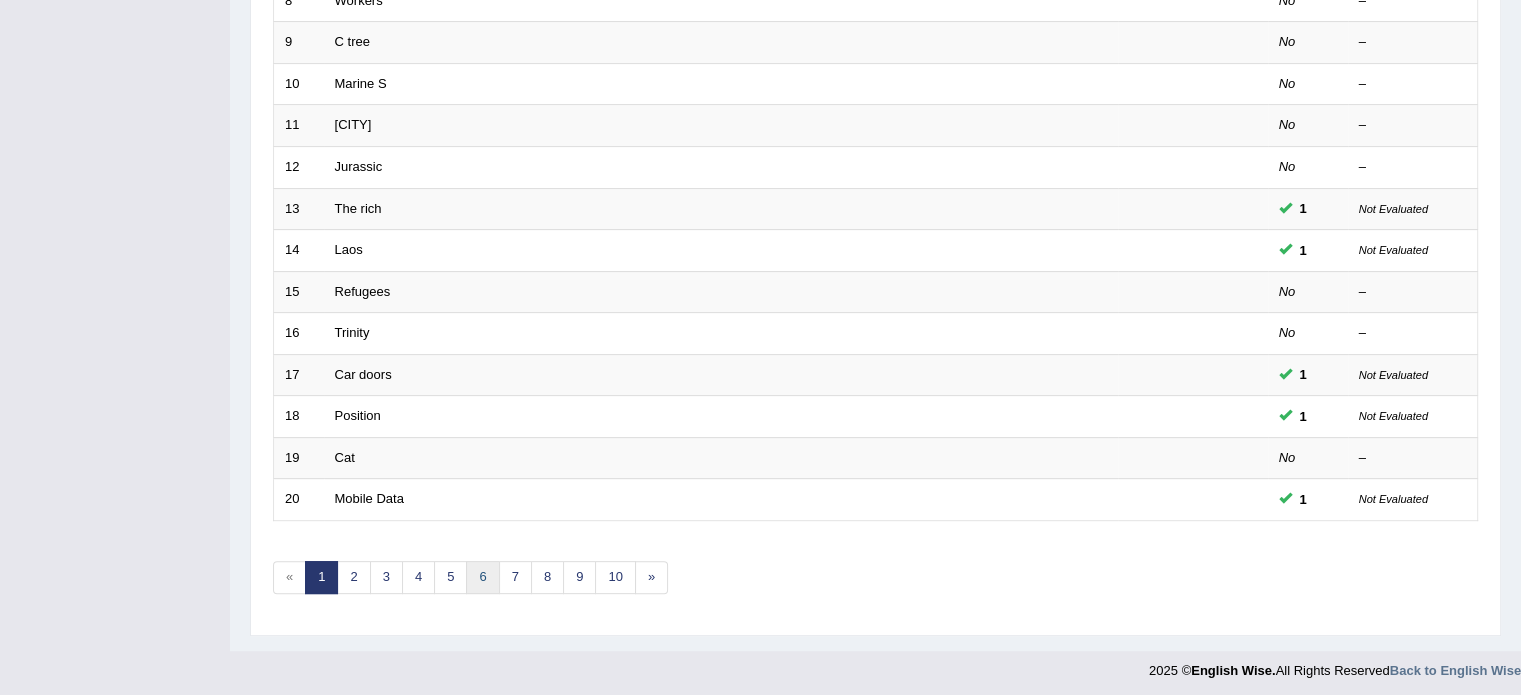click on "6" at bounding box center [482, 577] 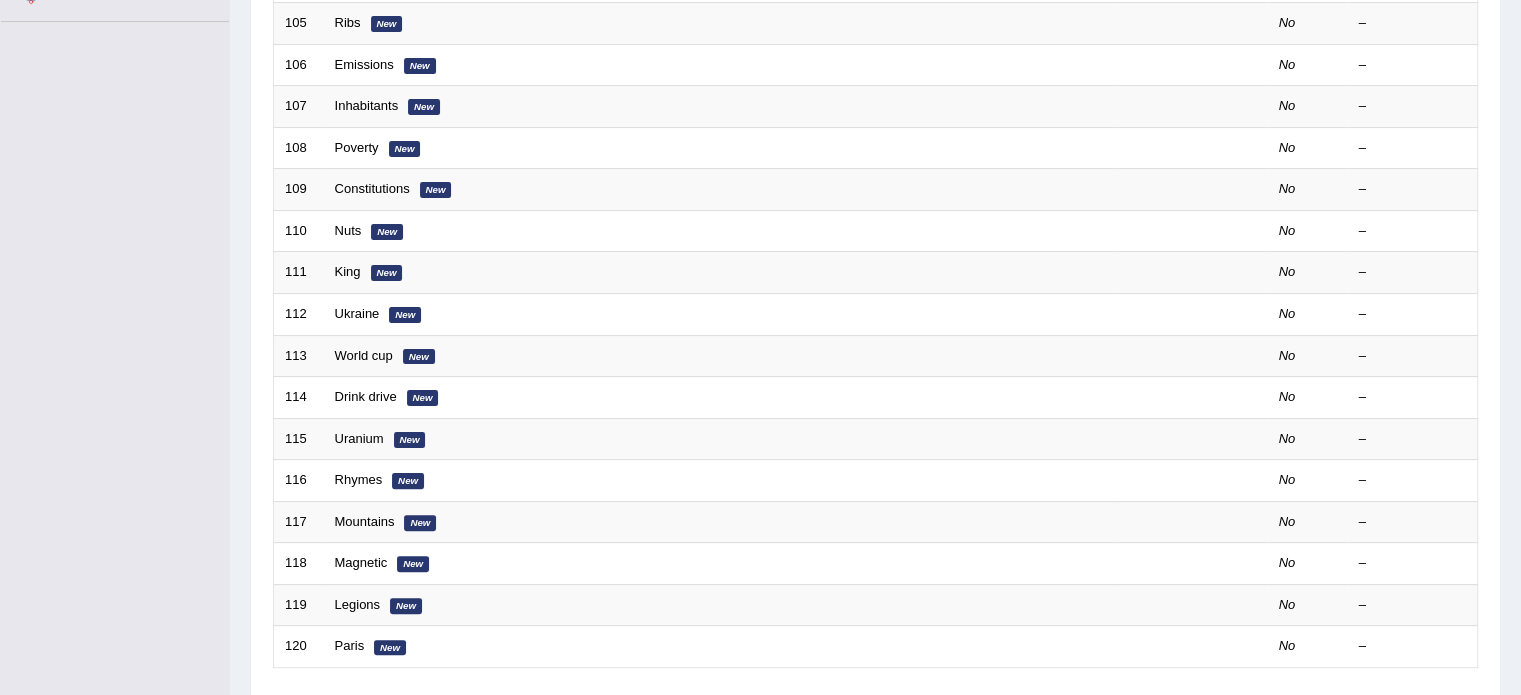 scroll, scrollTop: 500, scrollLeft: 0, axis: vertical 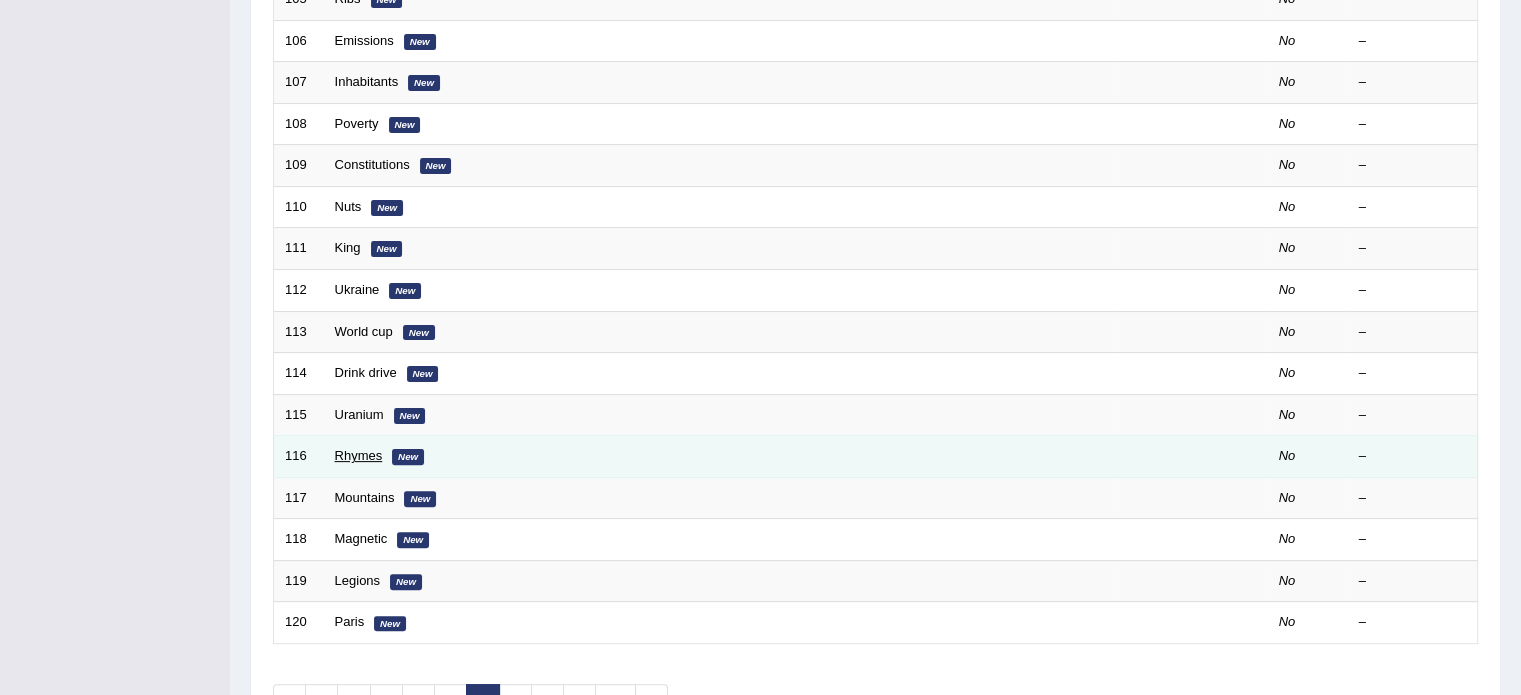 click on "Rhymes" at bounding box center [359, 455] 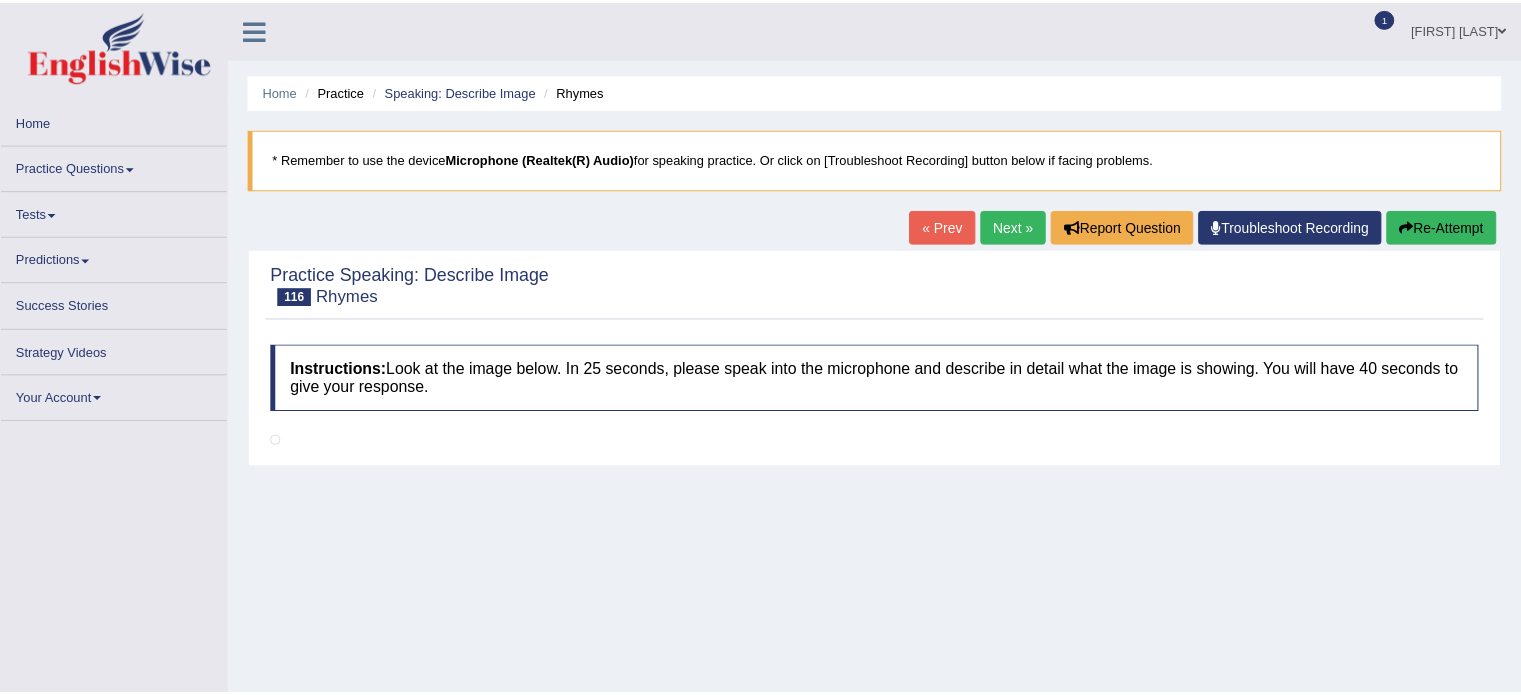scroll, scrollTop: 0, scrollLeft: 0, axis: both 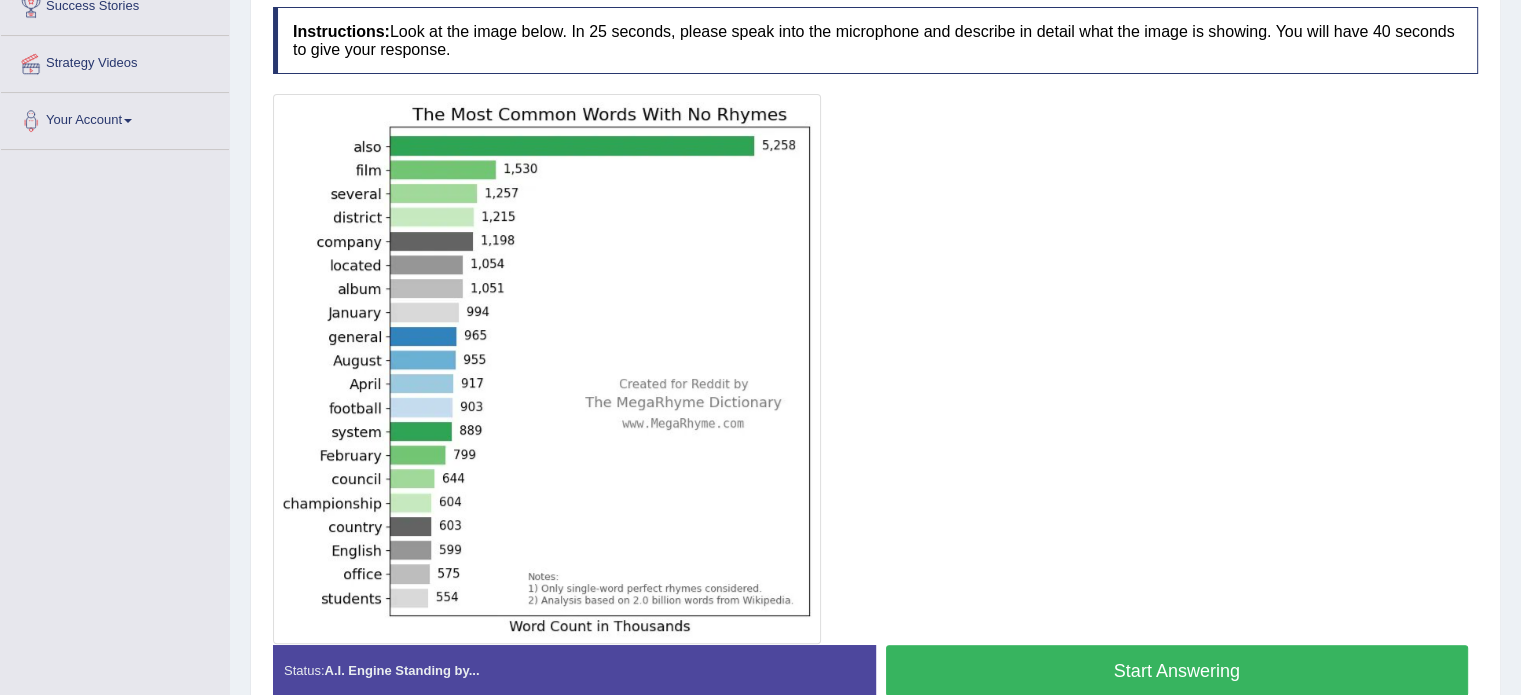 click on "Start Answering" at bounding box center (1177, 670) 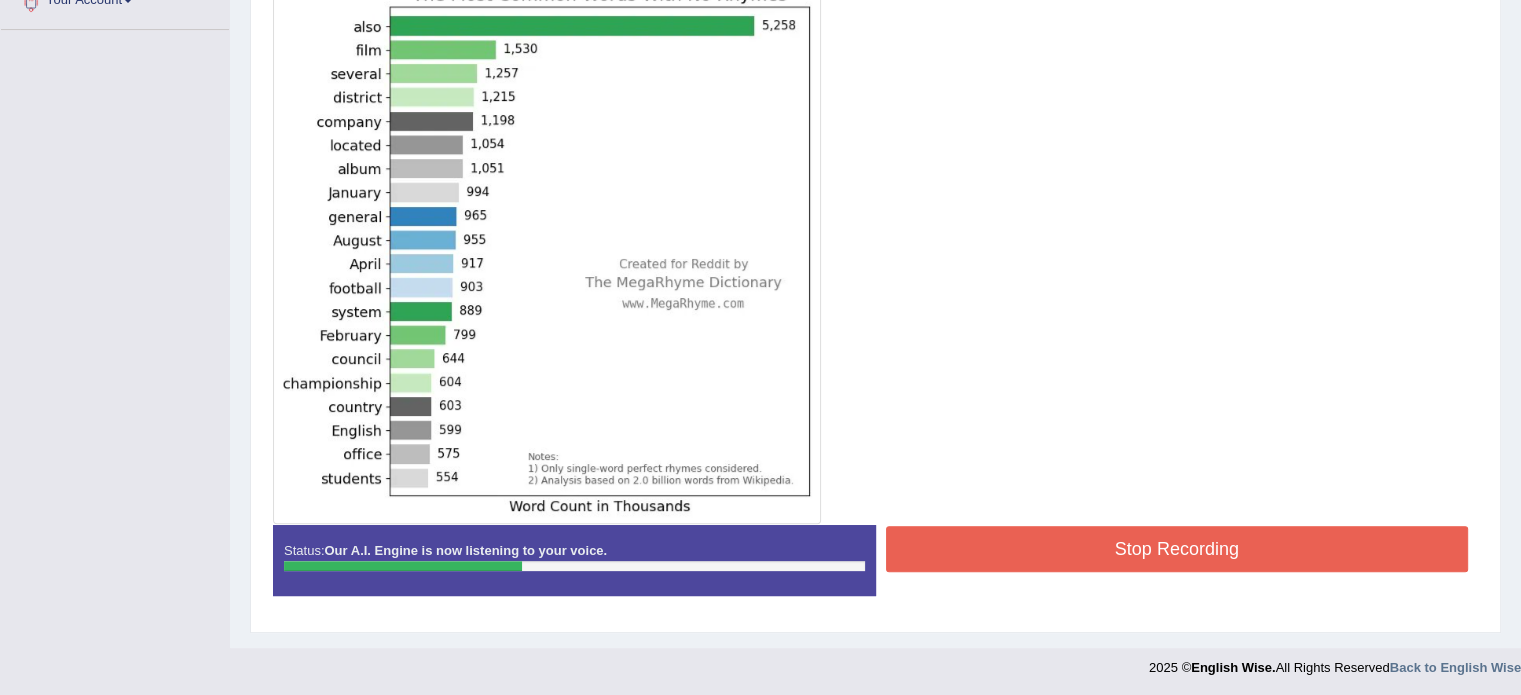 scroll, scrollTop: 68, scrollLeft: 0, axis: vertical 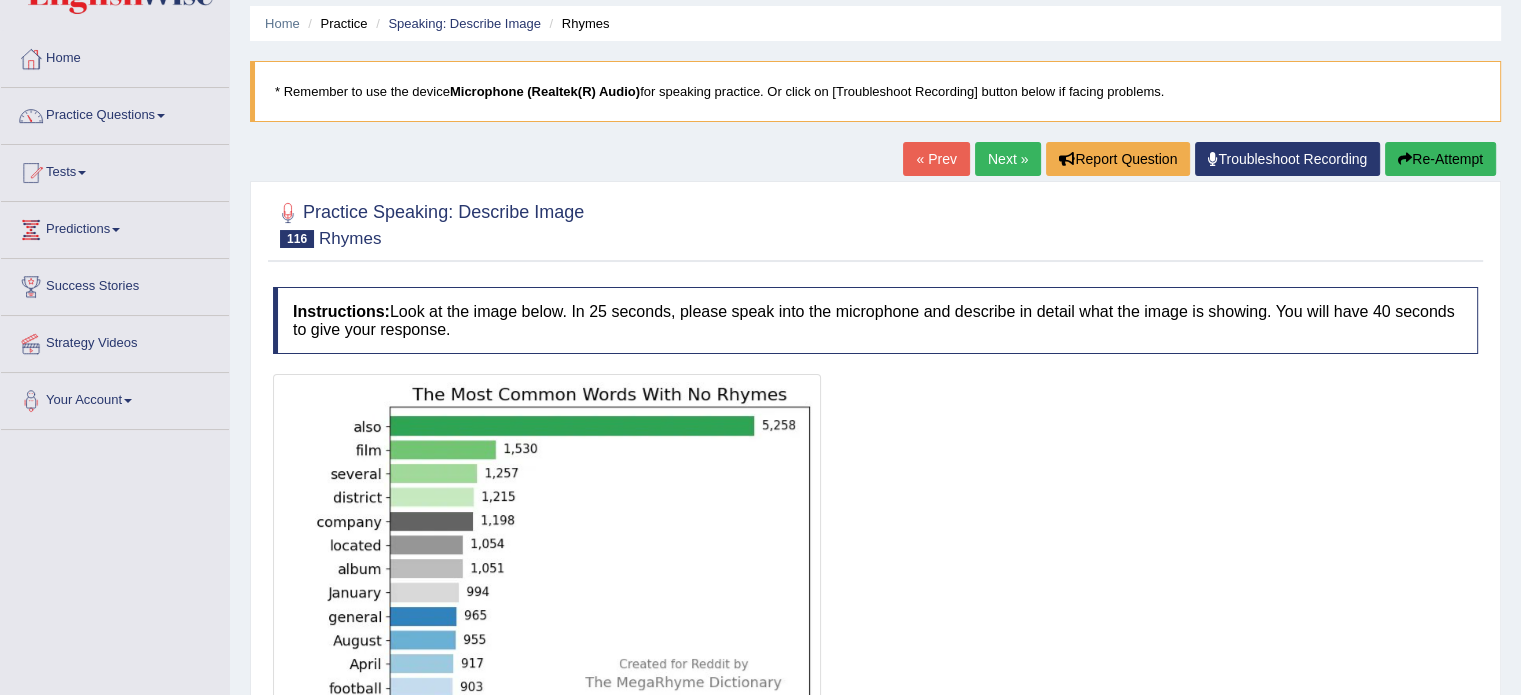 click on "Re-Attempt" at bounding box center (1440, 159) 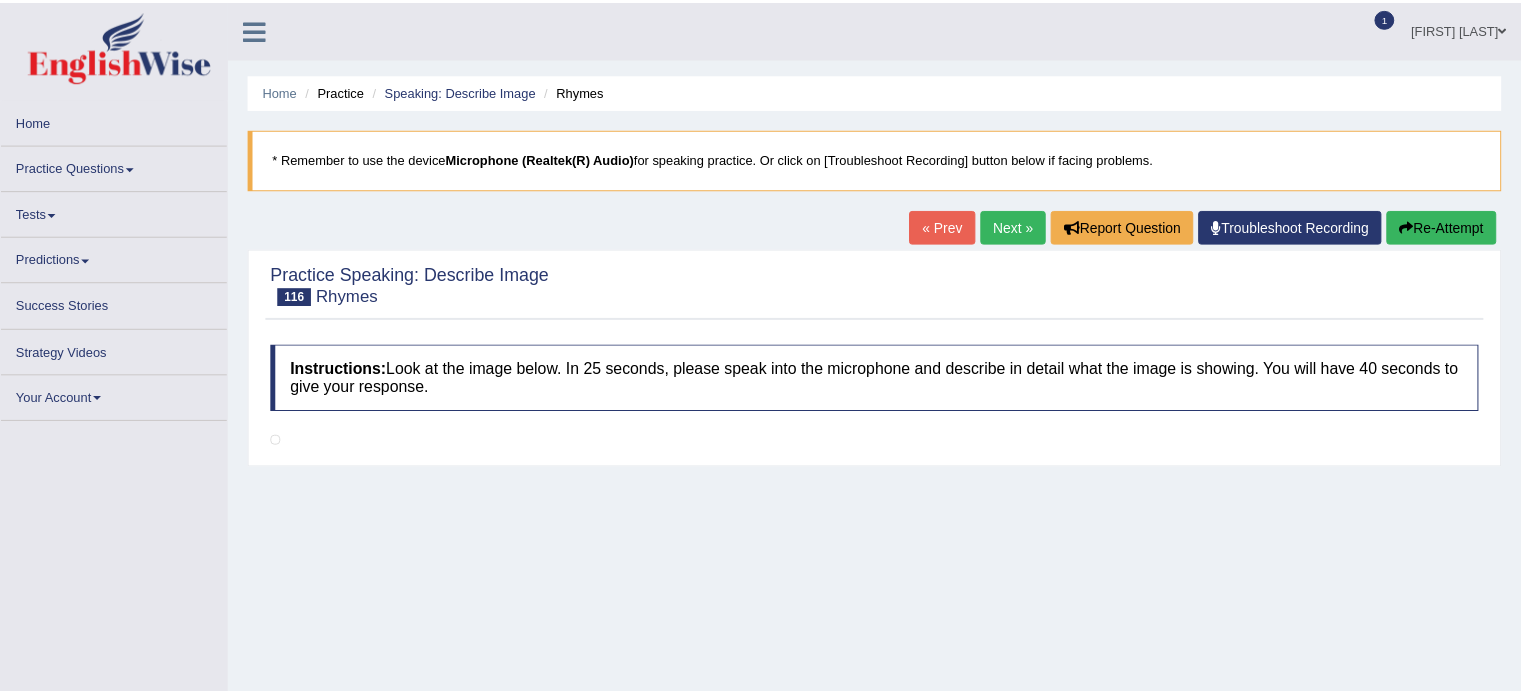 scroll, scrollTop: 68, scrollLeft: 0, axis: vertical 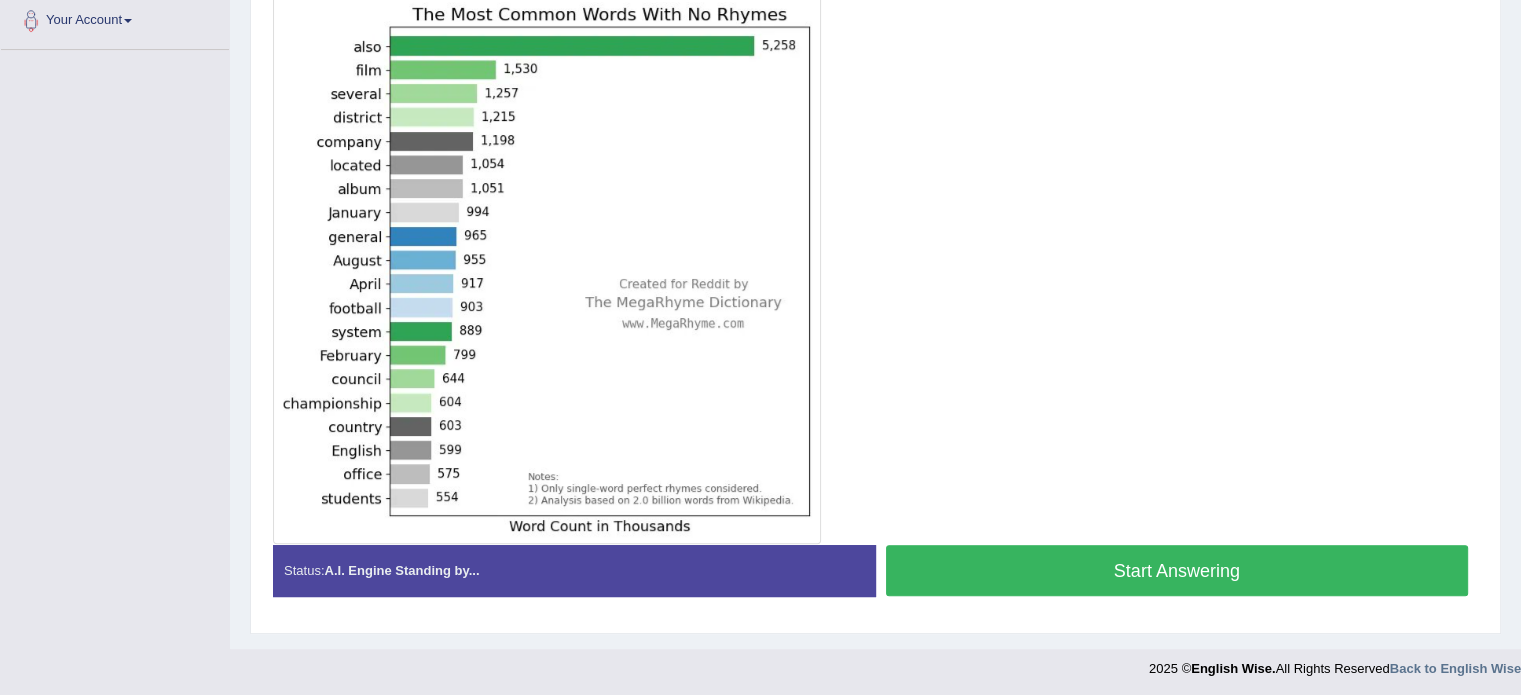 click on "Start Answering" at bounding box center (1177, 570) 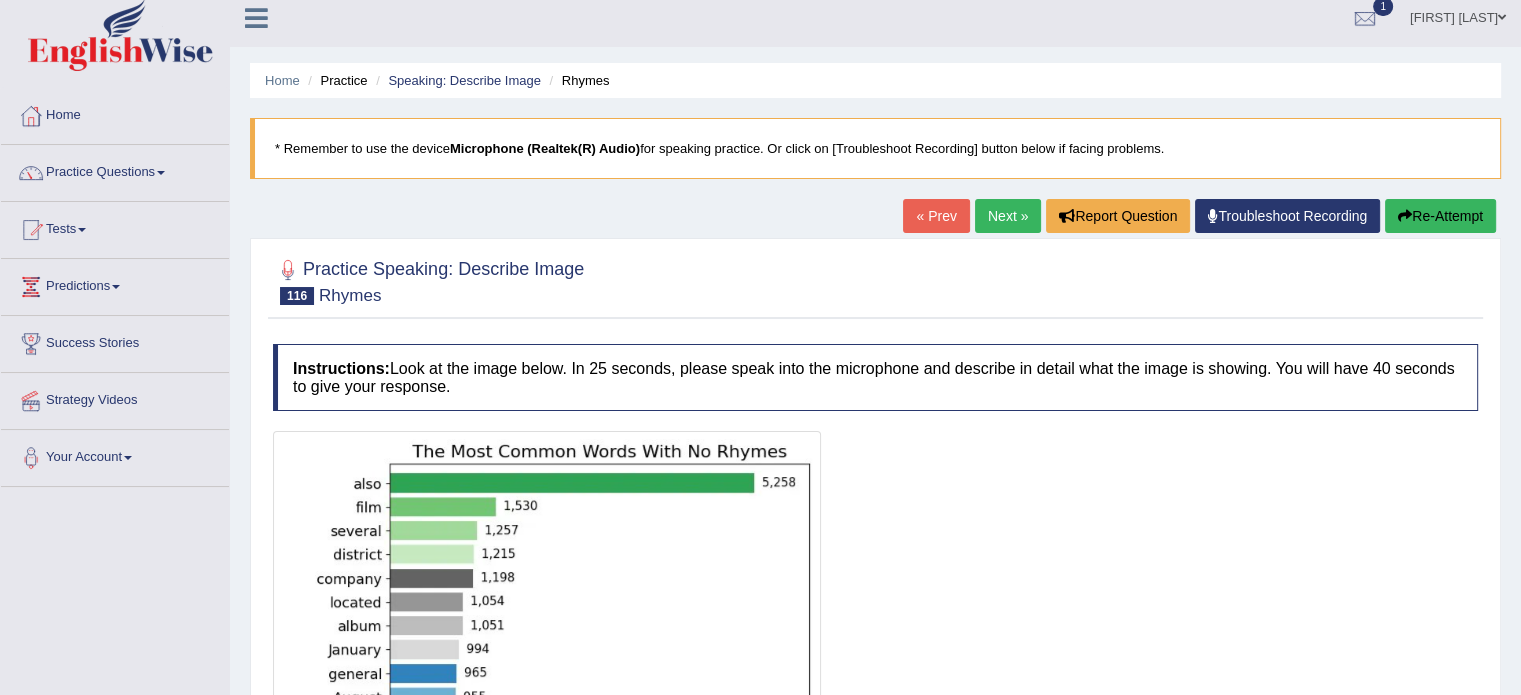 scroll, scrollTop: 0, scrollLeft: 0, axis: both 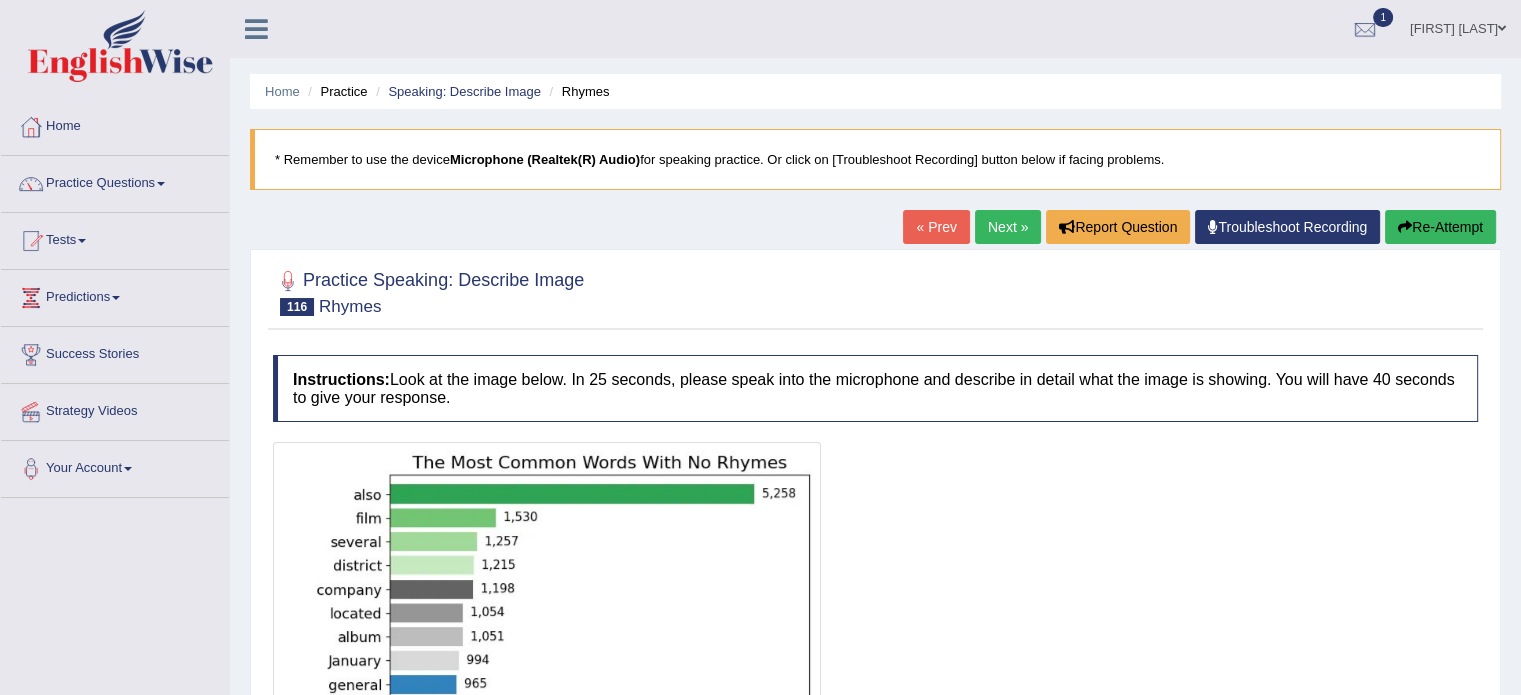 click on "Re-Attempt" at bounding box center [1440, 227] 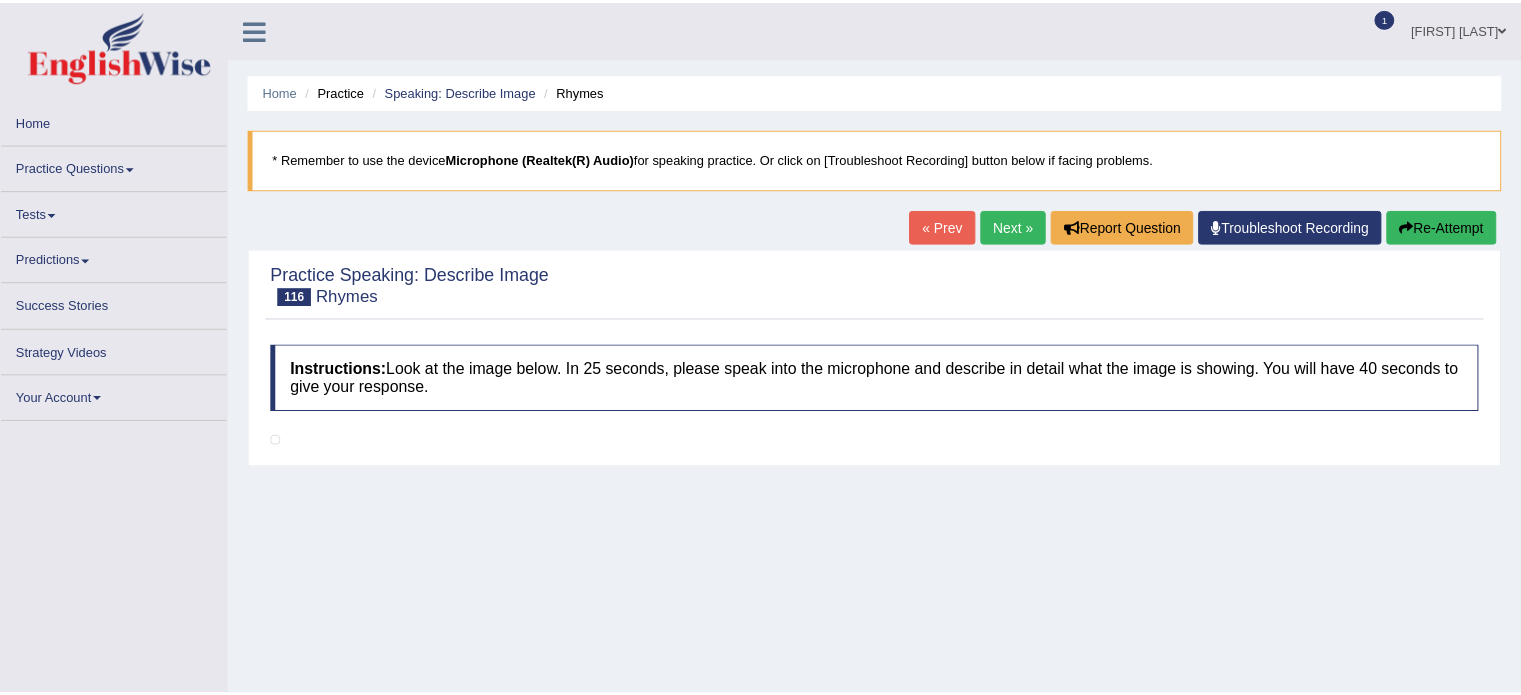 scroll, scrollTop: 0, scrollLeft: 0, axis: both 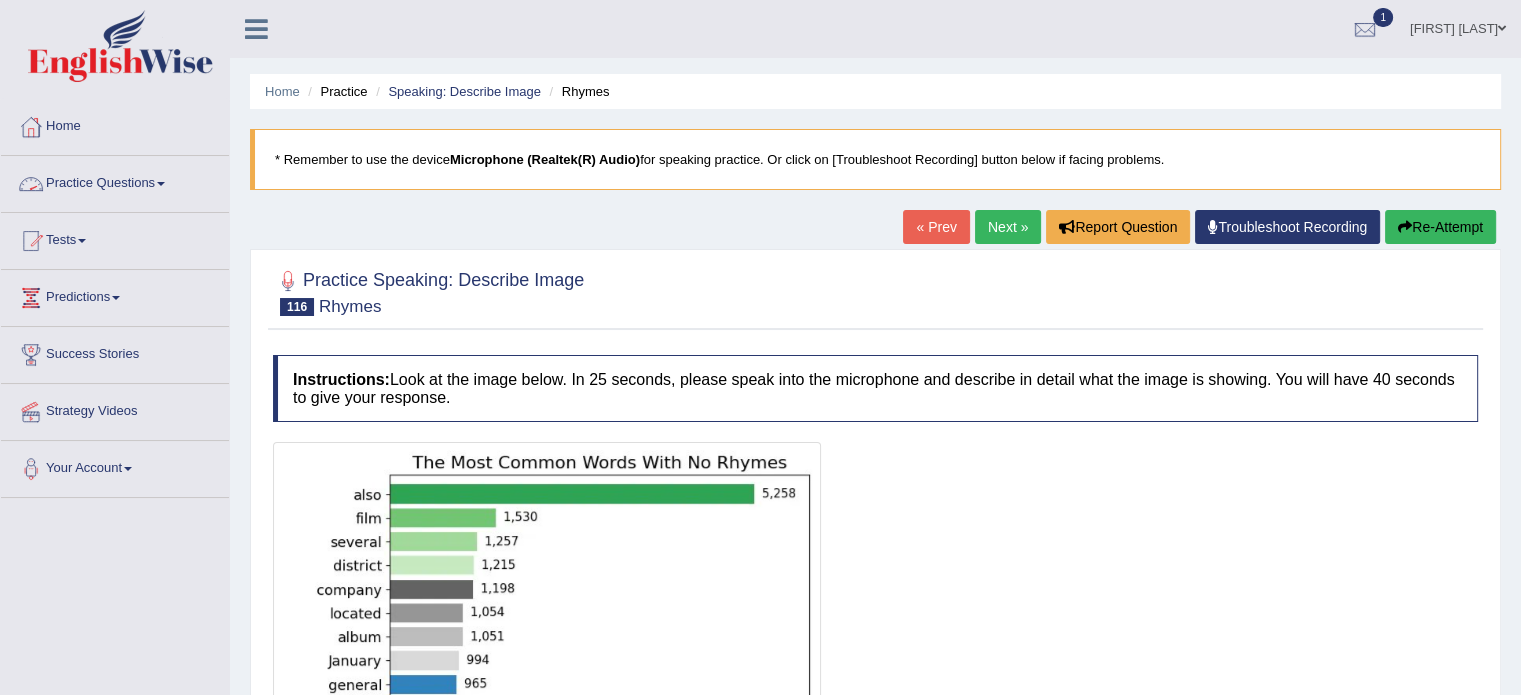 click on "Practice Questions" at bounding box center (115, 181) 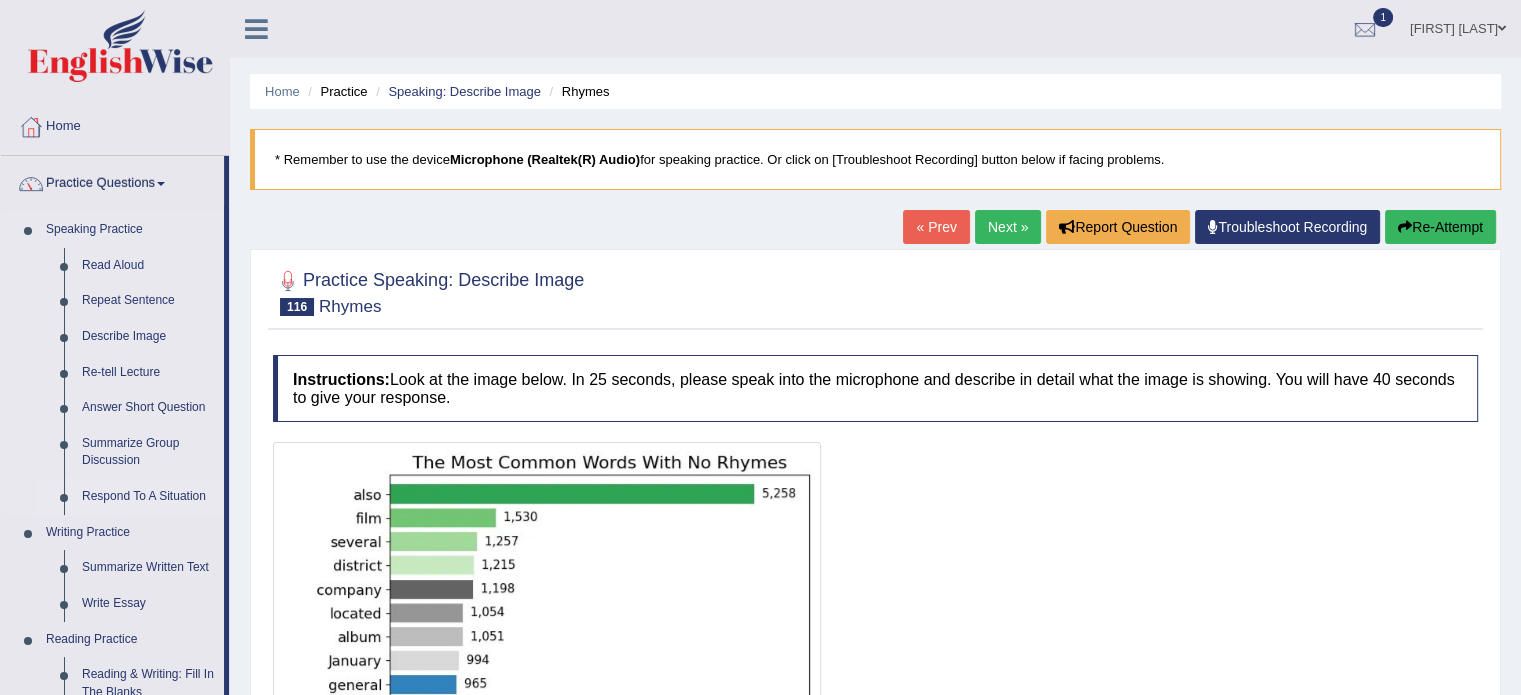 click on "Respond To A Situation" at bounding box center (148, 497) 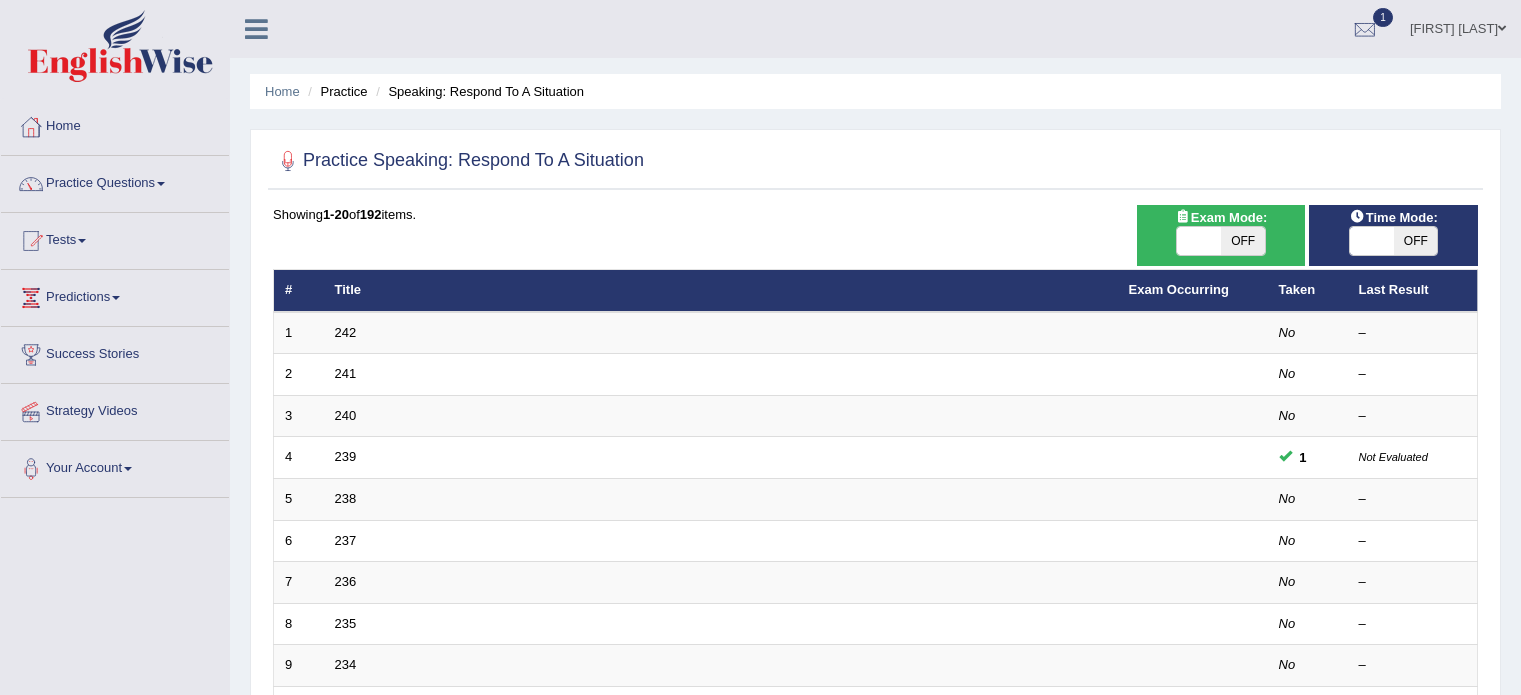 scroll, scrollTop: 600, scrollLeft: 0, axis: vertical 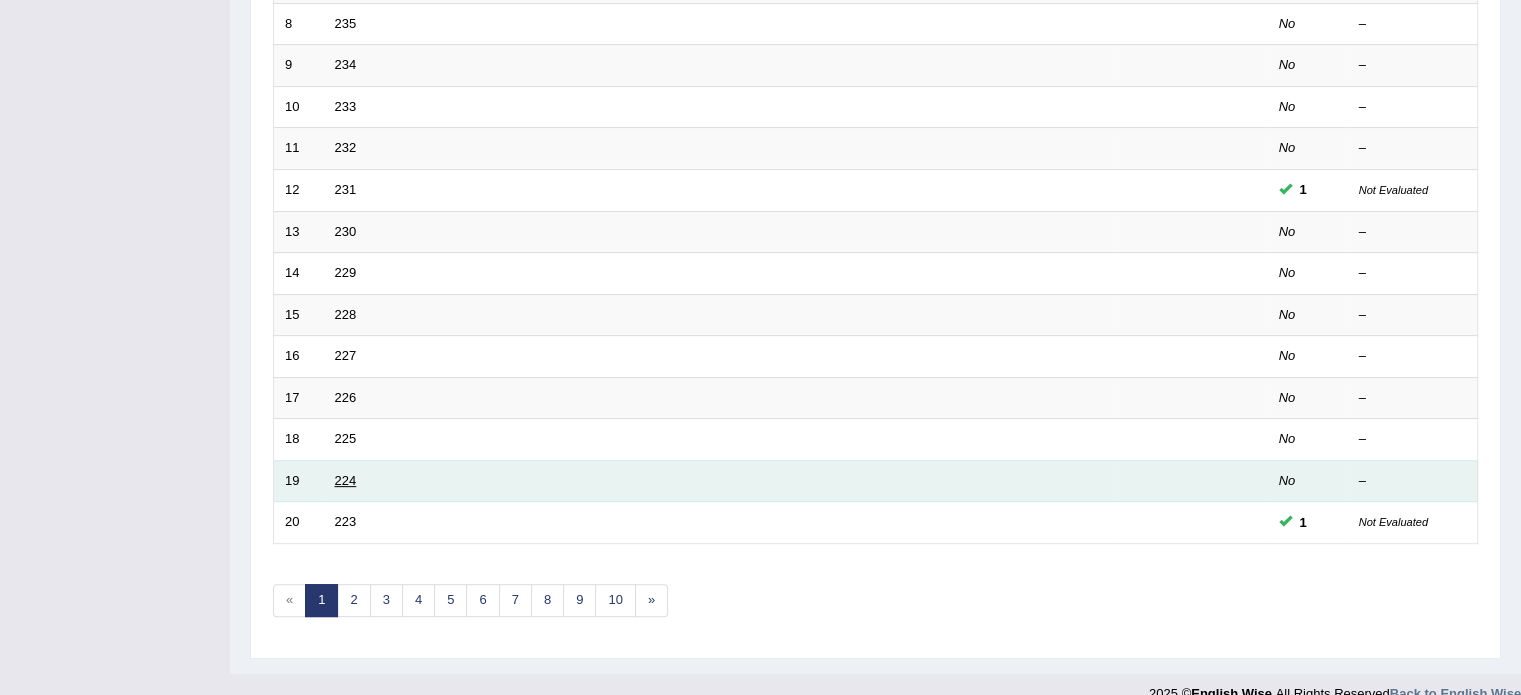 click on "224" at bounding box center [346, 480] 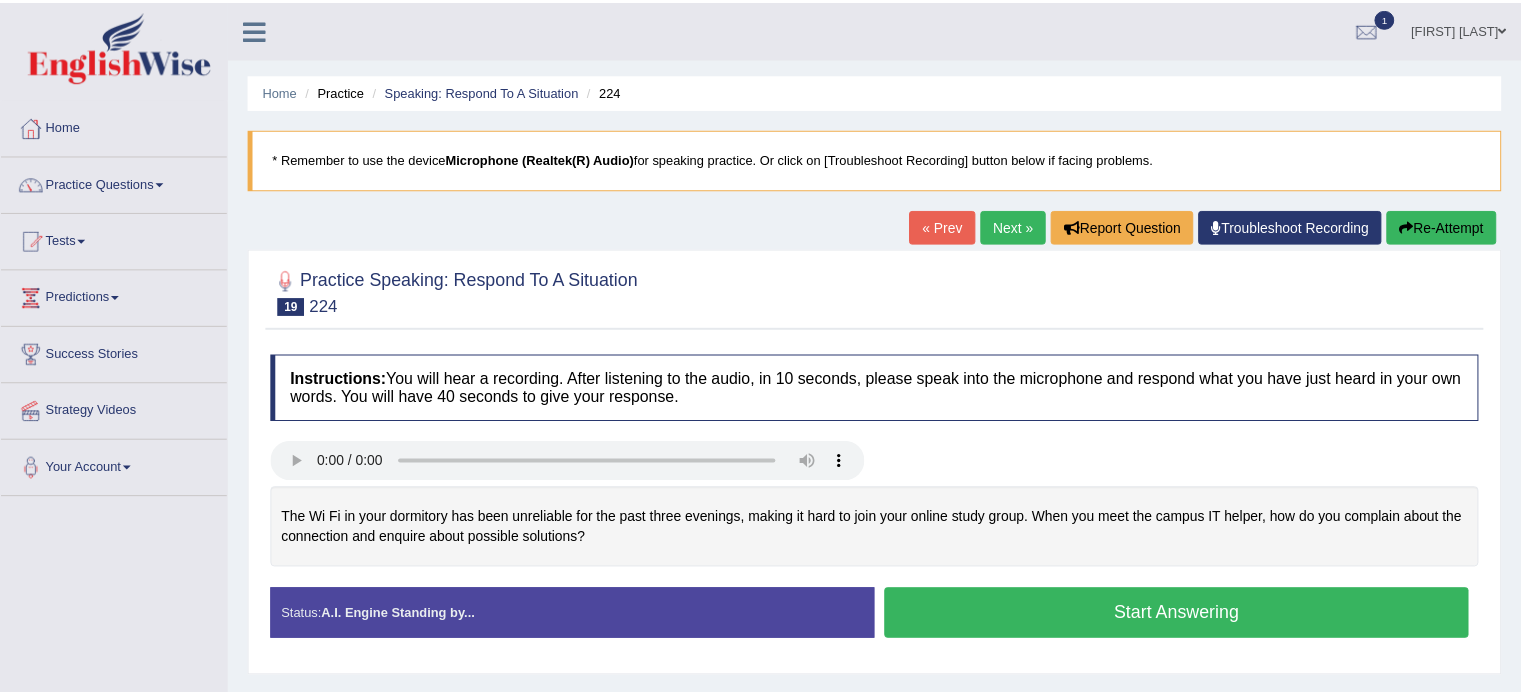 scroll, scrollTop: 0, scrollLeft: 0, axis: both 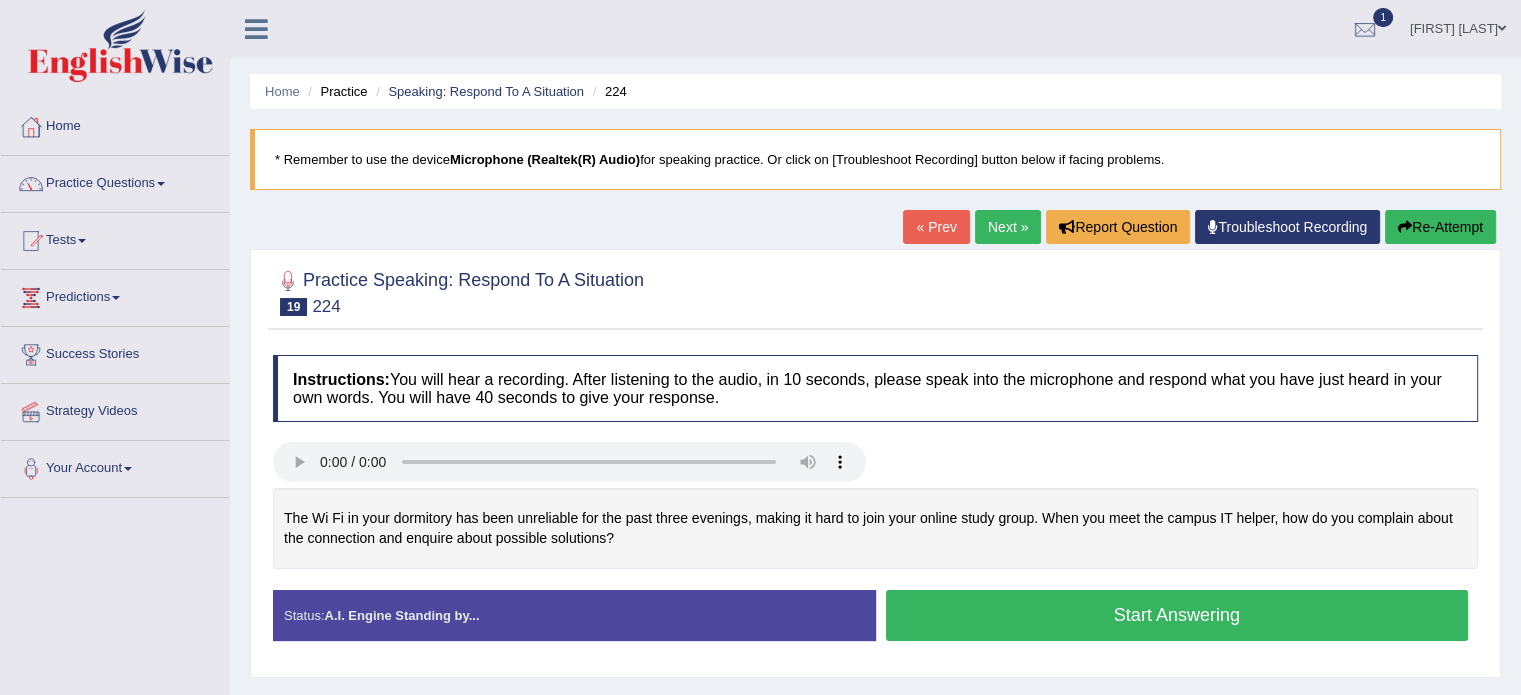 click on "Next »" at bounding box center [1008, 227] 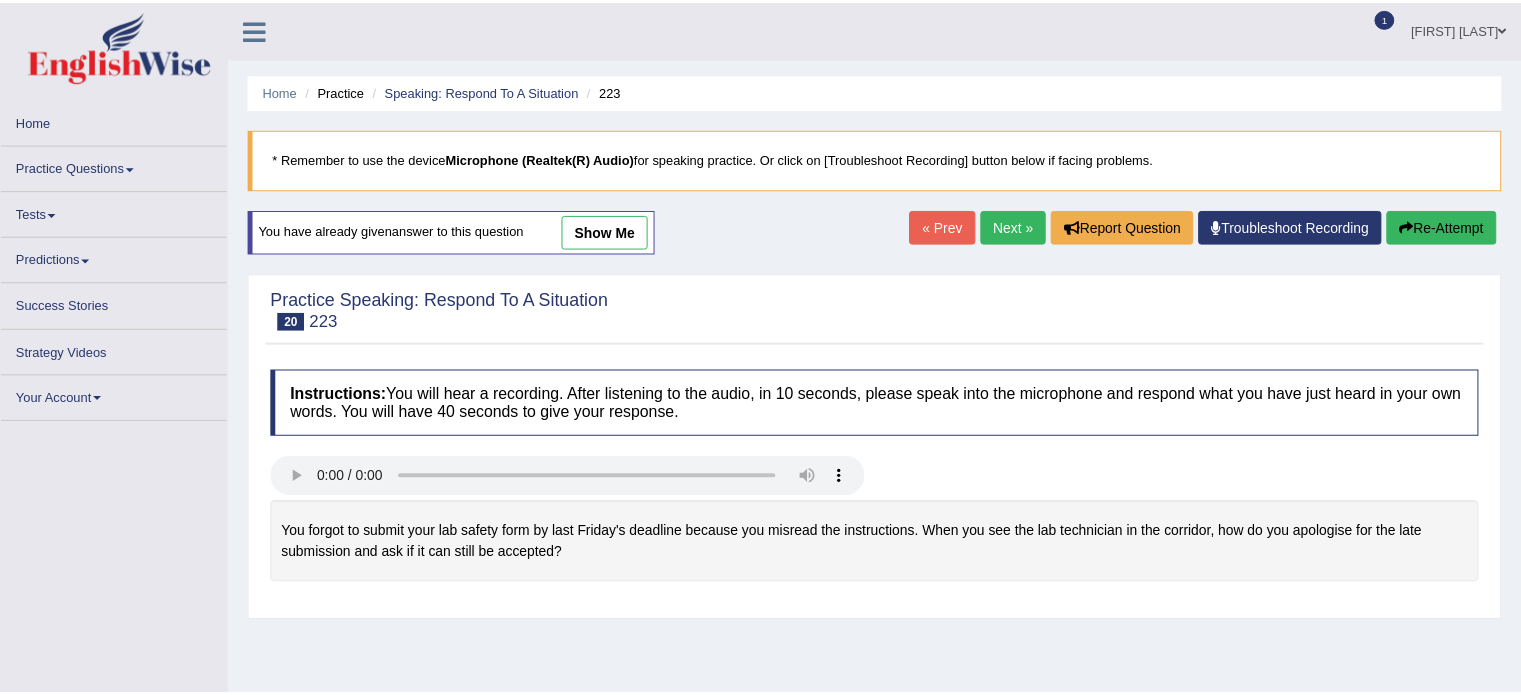 scroll, scrollTop: 0, scrollLeft: 0, axis: both 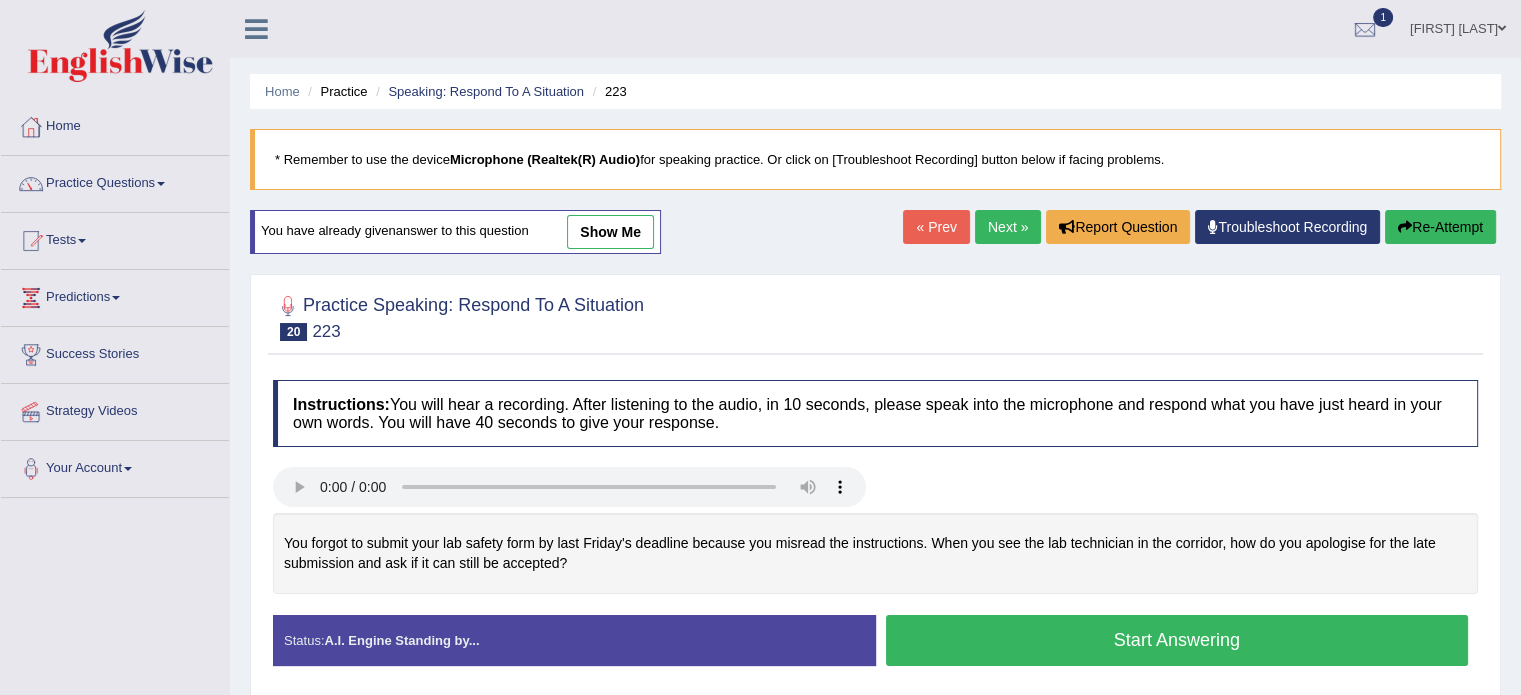 click on "Next »" at bounding box center [1008, 227] 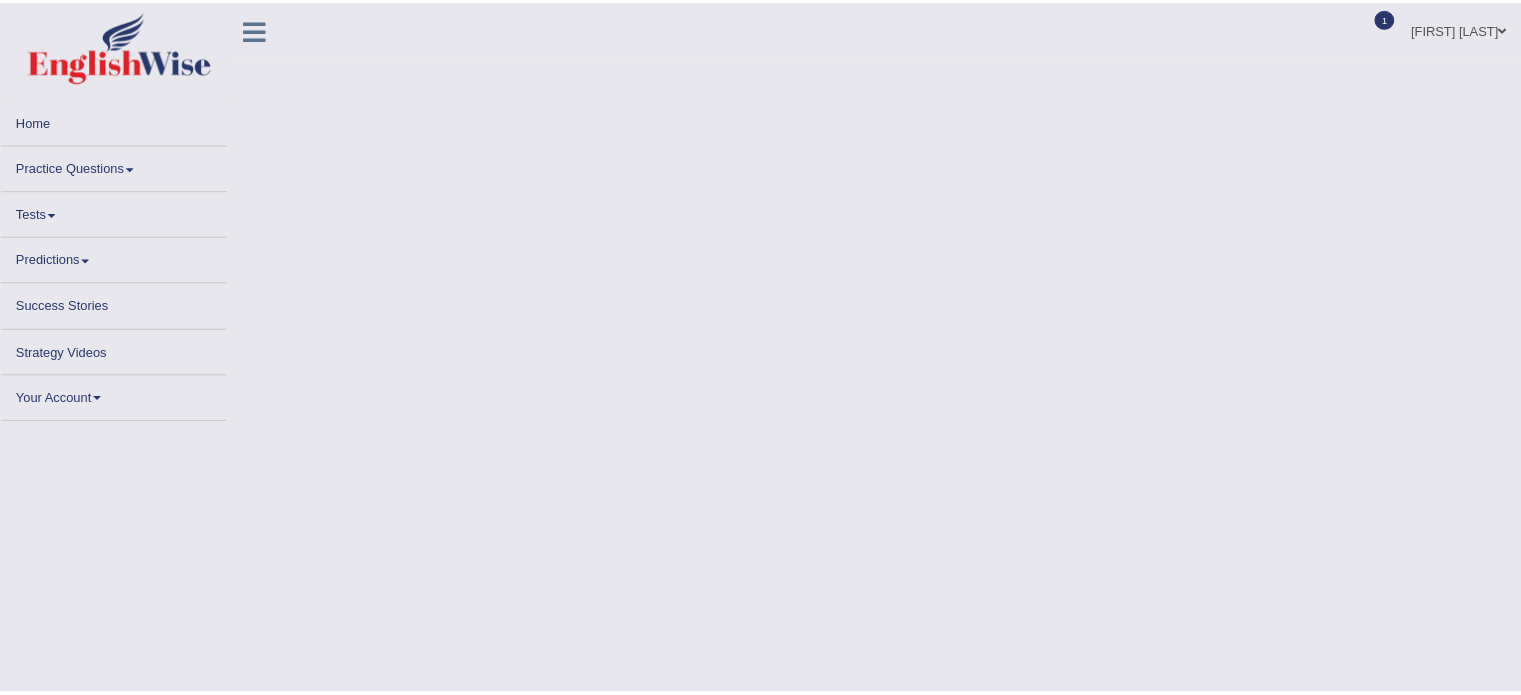 scroll, scrollTop: 0, scrollLeft: 0, axis: both 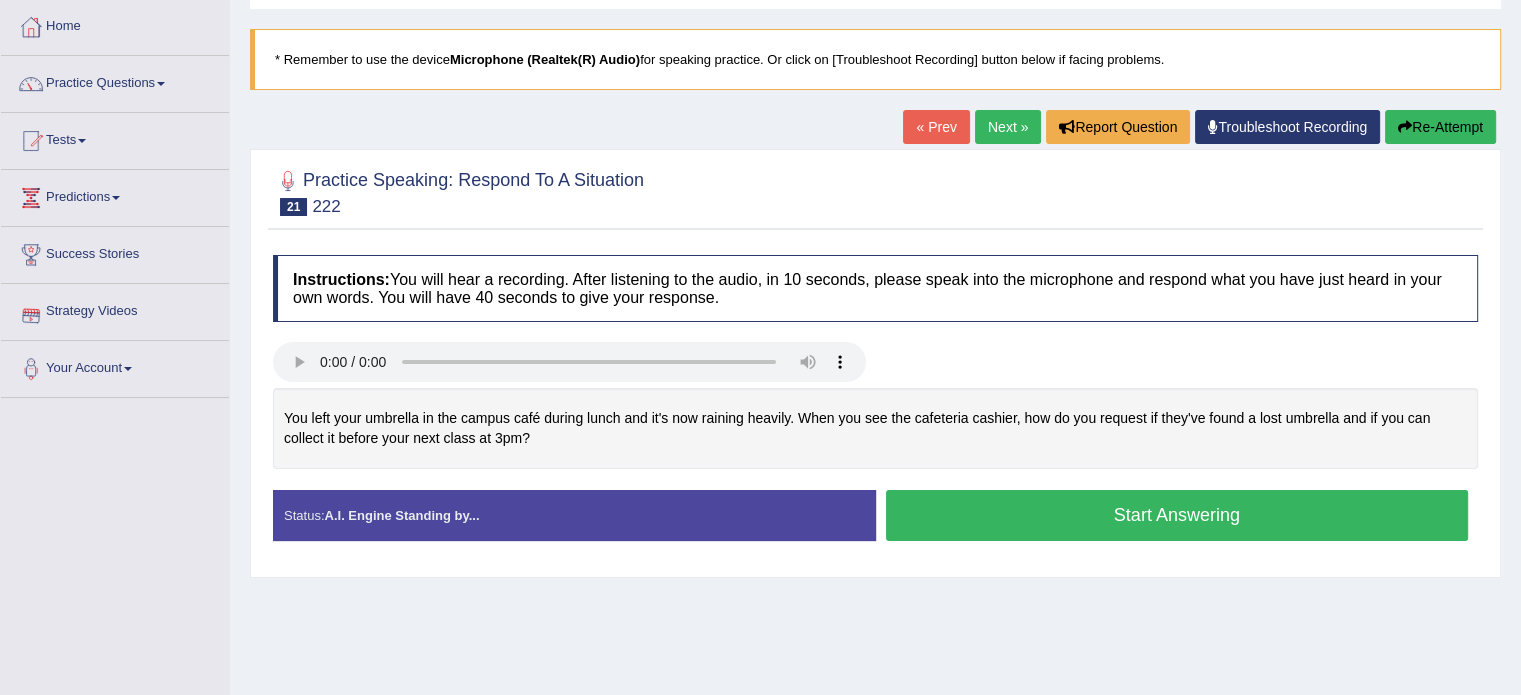 click on "Start Answering" at bounding box center [1177, 515] 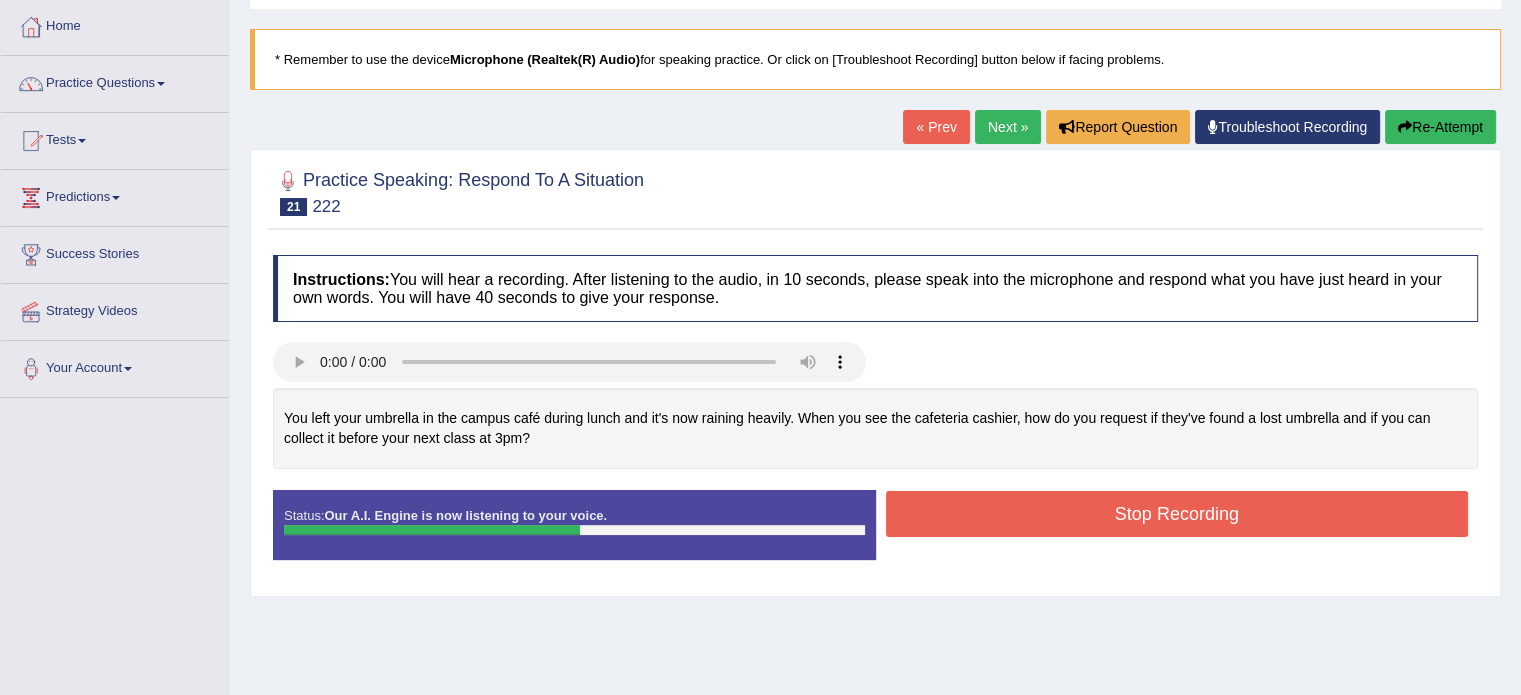 click on "Stop Recording" at bounding box center (1177, 514) 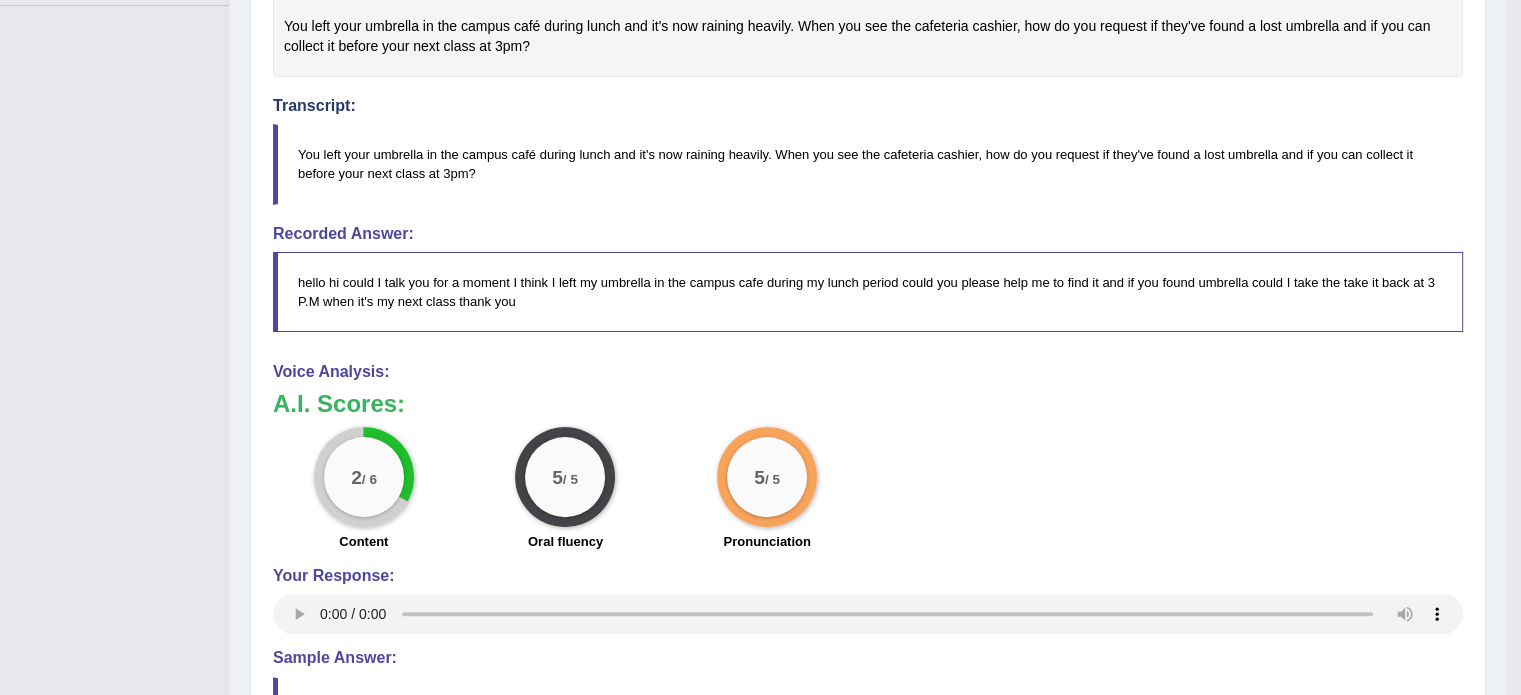 scroll, scrollTop: 624, scrollLeft: 0, axis: vertical 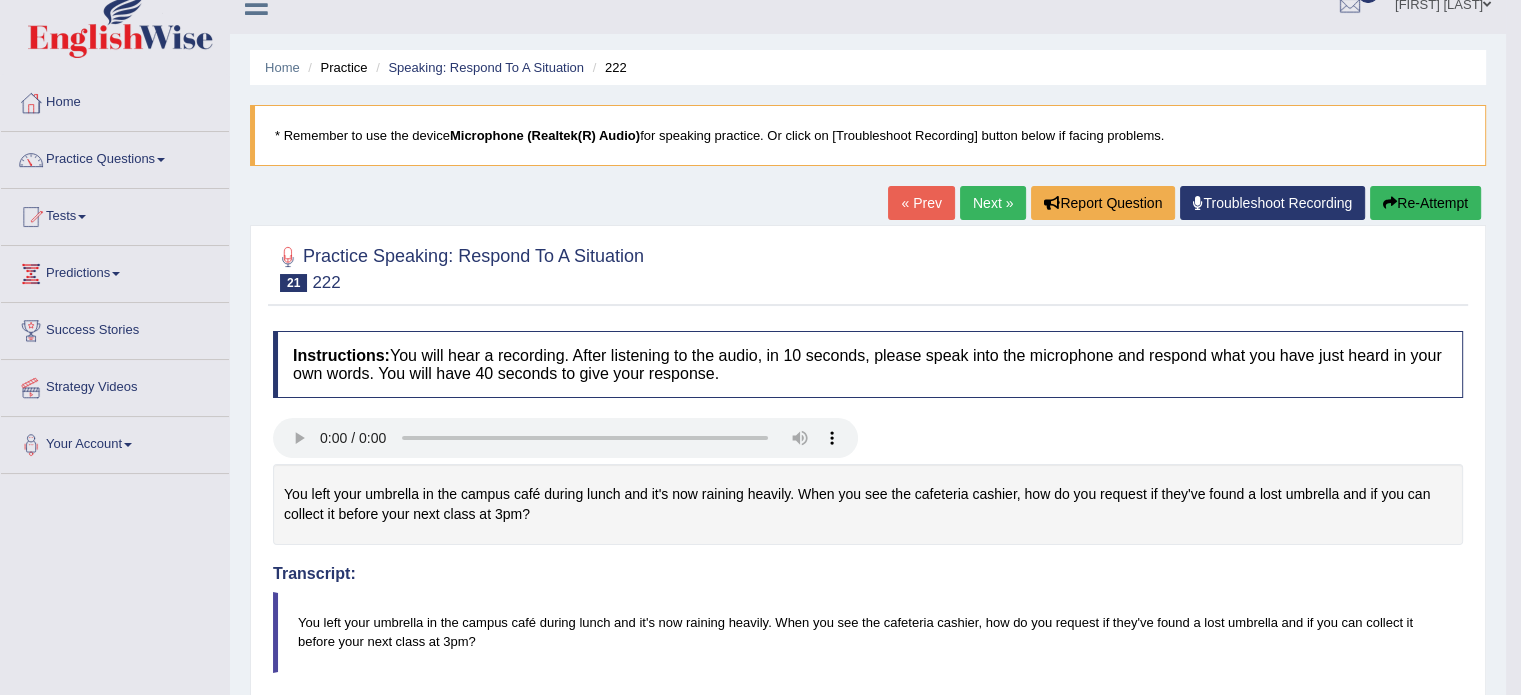 click on "Next »" at bounding box center (993, 203) 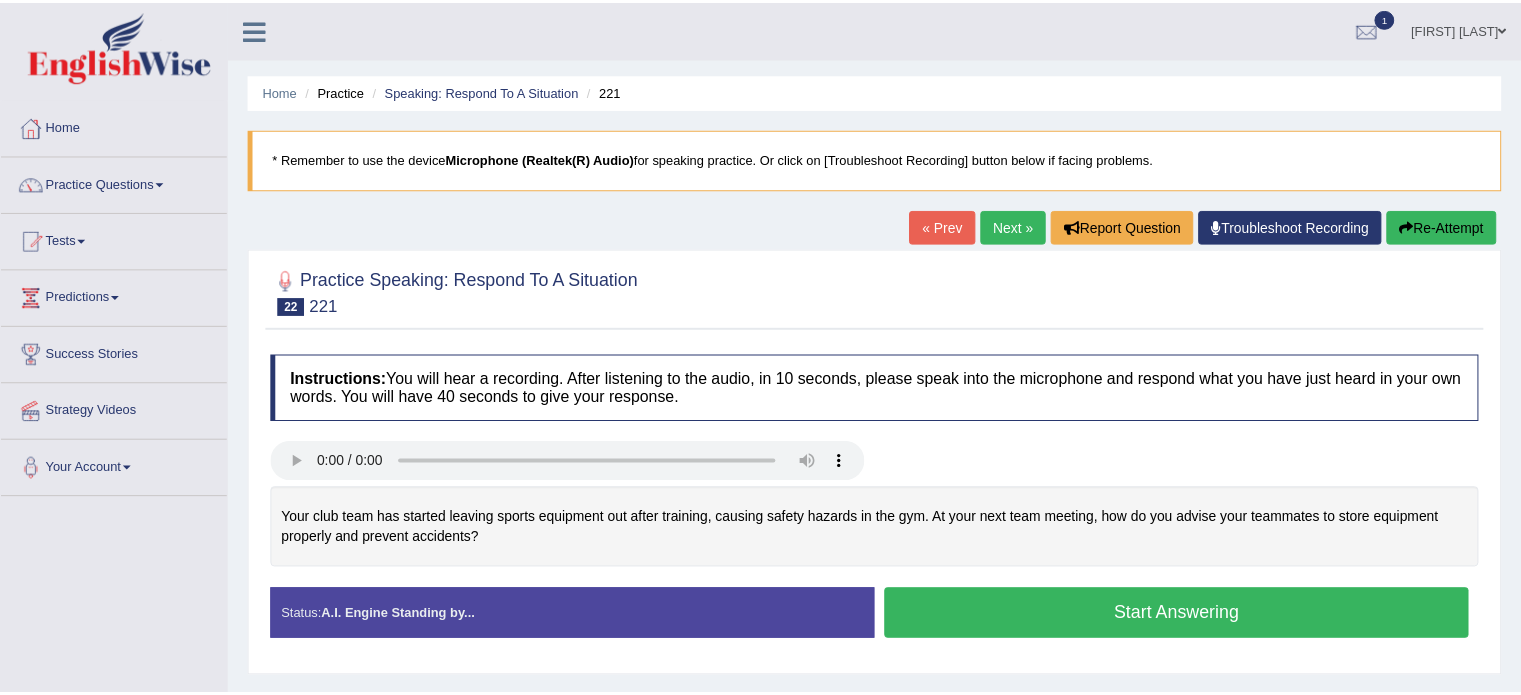 scroll, scrollTop: 0, scrollLeft: 0, axis: both 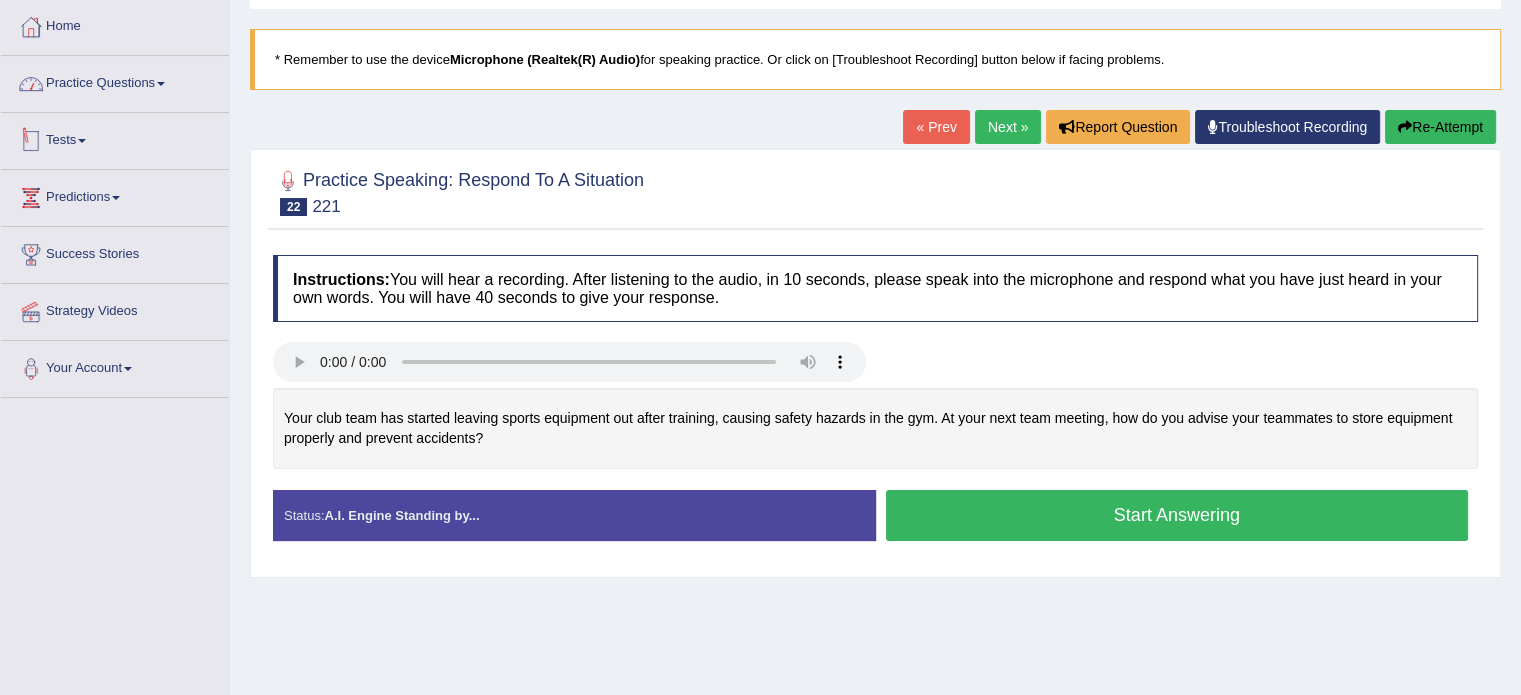 click on "Practice Questions" at bounding box center (115, 81) 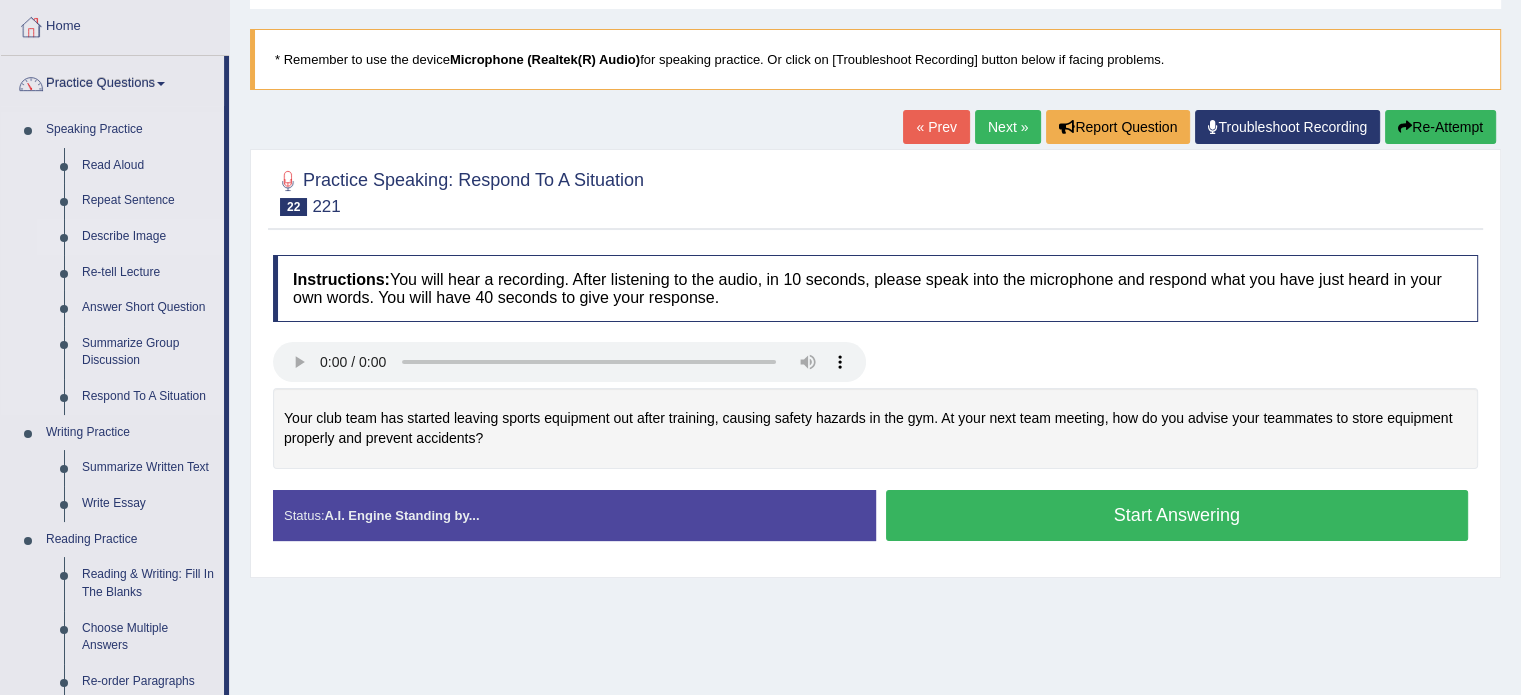 click on "Describe Image" at bounding box center [148, 237] 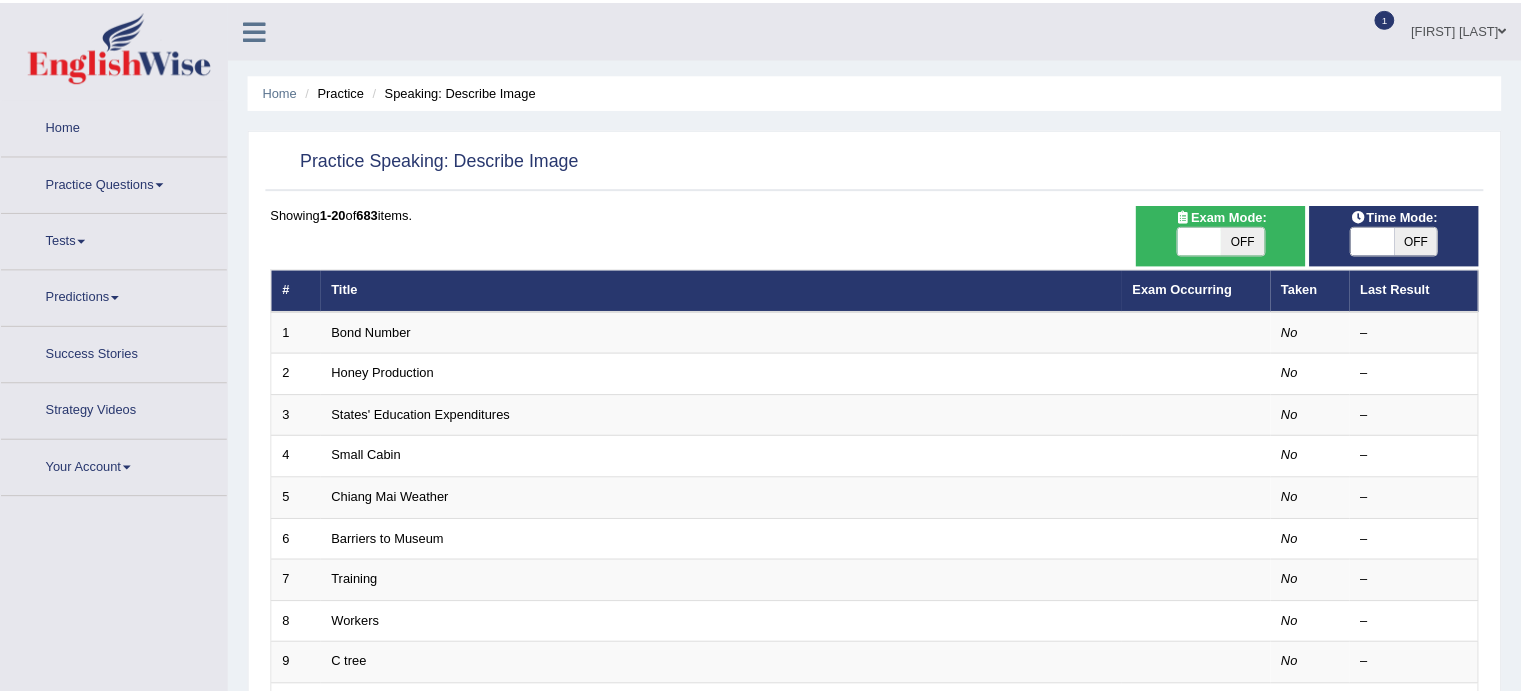 scroll, scrollTop: 0, scrollLeft: 0, axis: both 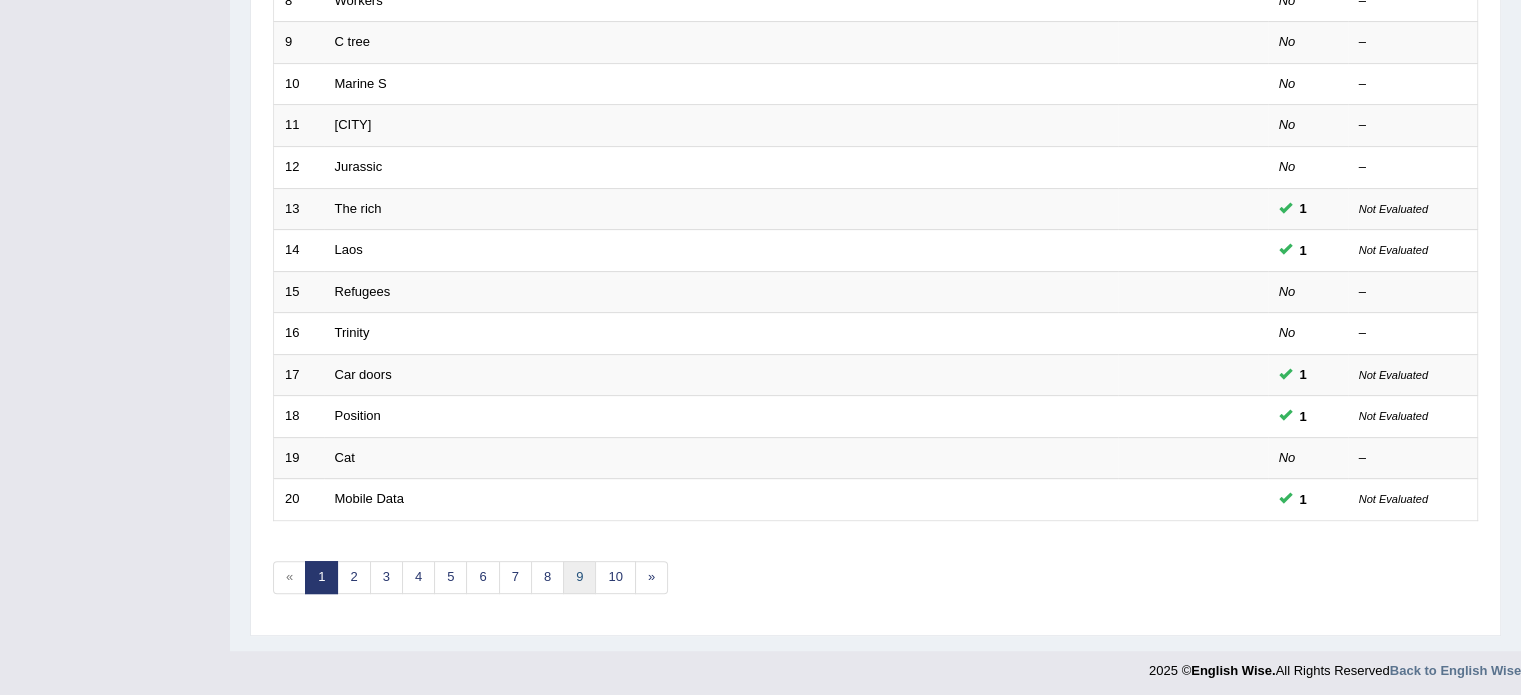 click on "9" at bounding box center (579, 577) 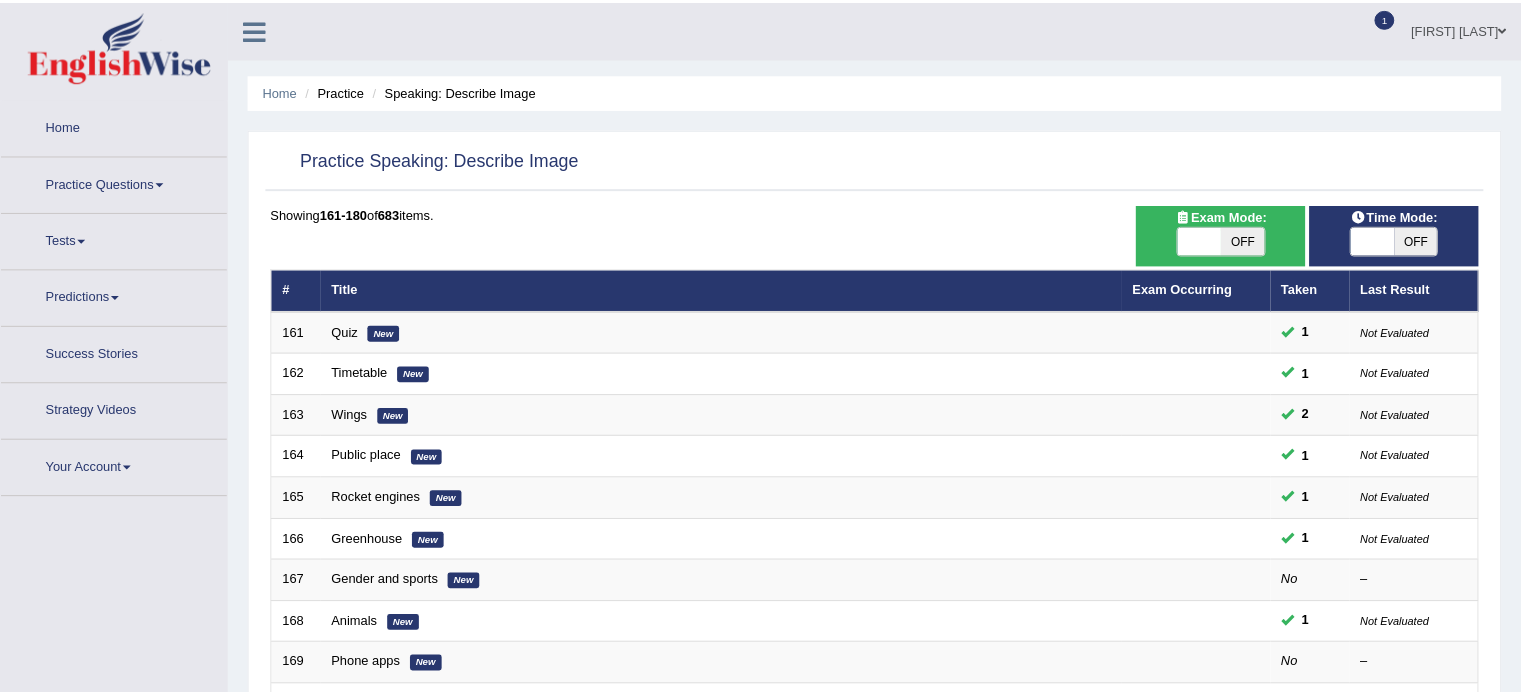 scroll, scrollTop: 0, scrollLeft: 0, axis: both 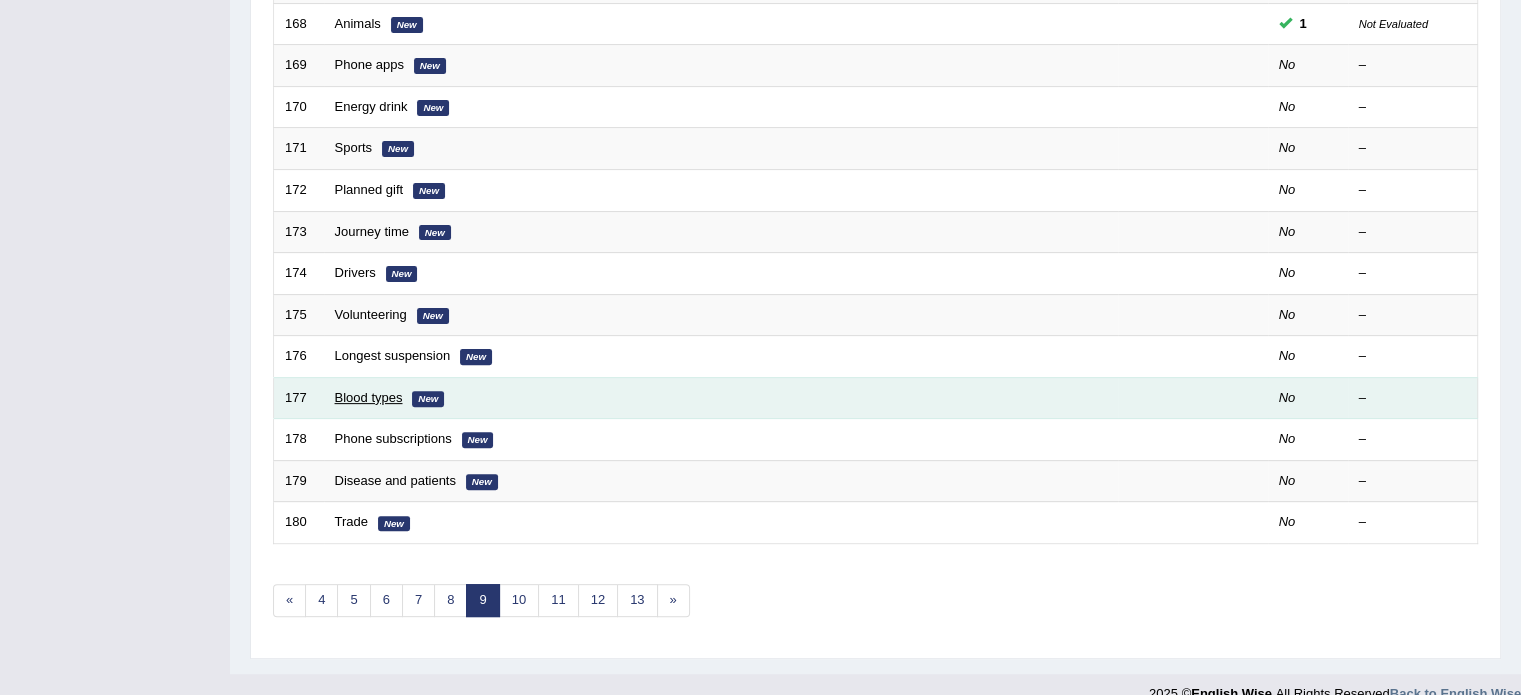 click on "Blood types" at bounding box center [369, 397] 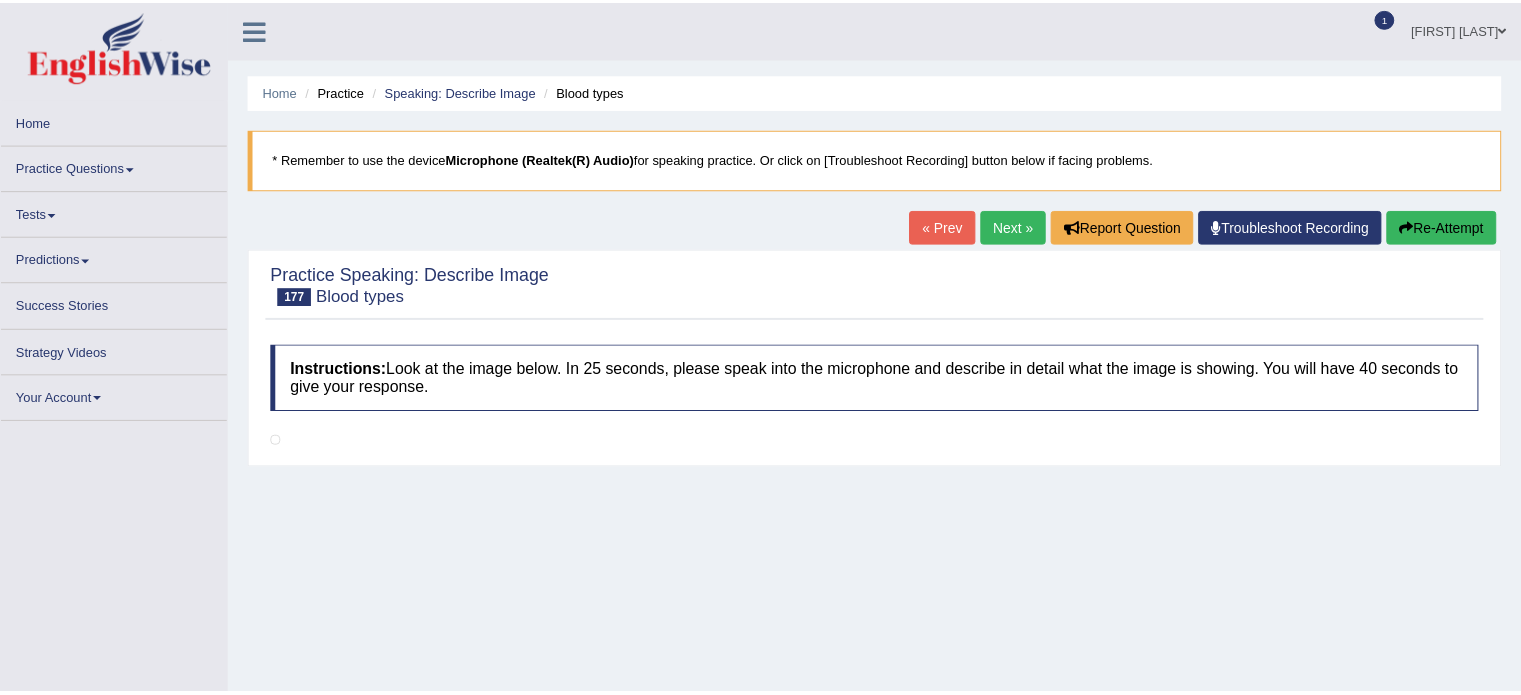 scroll, scrollTop: 0, scrollLeft: 0, axis: both 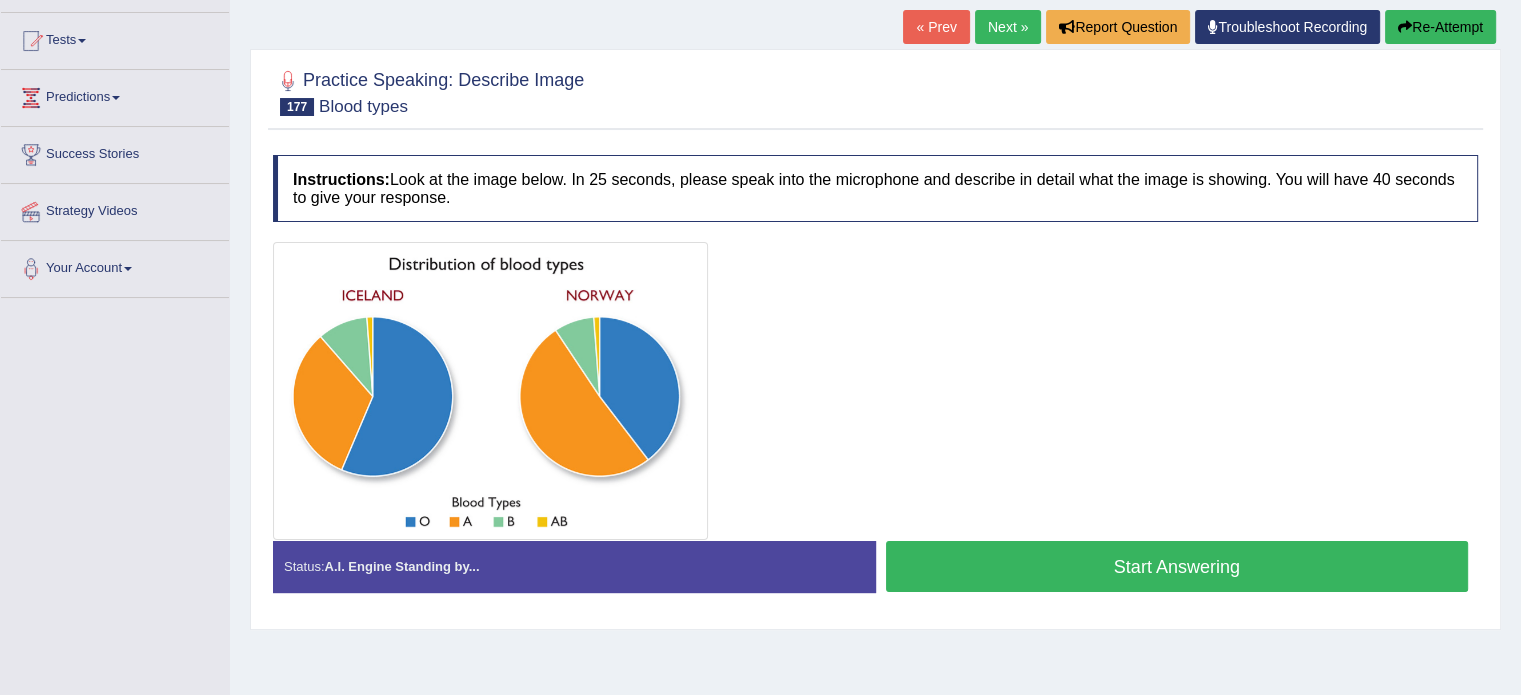 click on "Start Answering" at bounding box center [1177, 566] 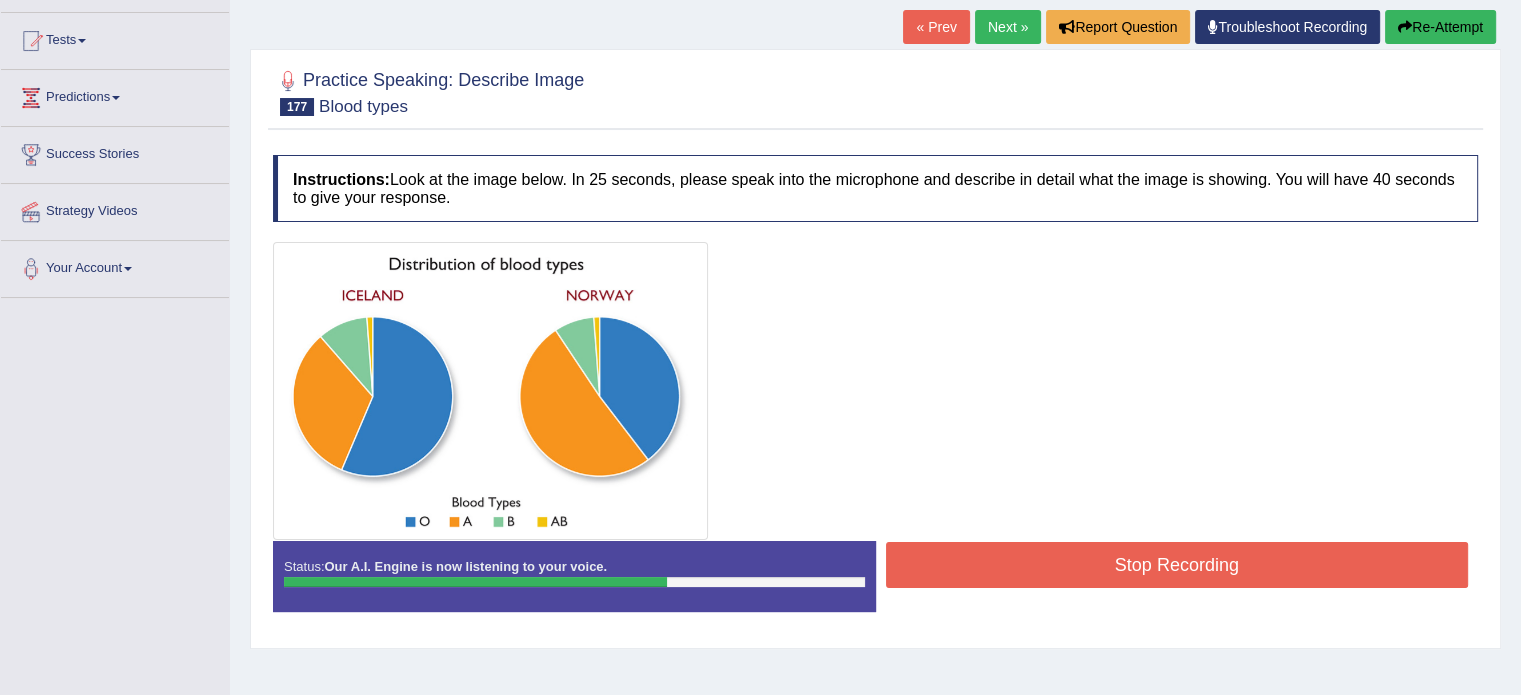 click on "Stop Recording" at bounding box center [1177, 565] 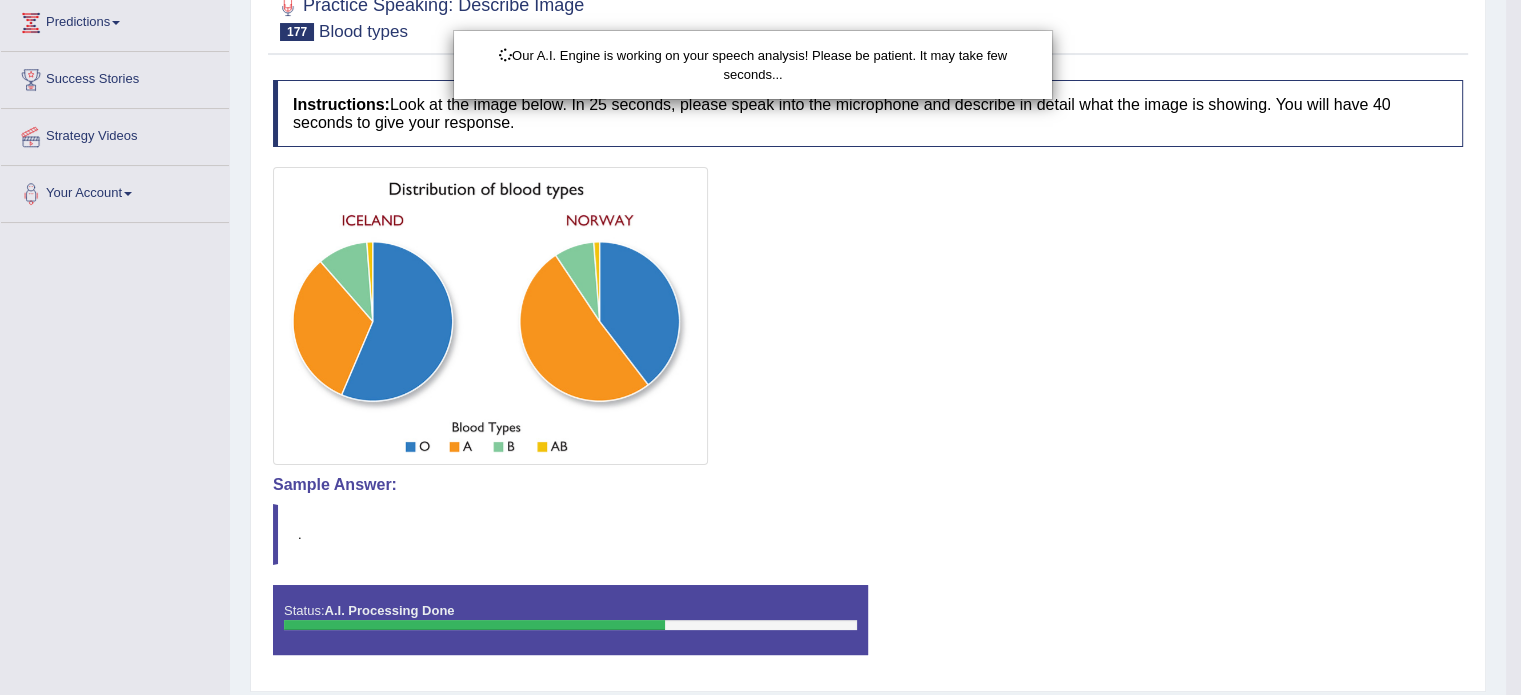 scroll, scrollTop: 355, scrollLeft: 0, axis: vertical 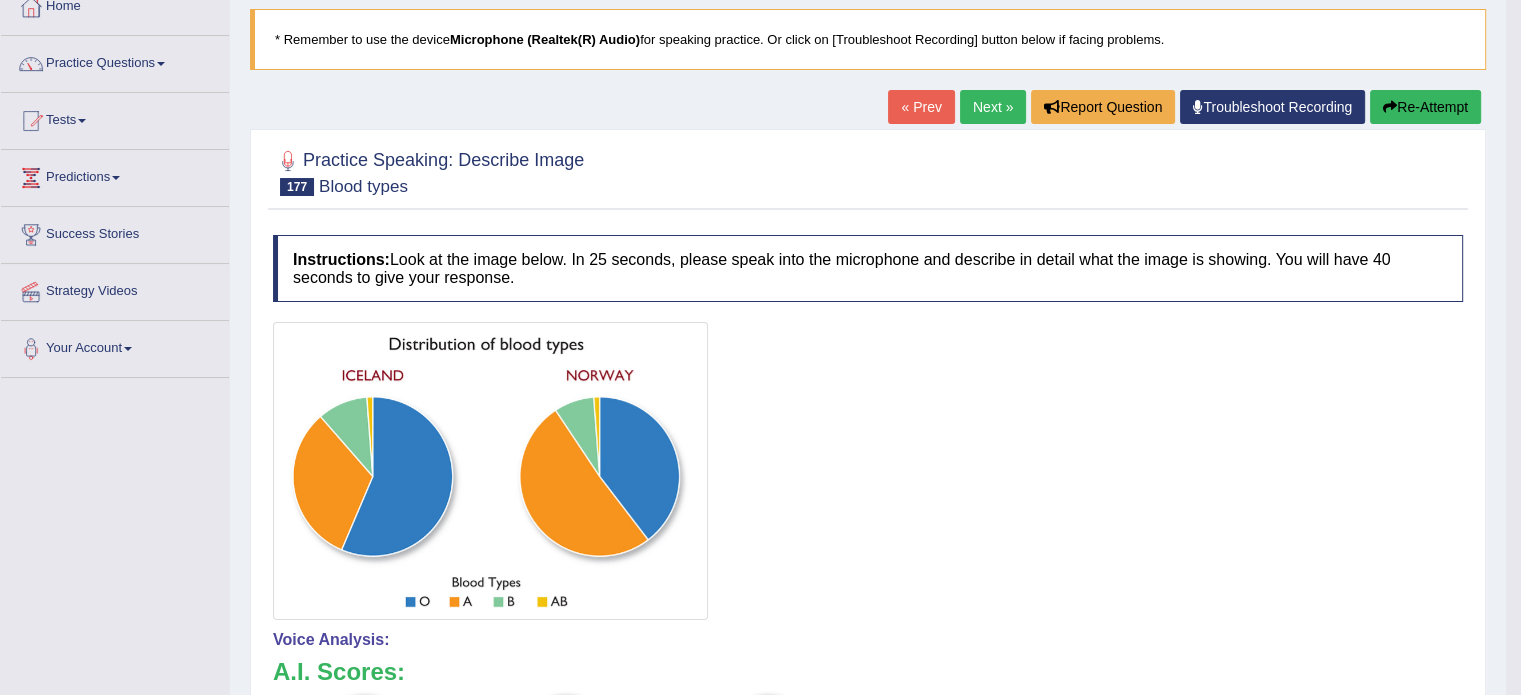 click on "Next »" at bounding box center (993, 107) 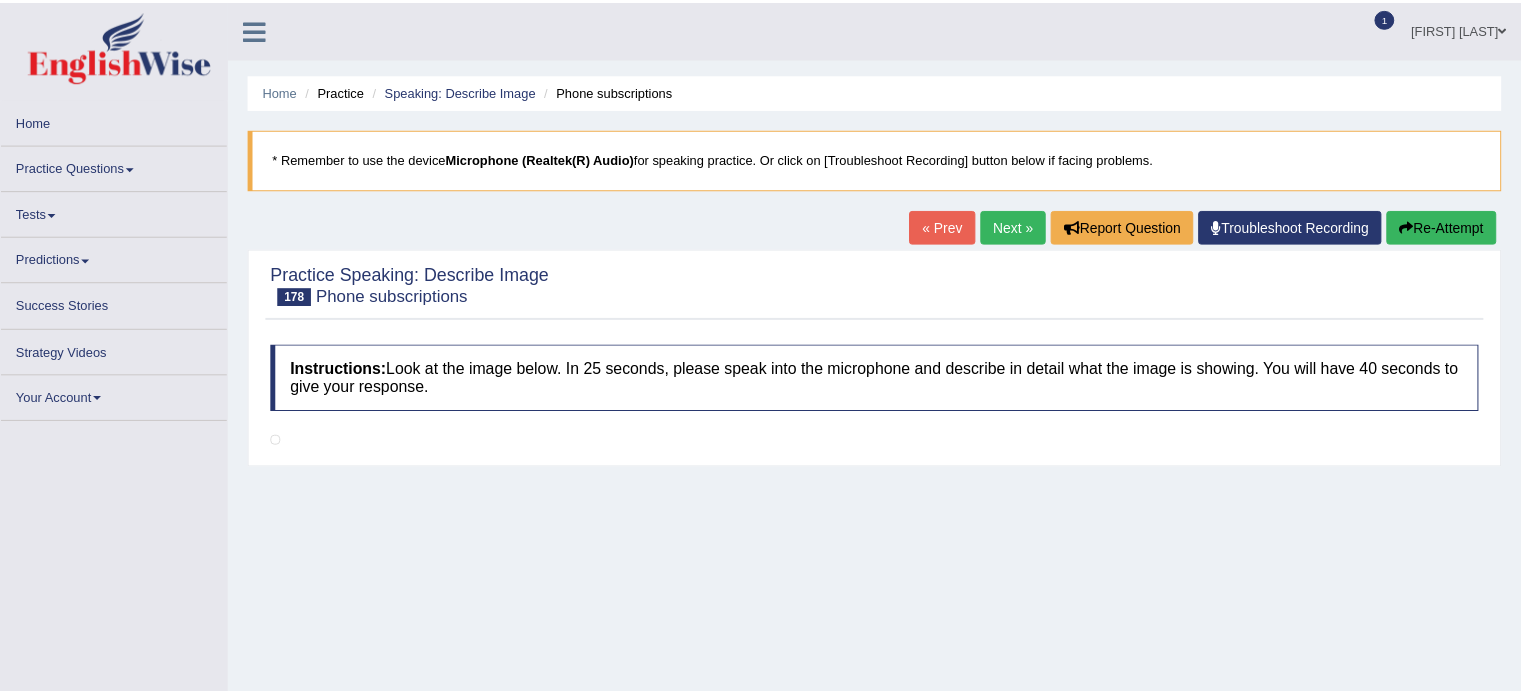 scroll, scrollTop: 0, scrollLeft: 0, axis: both 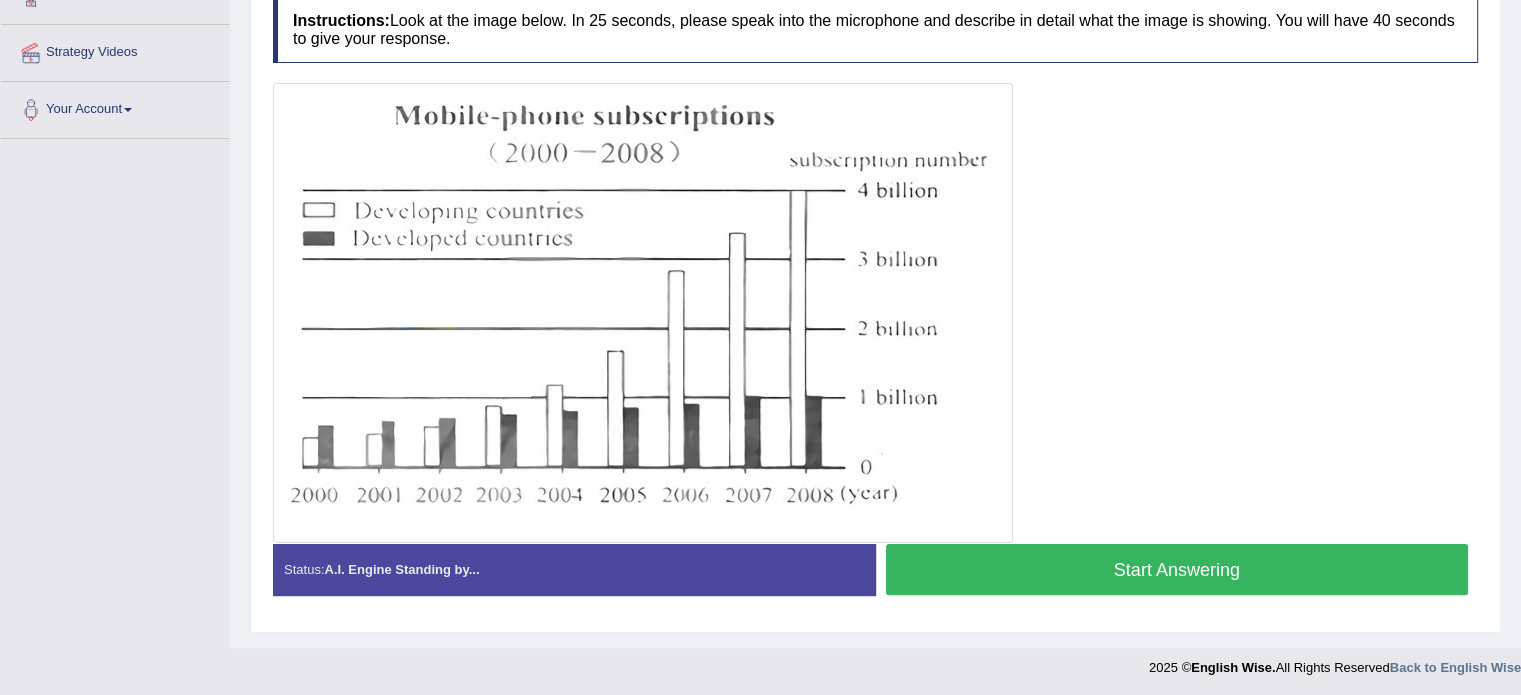 click on "Start Answering" at bounding box center [1177, 569] 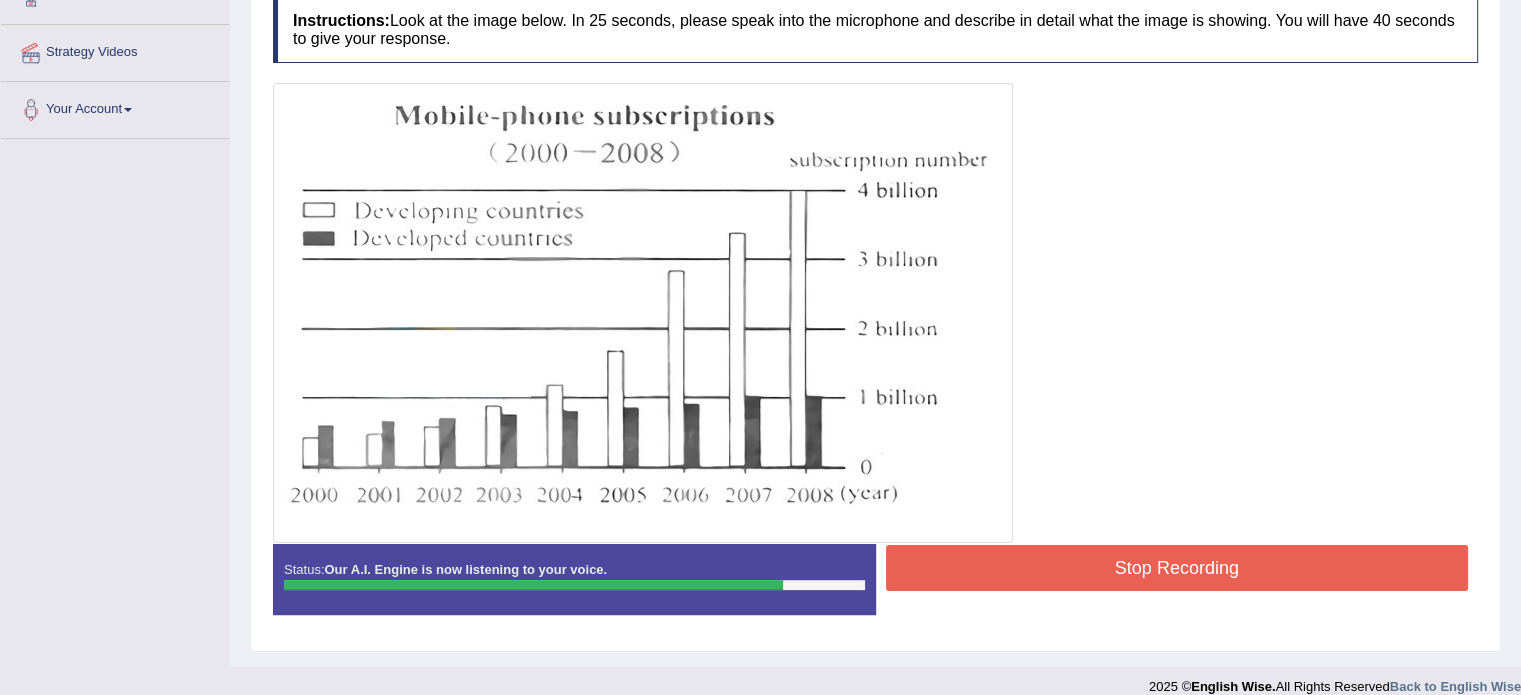 click on "Stop Recording" at bounding box center (1177, 568) 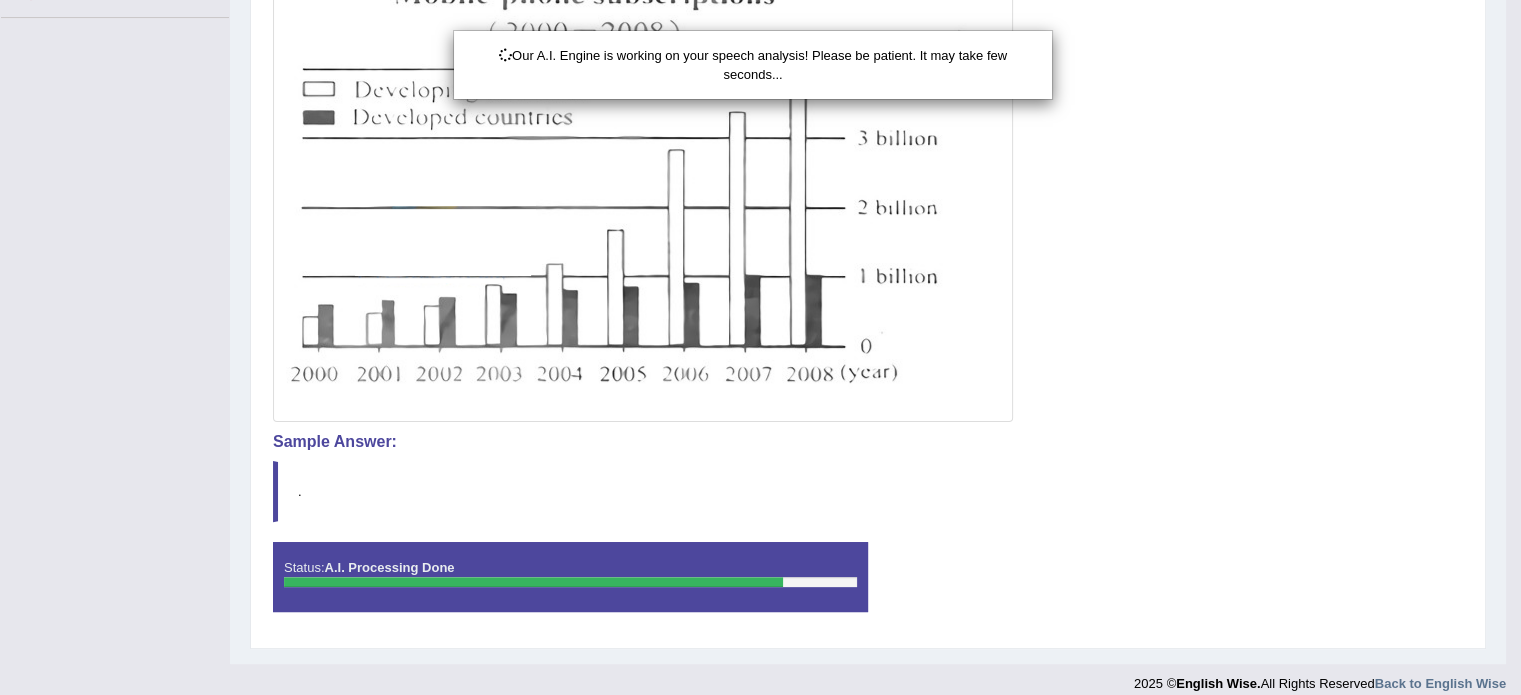 scroll, scrollTop: 496, scrollLeft: 0, axis: vertical 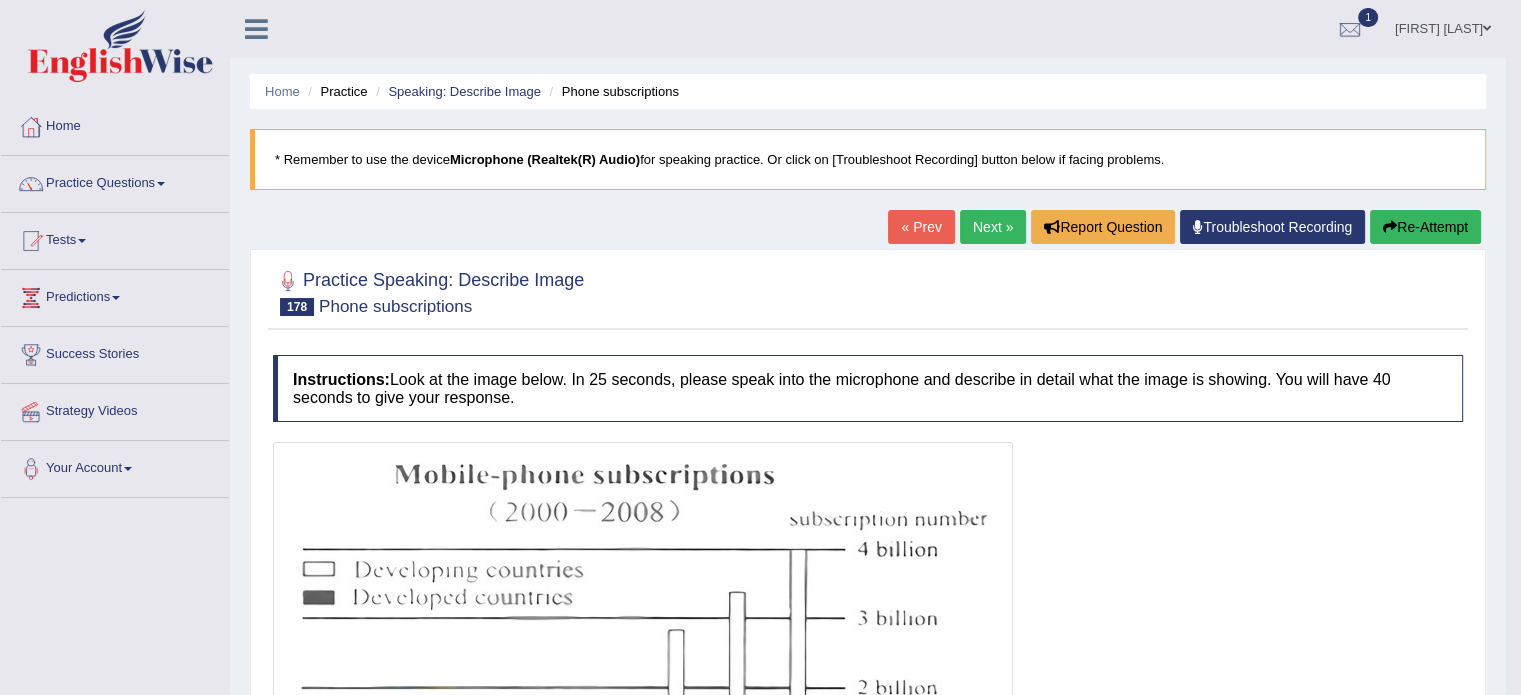 click on "Next »" at bounding box center [993, 227] 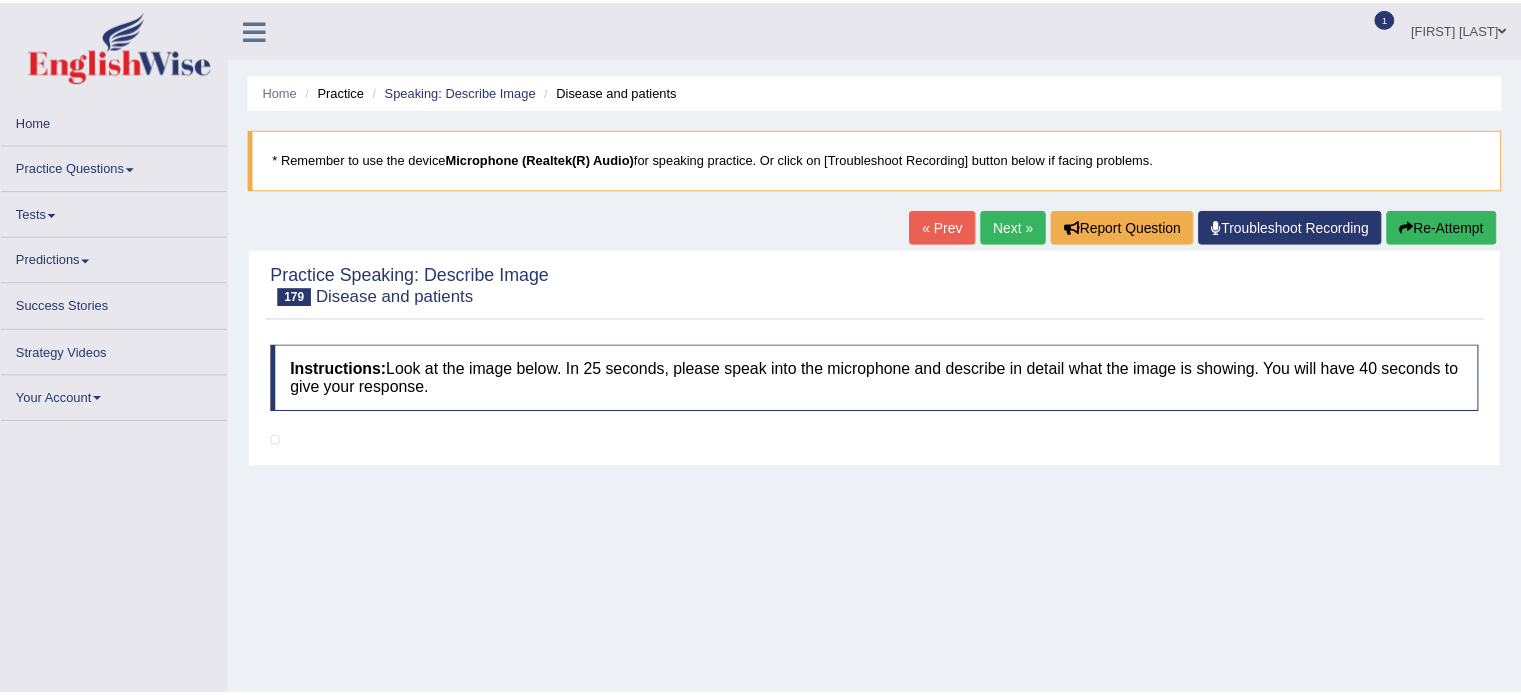 scroll, scrollTop: 0, scrollLeft: 0, axis: both 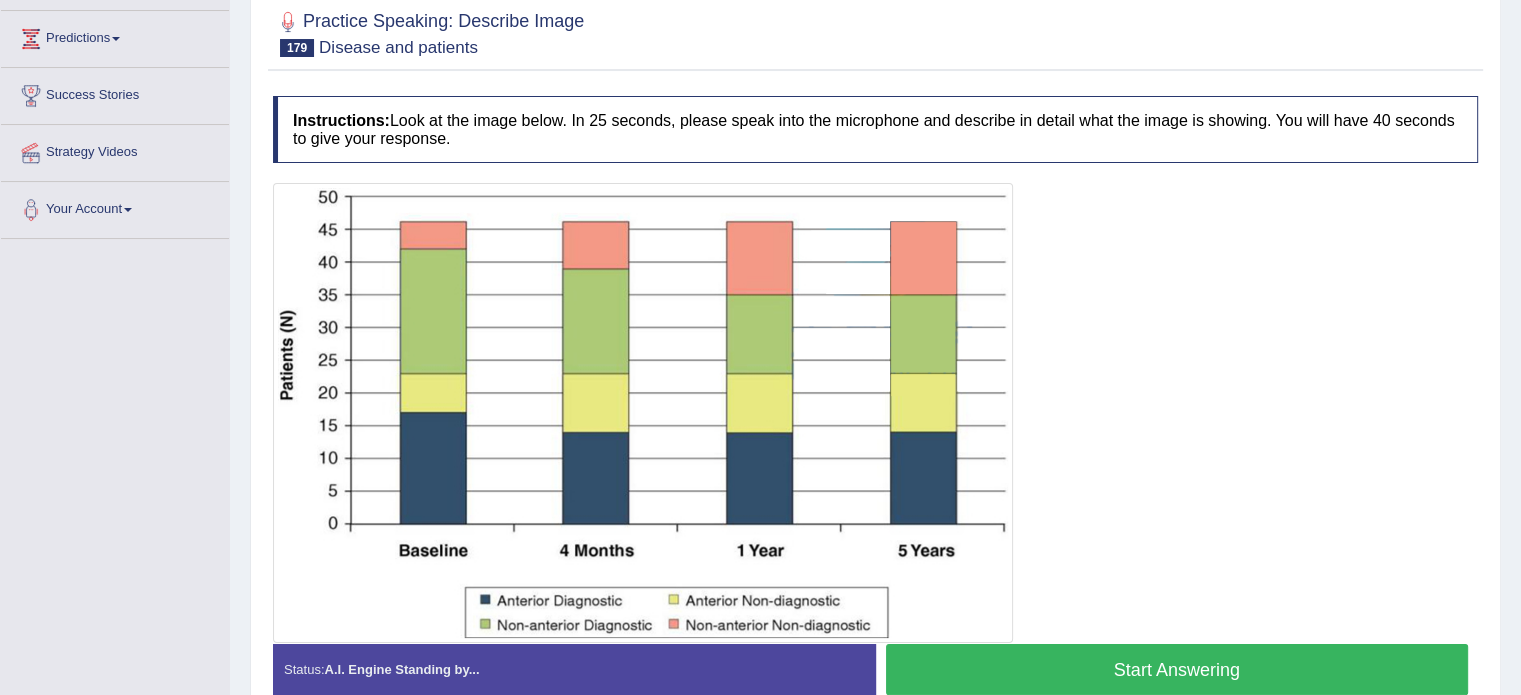 click on "Start Answering" at bounding box center (1177, 669) 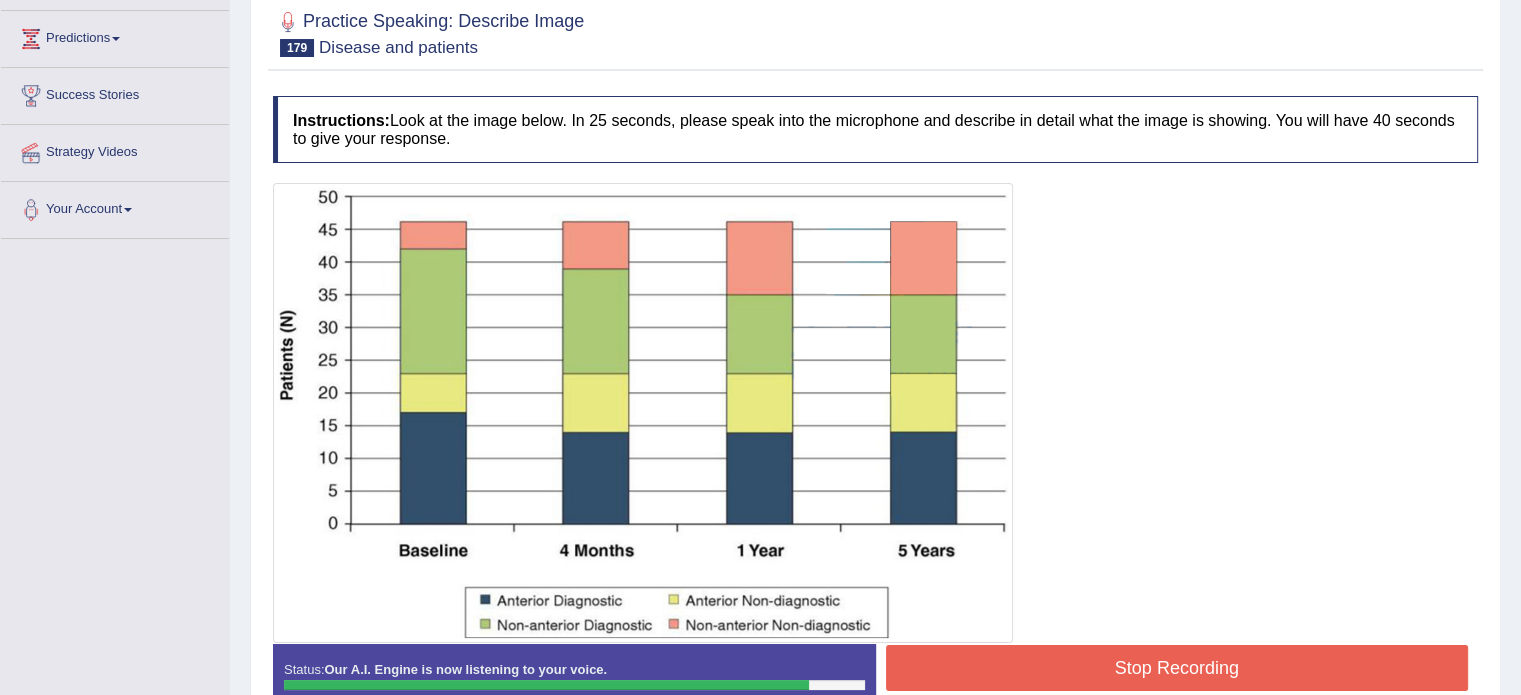 click on "Stop Recording" at bounding box center [1177, 668] 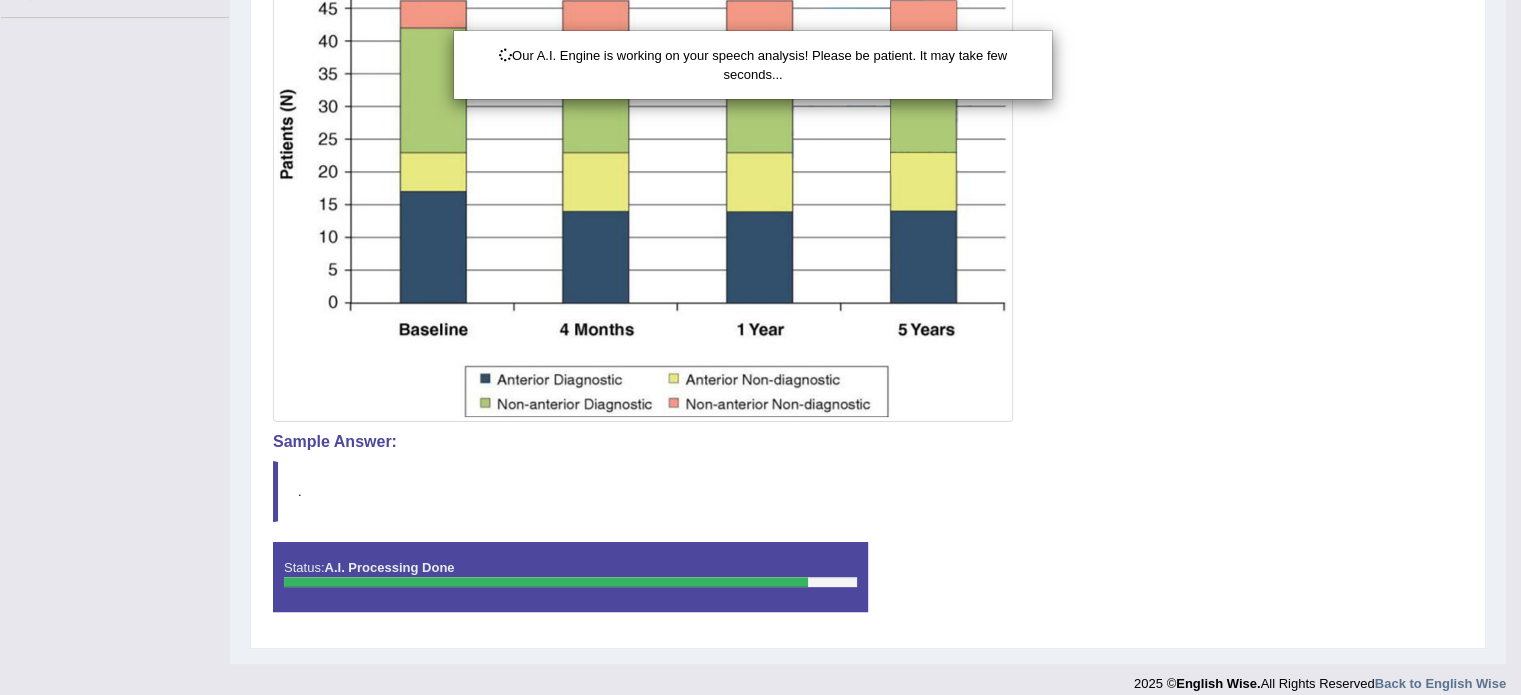 scroll, scrollTop: 496, scrollLeft: 0, axis: vertical 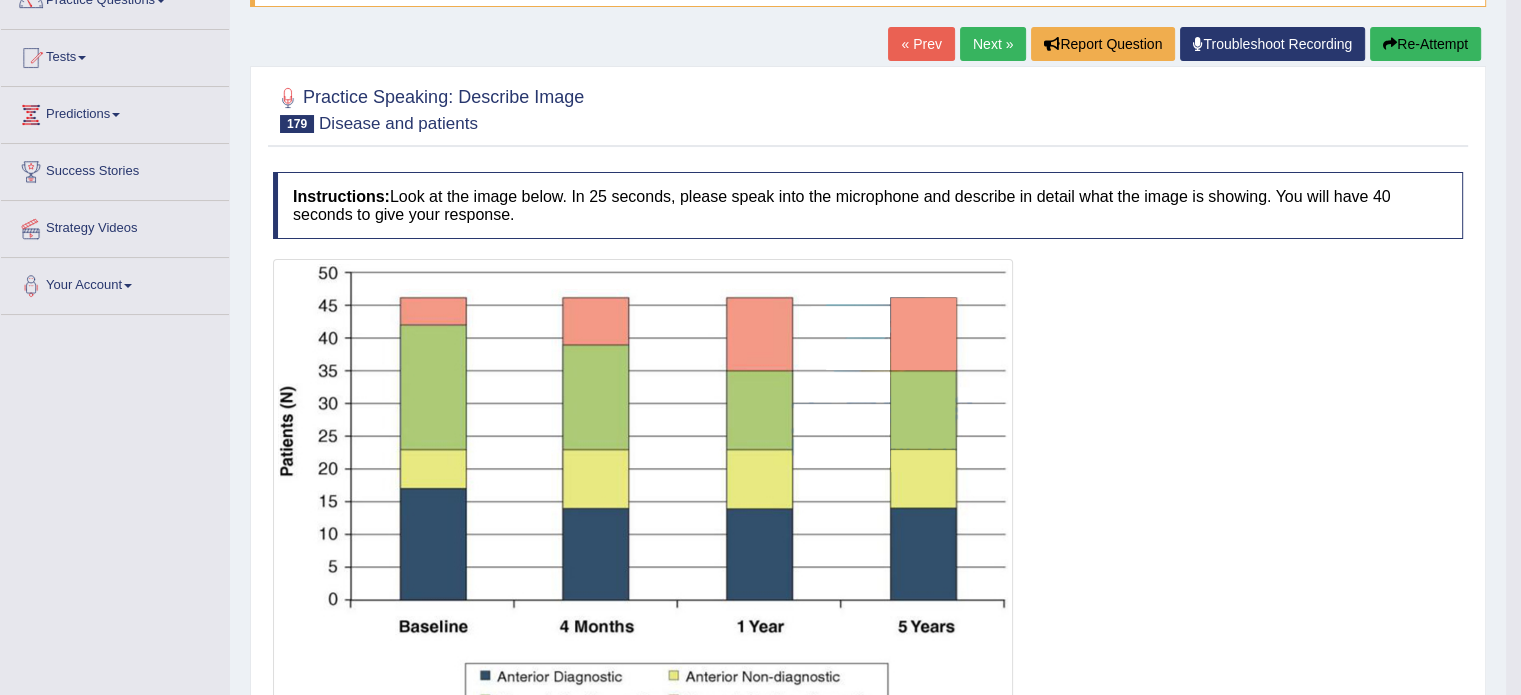 click on "Next »" at bounding box center (993, 44) 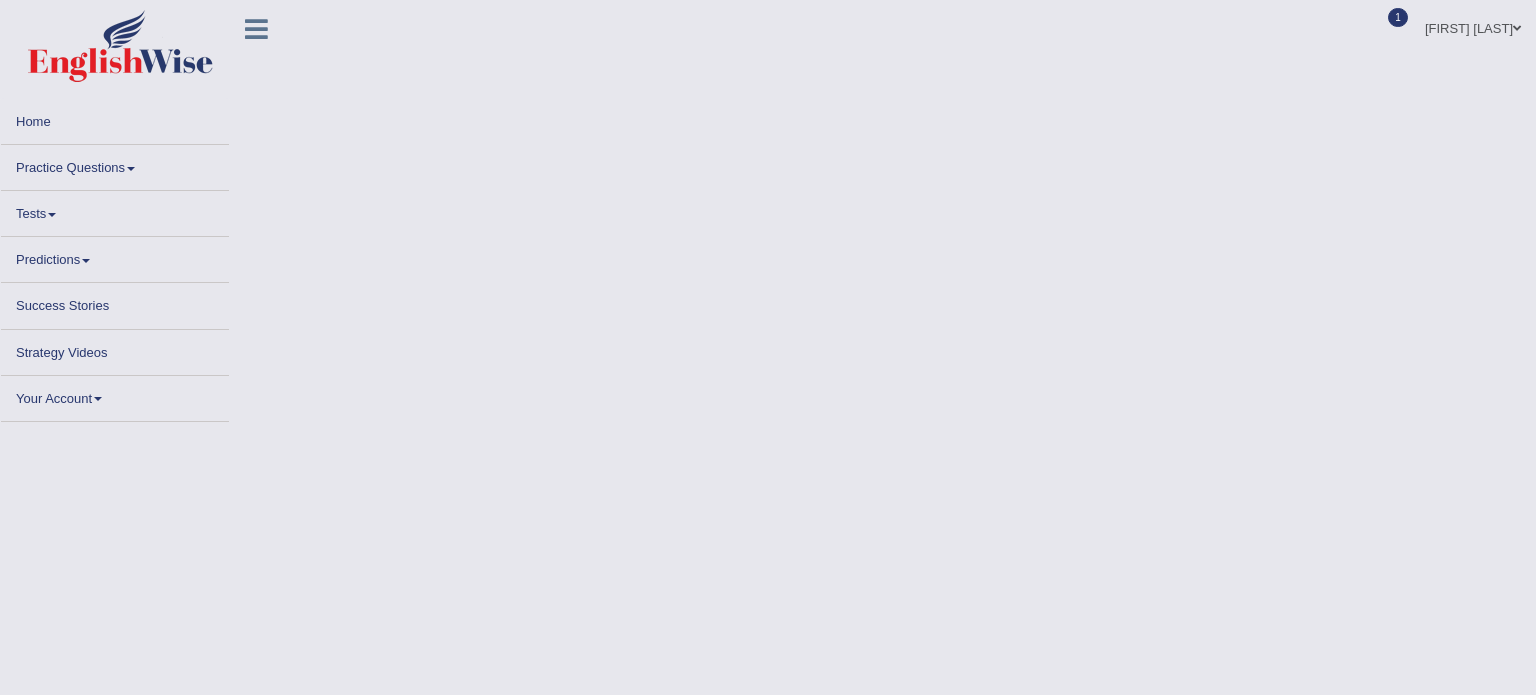scroll, scrollTop: 0, scrollLeft: 0, axis: both 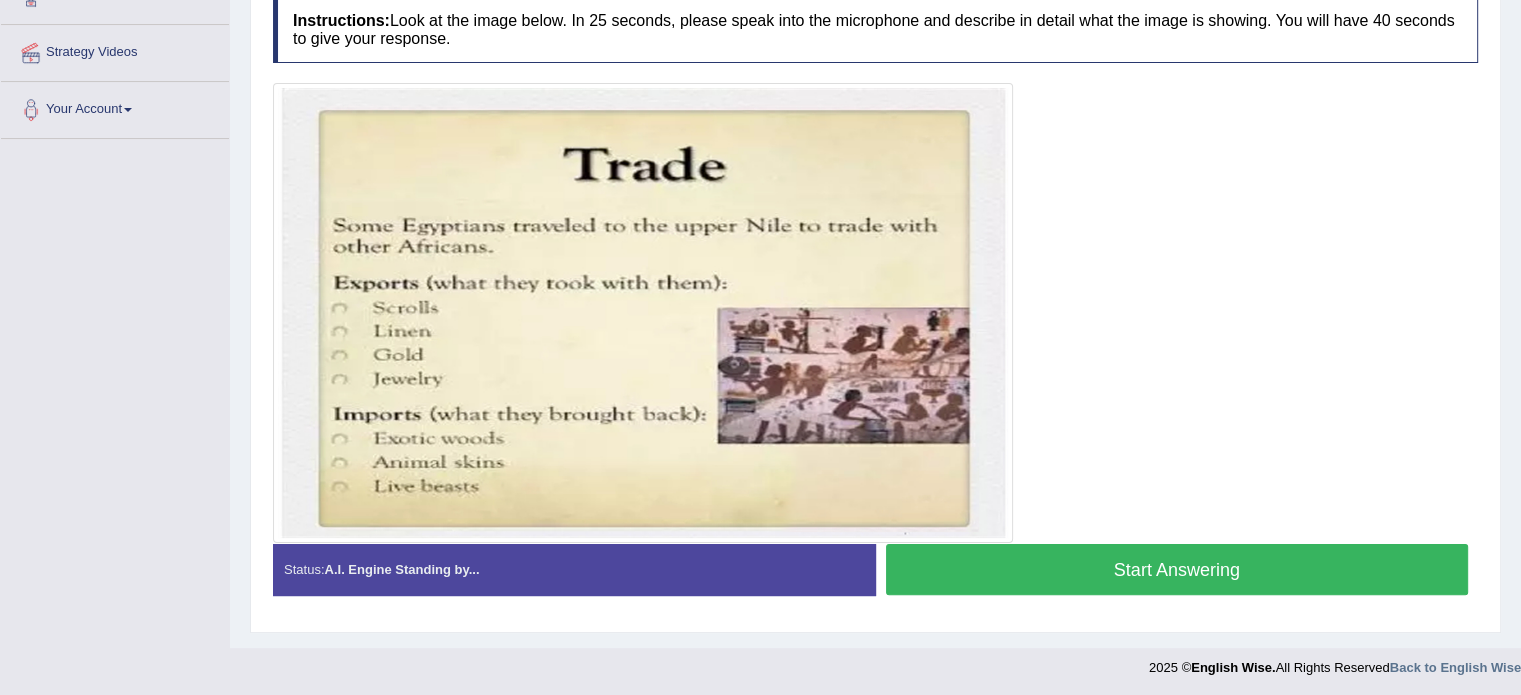 click on "Start Answering" at bounding box center (1177, 569) 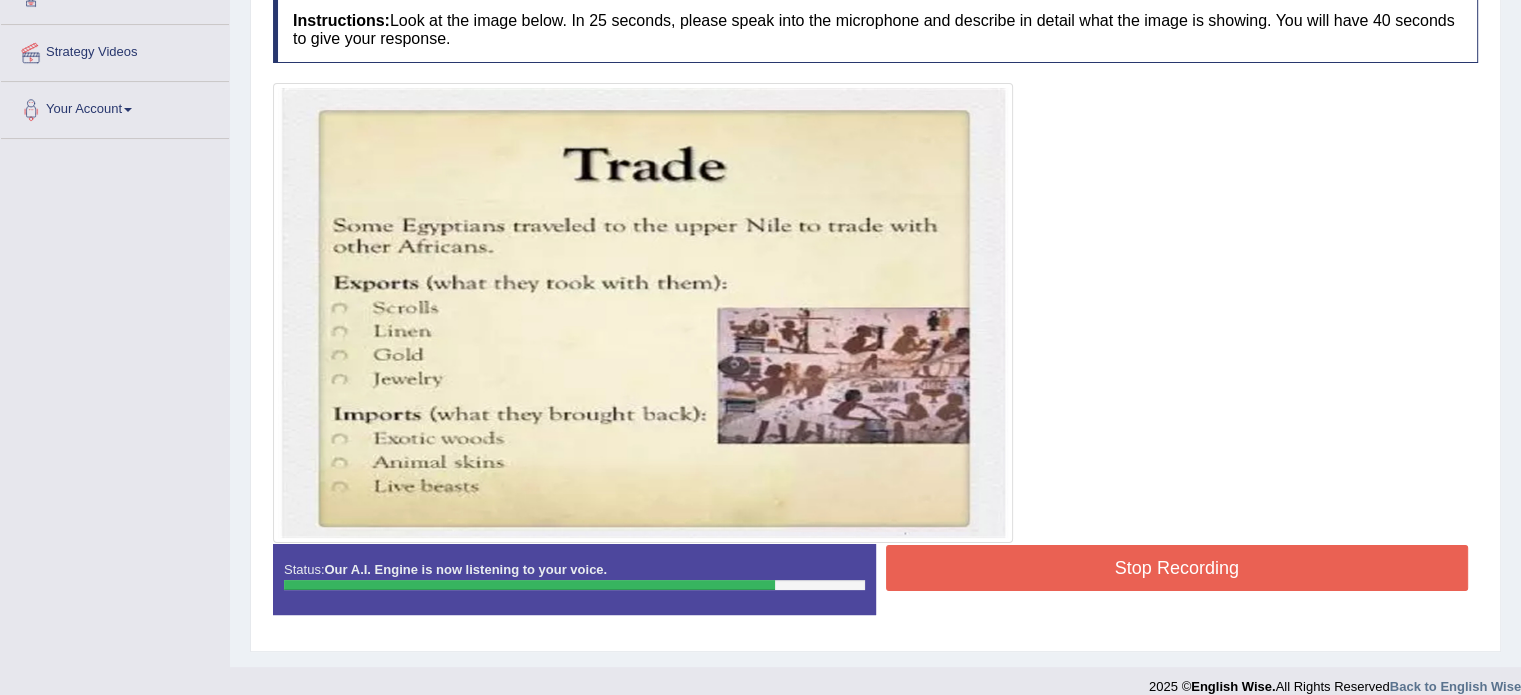 click on "Stop Recording" at bounding box center [1177, 568] 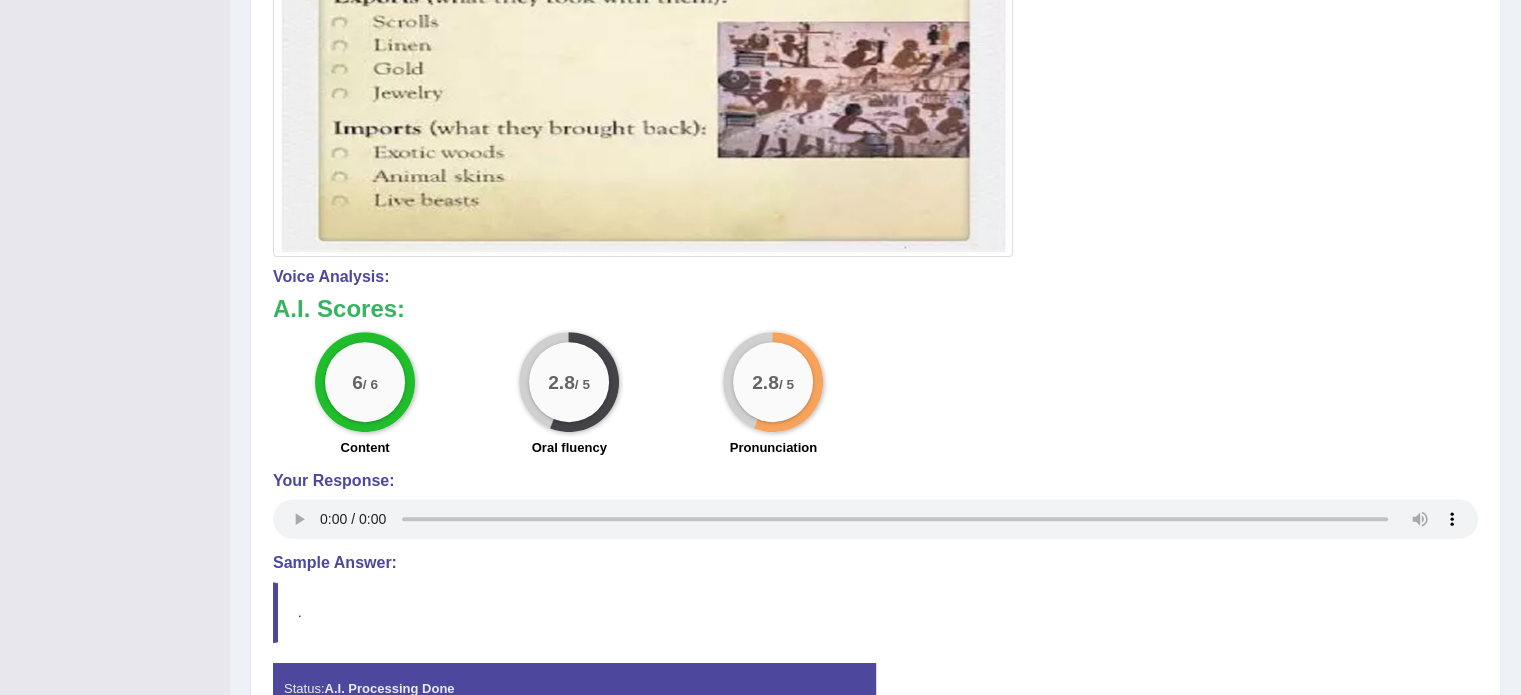 scroll, scrollTop: 659, scrollLeft: 0, axis: vertical 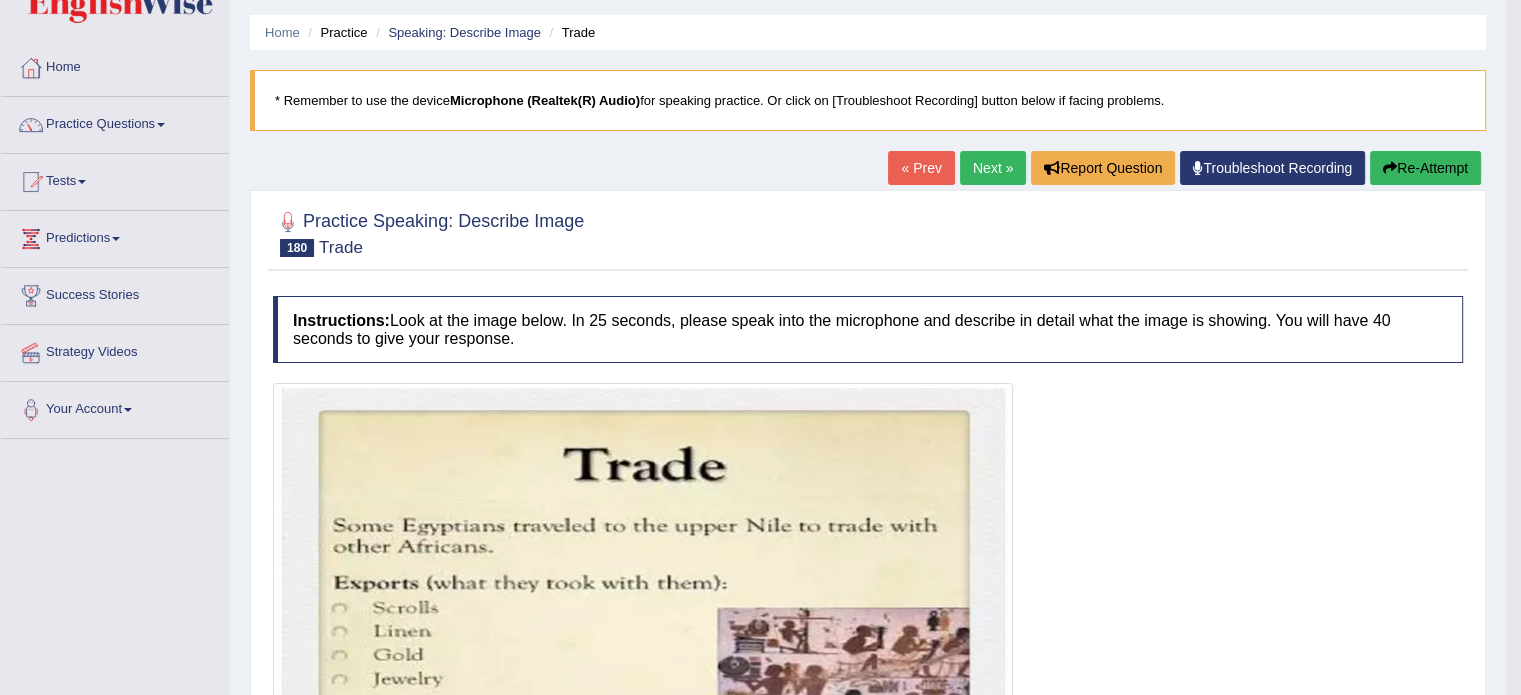 click on "Next »" at bounding box center (993, 168) 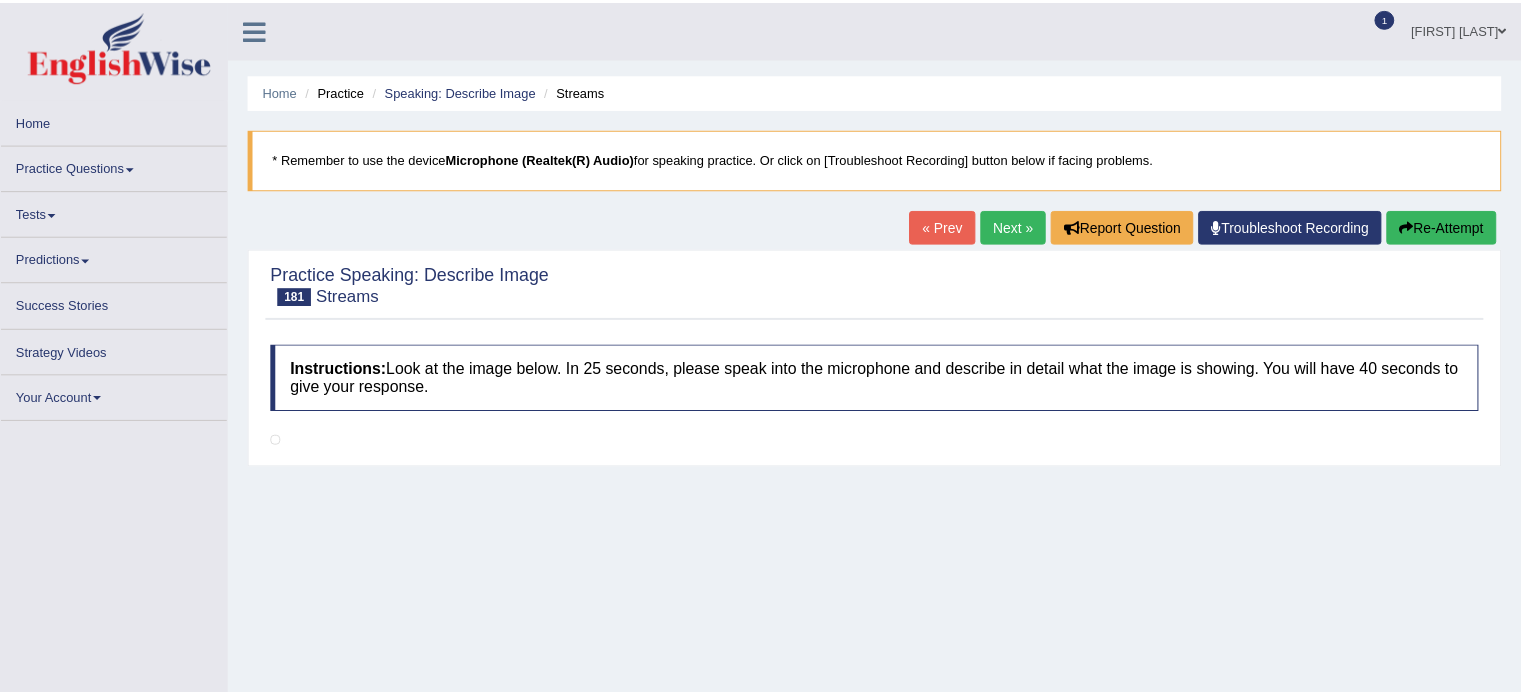 scroll, scrollTop: 0, scrollLeft: 0, axis: both 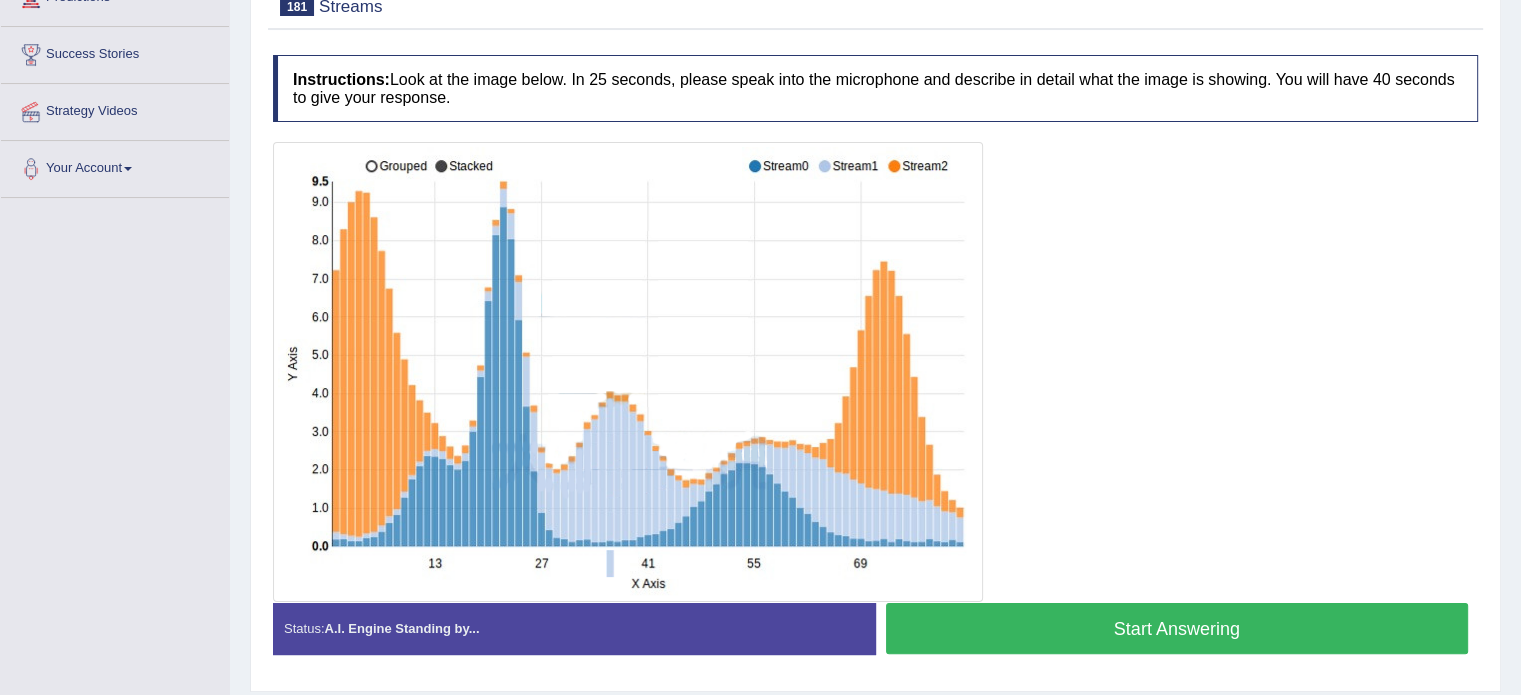 click on "Start Answering" at bounding box center [1177, 628] 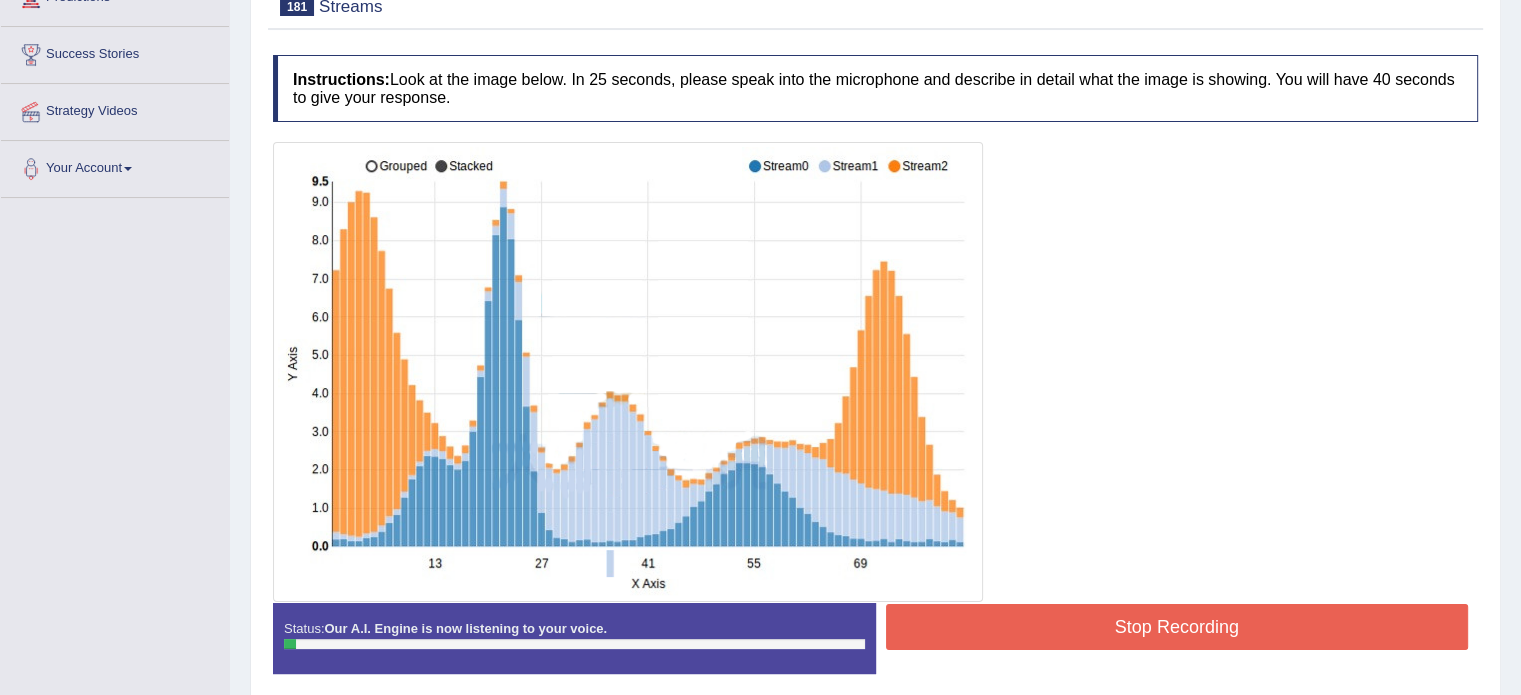 click on "Stop Recording" at bounding box center [1177, 627] 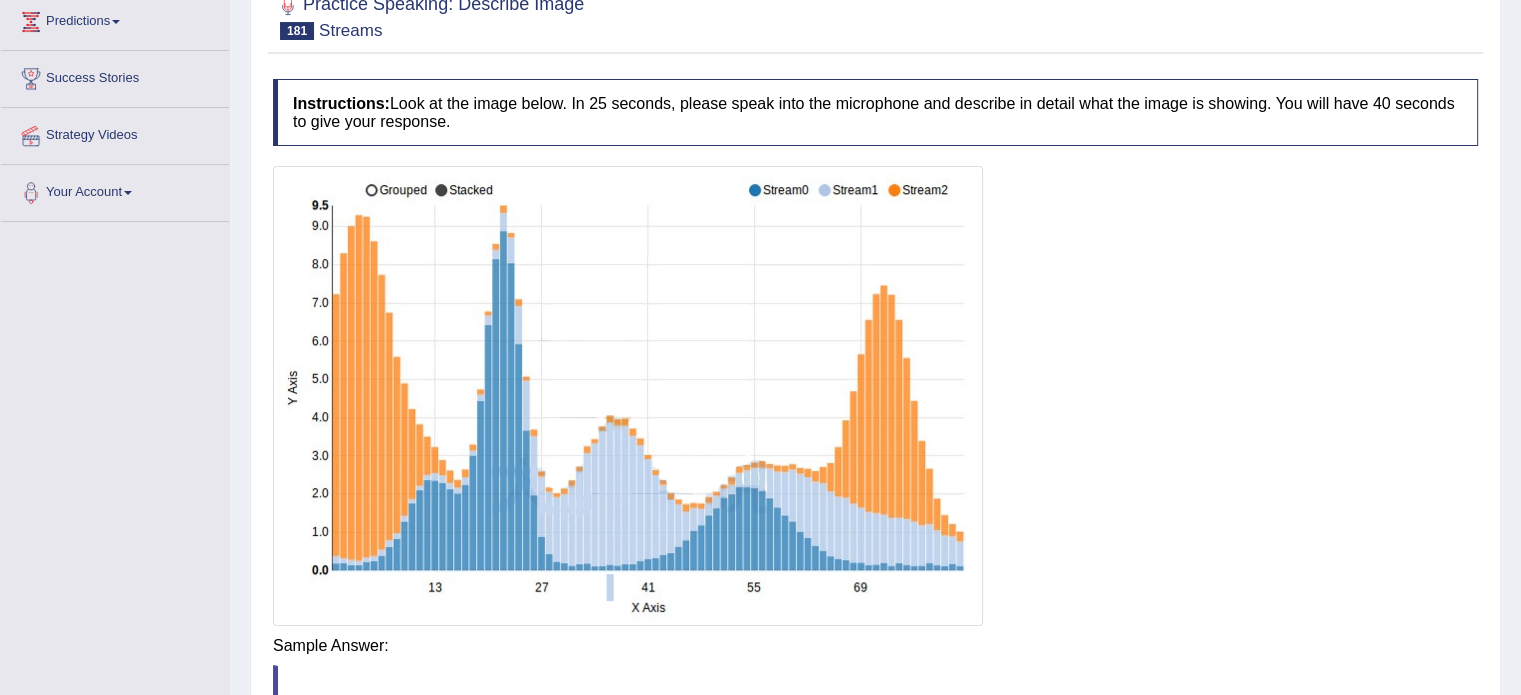 scroll, scrollTop: 0, scrollLeft: 0, axis: both 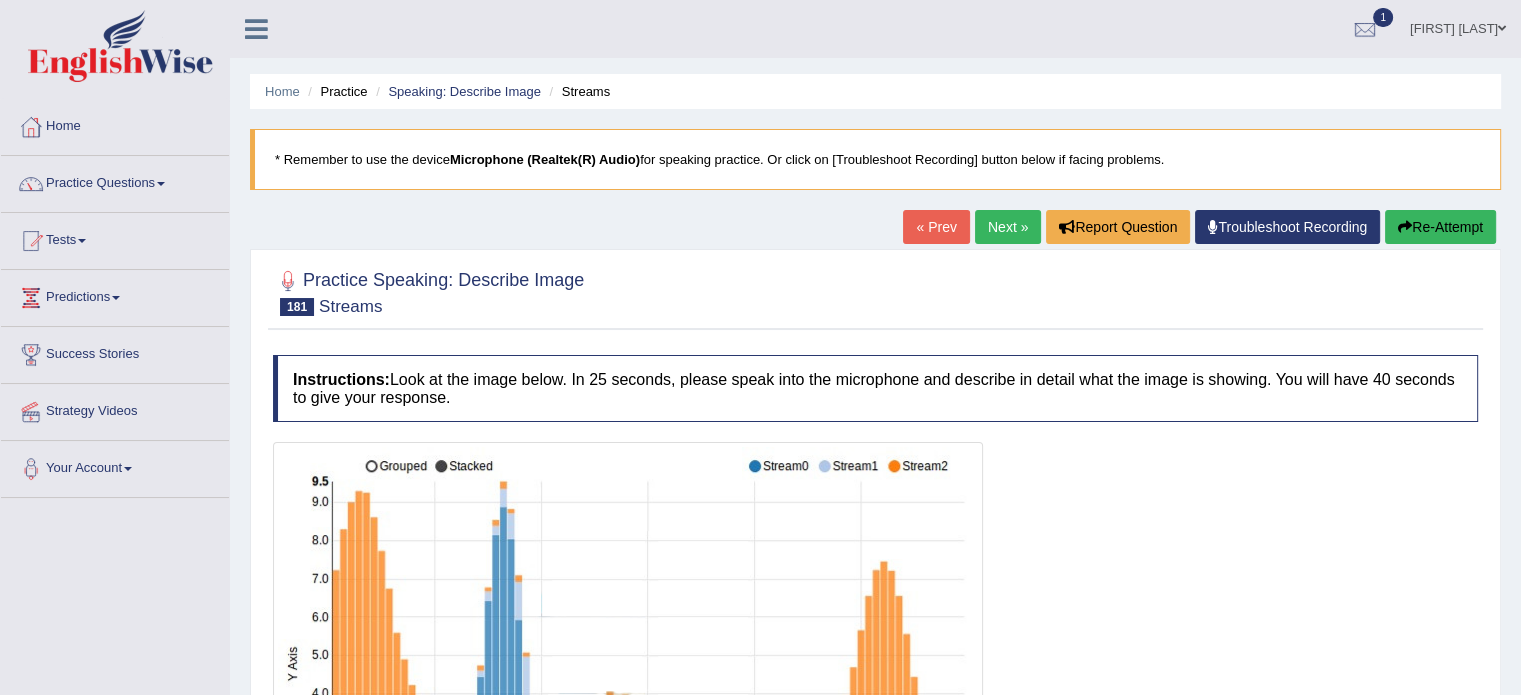 click on "Next »" at bounding box center (1008, 227) 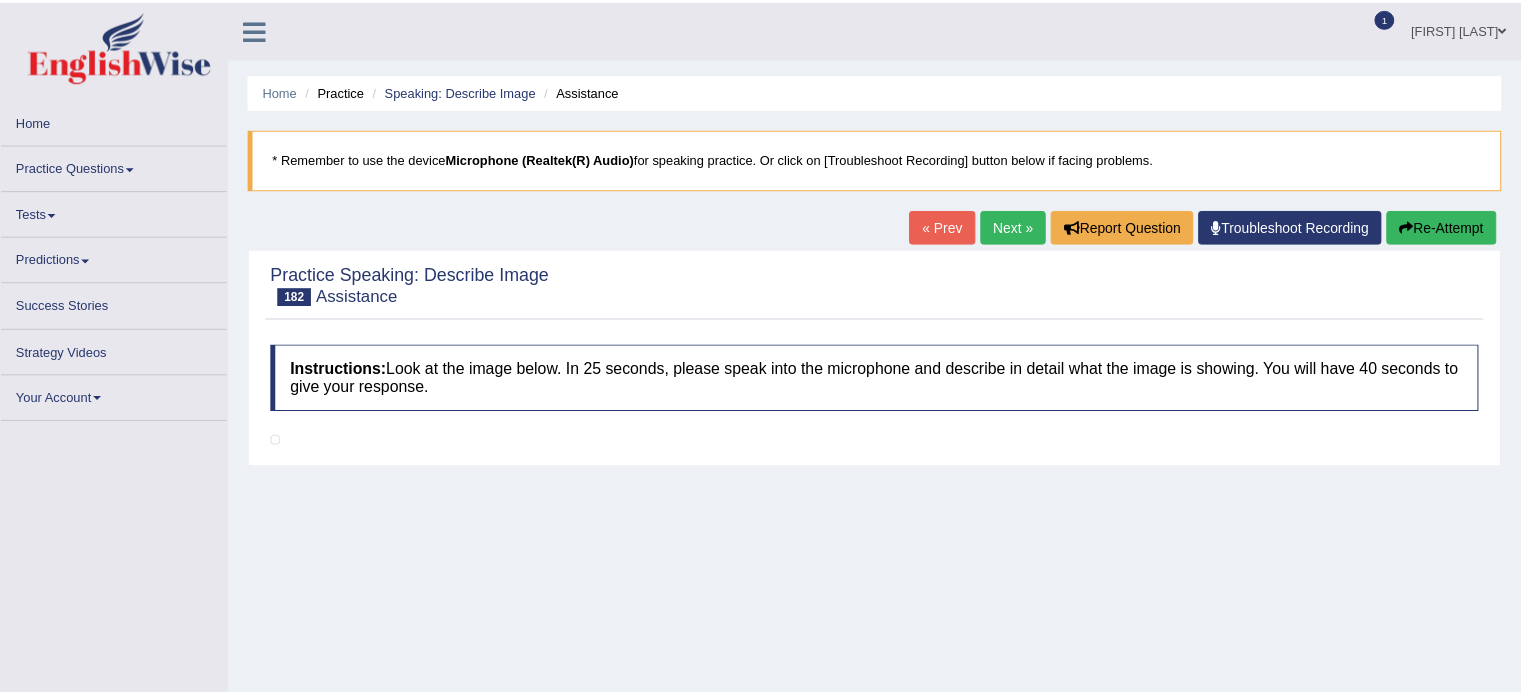 scroll, scrollTop: 0, scrollLeft: 0, axis: both 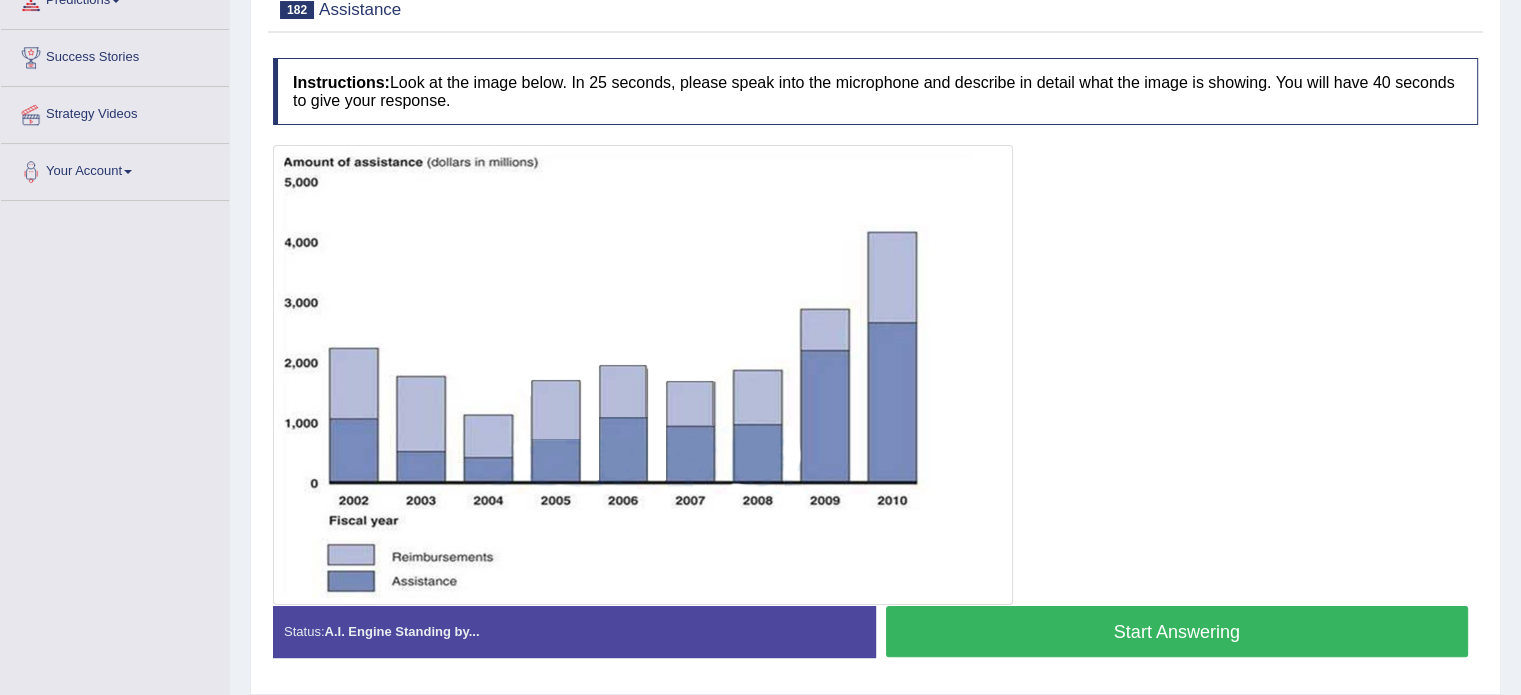 click on "Start Answering" at bounding box center (1177, 631) 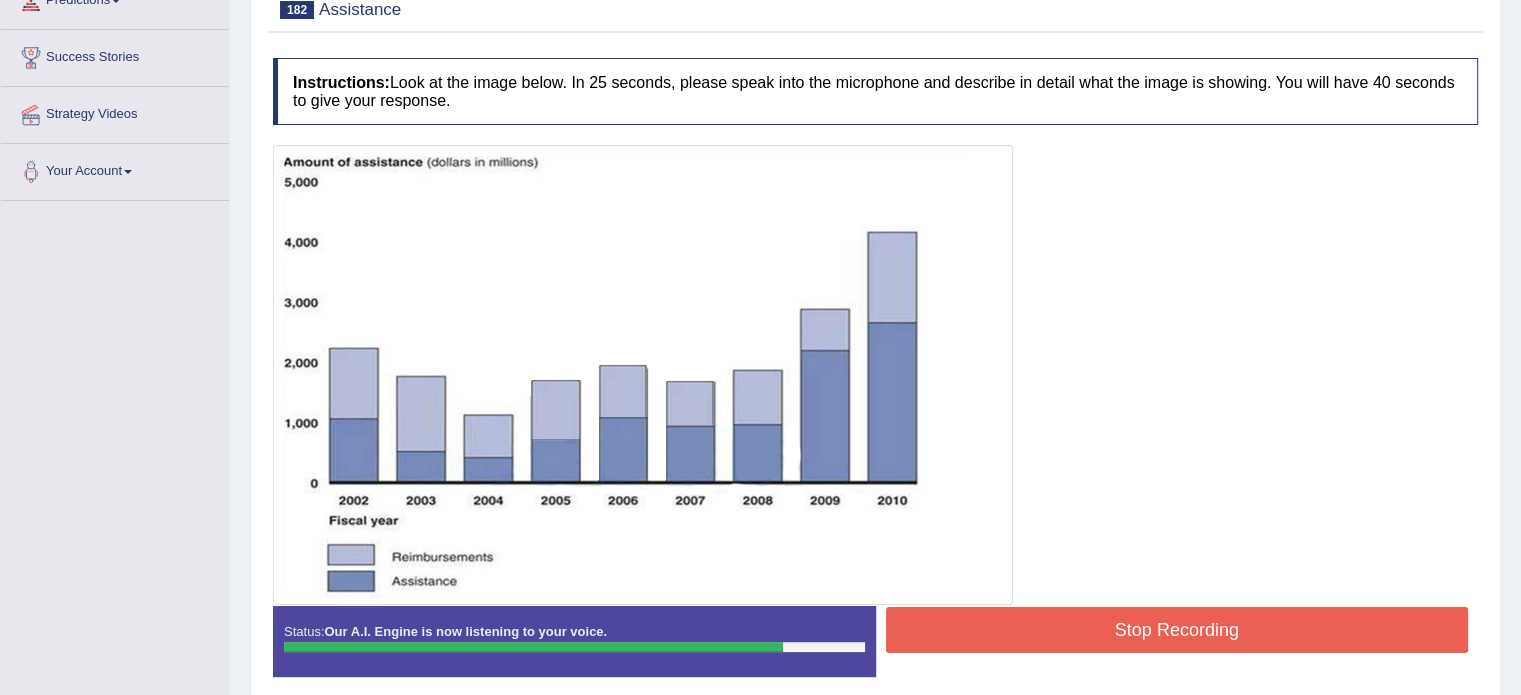 click on "Stop Recording" at bounding box center (1177, 630) 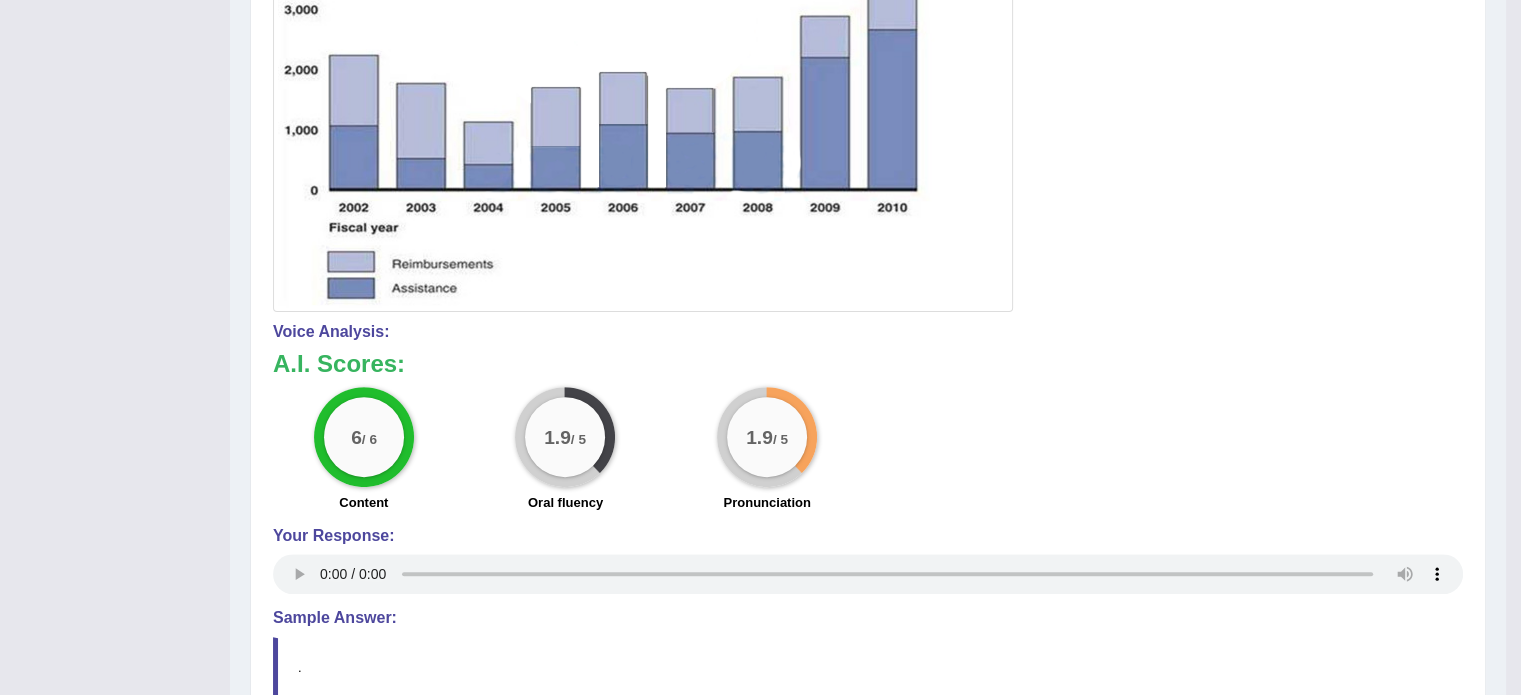 scroll, scrollTop: 696, scrollLeft: 0, axis: vertical 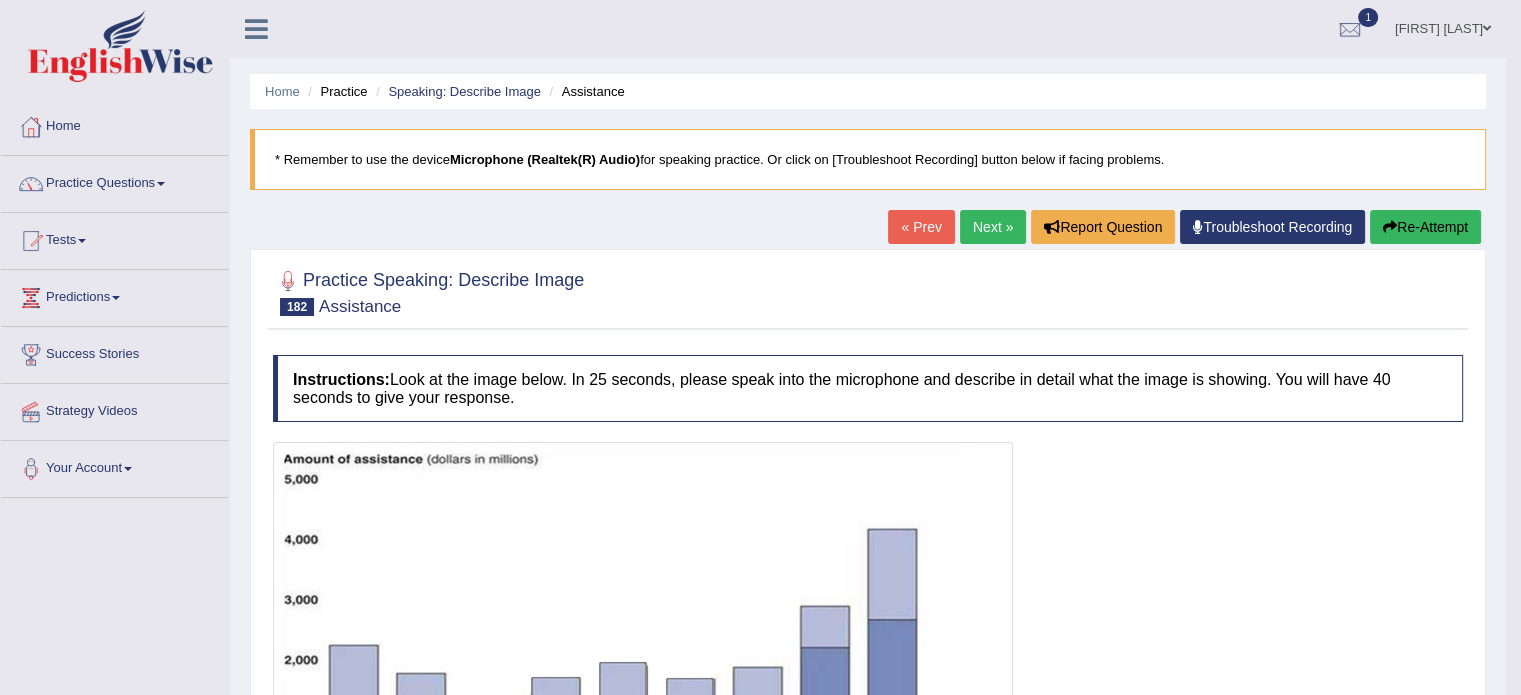 click on "Next »" at bounding box center (993, 227) 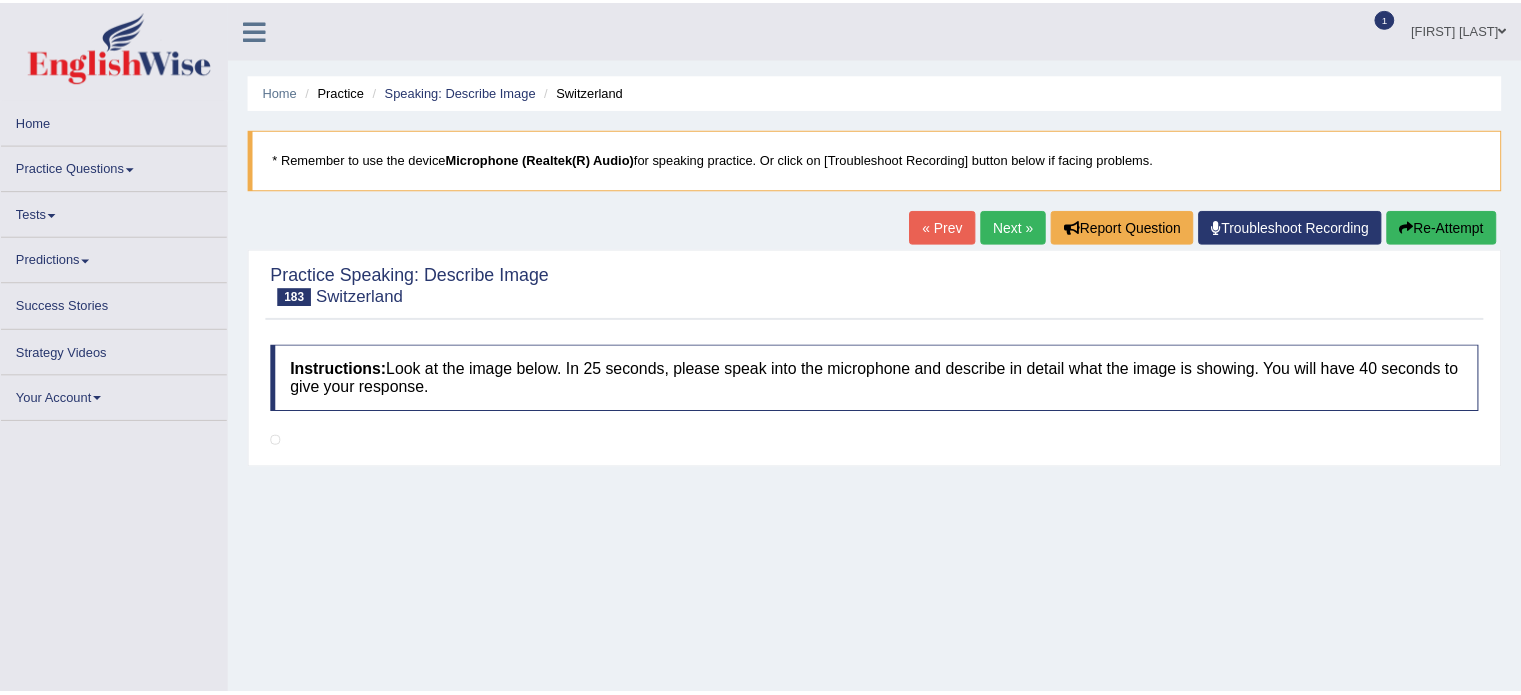 scroll, scrollTop: 0, scrollLeft: 0, axis: both 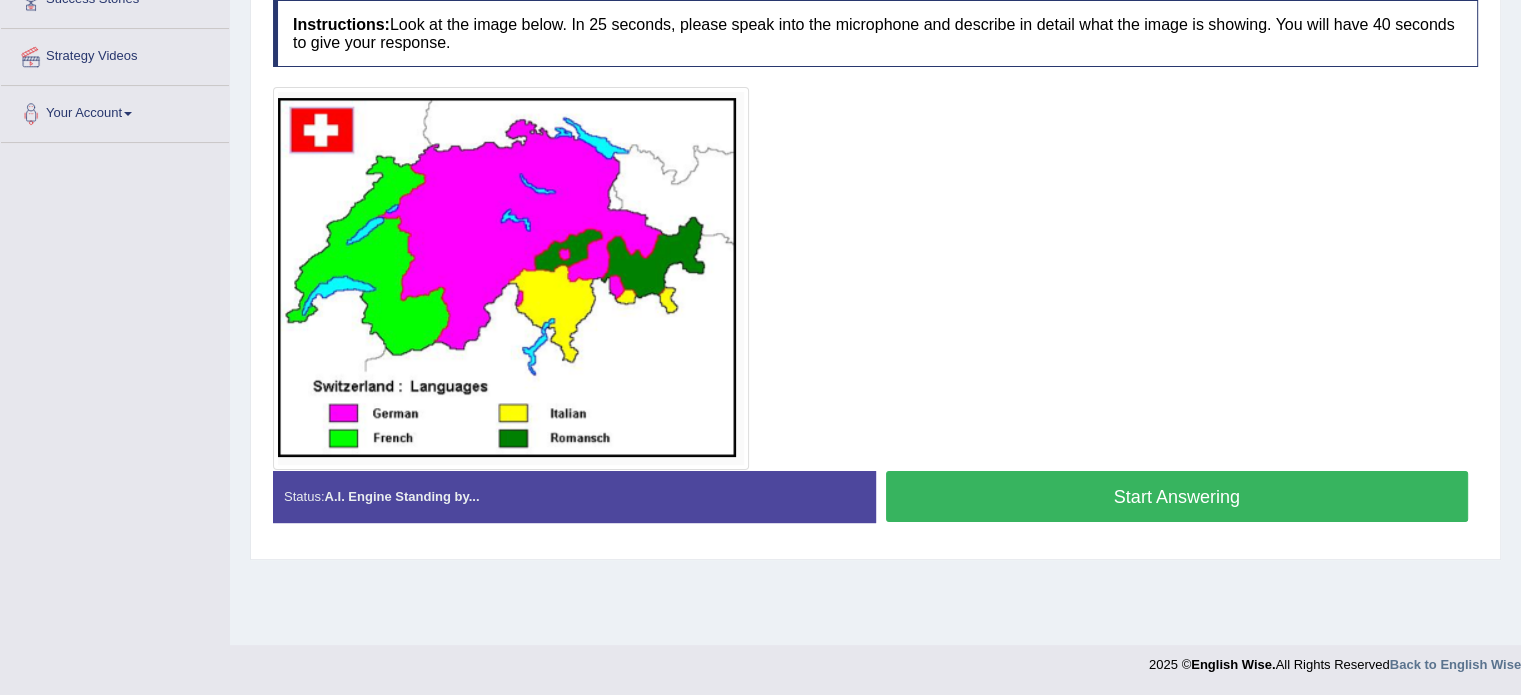 click on "Start Answering" at bounding box center (1177, 496) 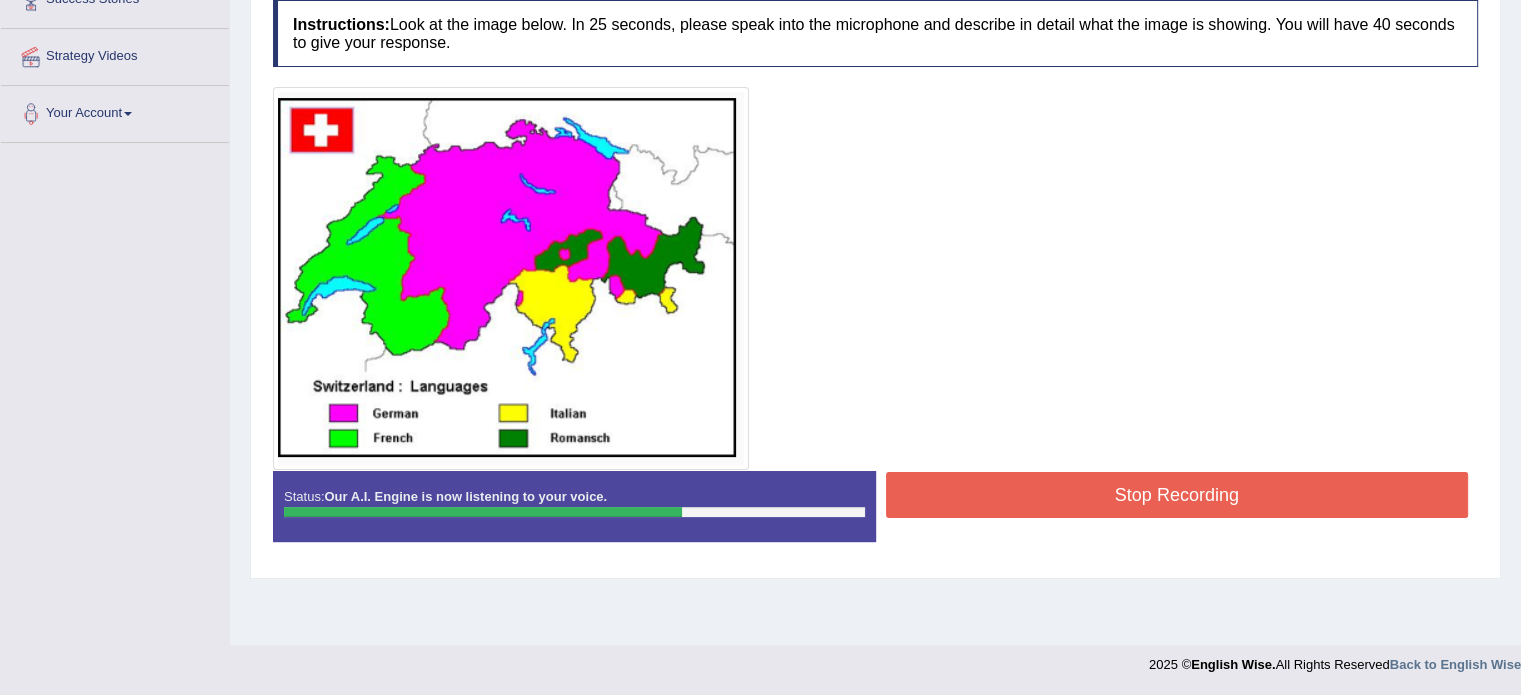 click on "Stop Recording" at bounding box center [1177, 495] 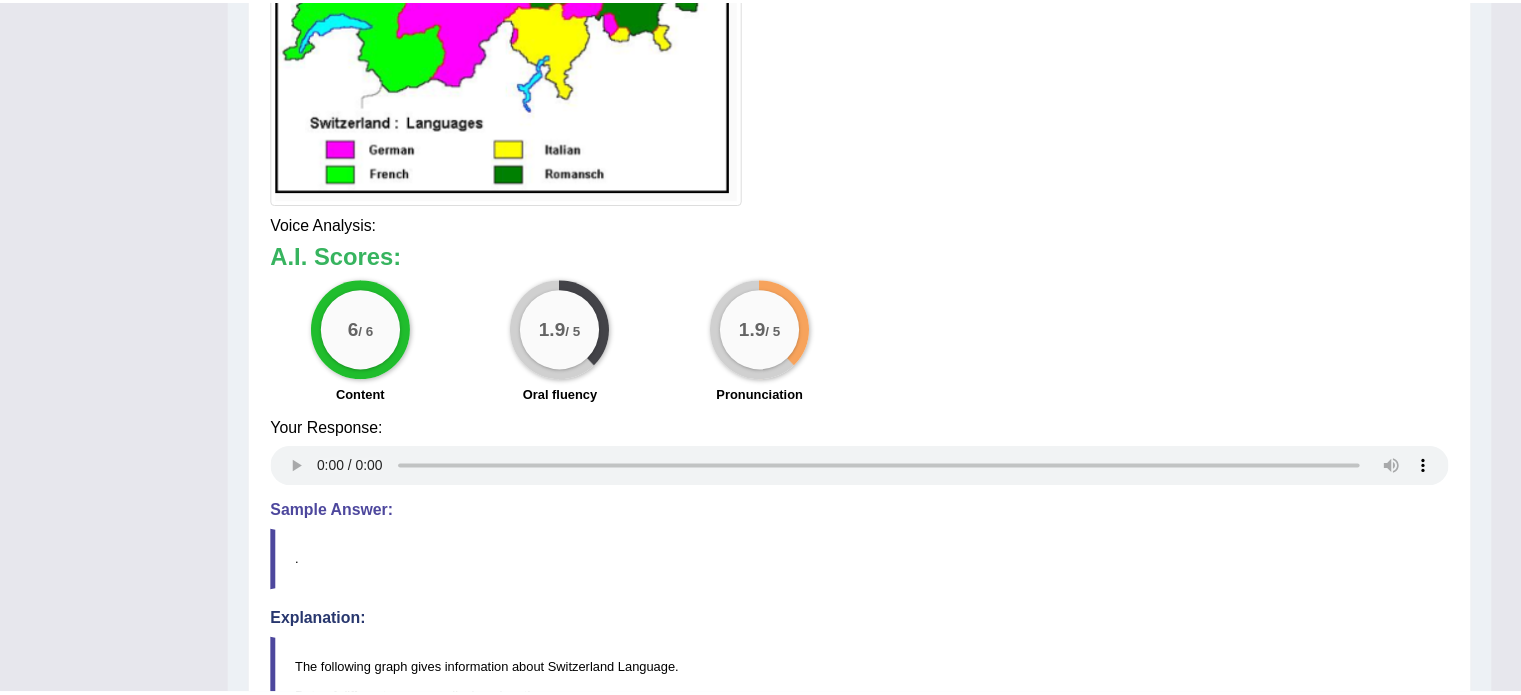 scroll, scrollTop: 655, scrollLeft: 0, axis: vertical 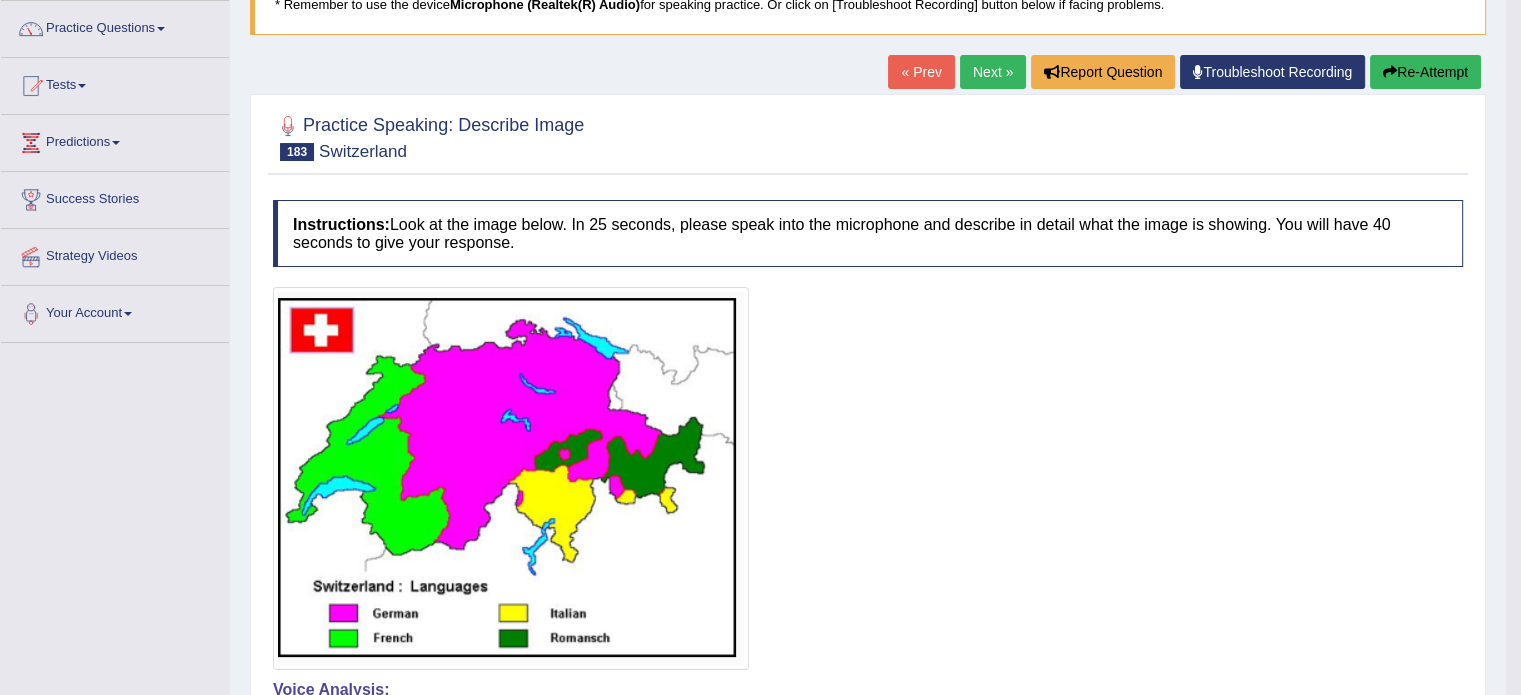 click on "Home
Practice
Speaking: Describe Image
Switzerland
* Remember to use the device  Microphone (Realtek(R) Audio)  for speaking practice. Or click on [Troubleshoot Recording] button below if facing problems.
« Prev Next »  Report Question  Troubleshoot Recording  Re-Attempt
Practice Speaking: Describe Image
183
Switzerland
Instructions:  Look at the image below. In 25 seconds, please speak into the microphone and describe in detail what the image is showing. You will have 40 seconds to give your response.
Created with Highcharts 7.1.2 Too low Too high Time Pitch meter: 0 5 10 15 20 25 30 35 40 Created with Highcharts 7.1.2 Great Too slow Too fast Time Speech pace meter: 0 5 10 15 20 25 30 35 40 Spoken Keywords:  Switzerland  German  Italian  languages Voice Analysis: A.I. Scores:
6  / 6" at bounding box center [868, 778] 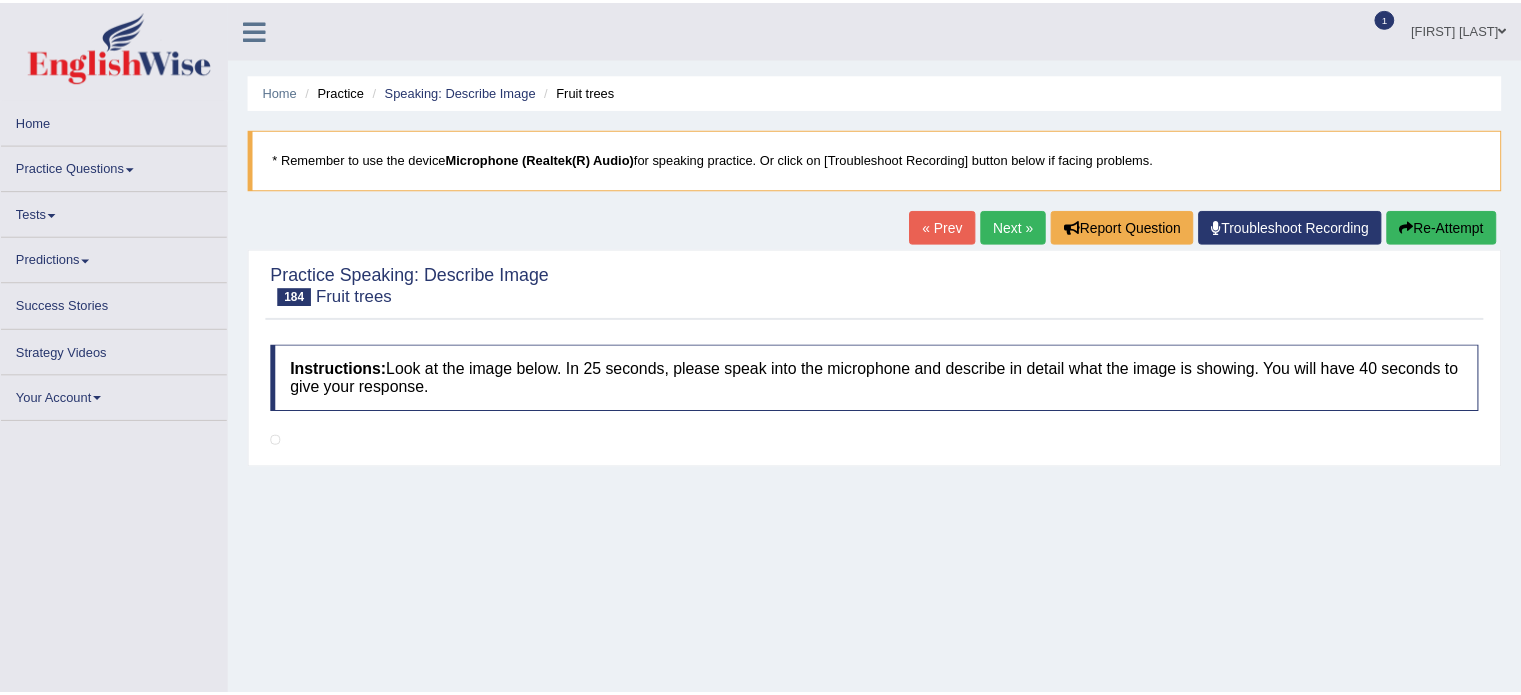 scroll, scrollTop: 0, scrollLeft: 0, axis: both 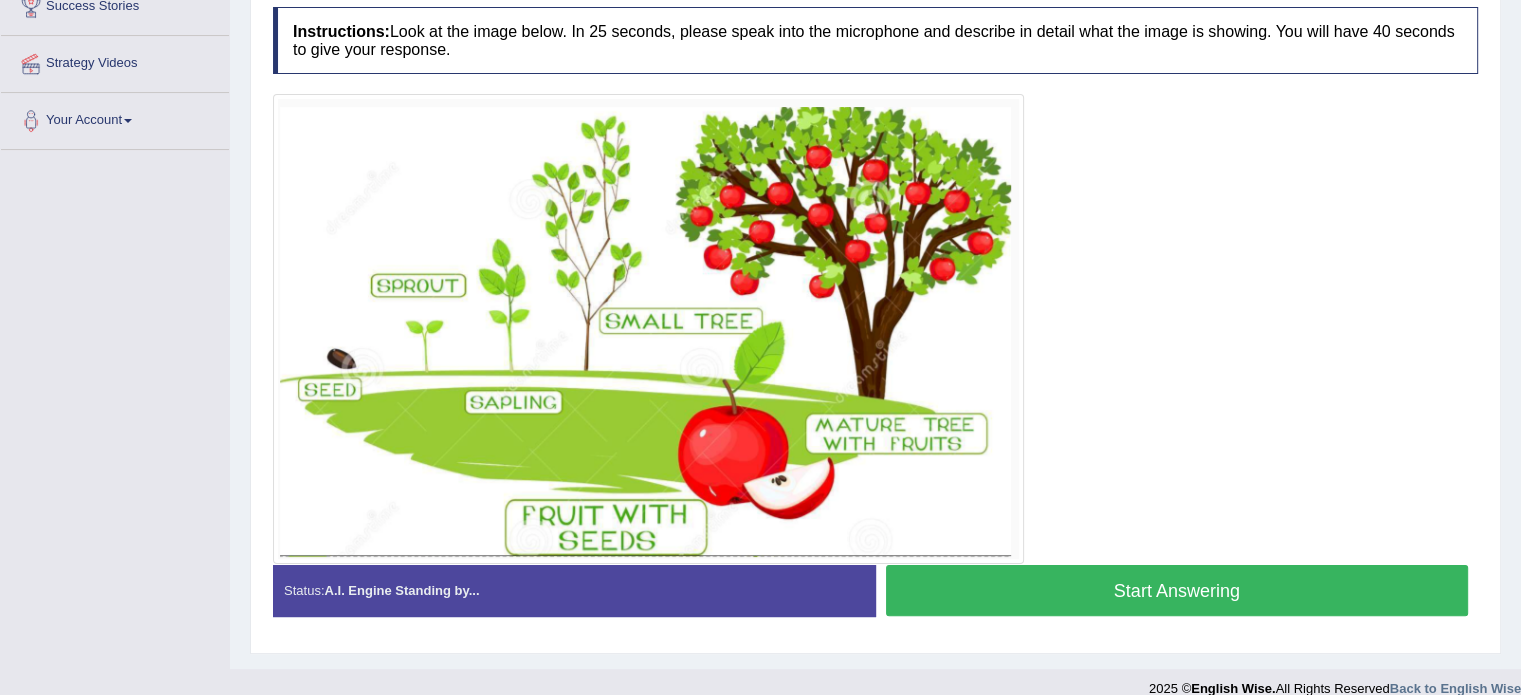 click on "Start Answering" at bounding box center (1177, 590) 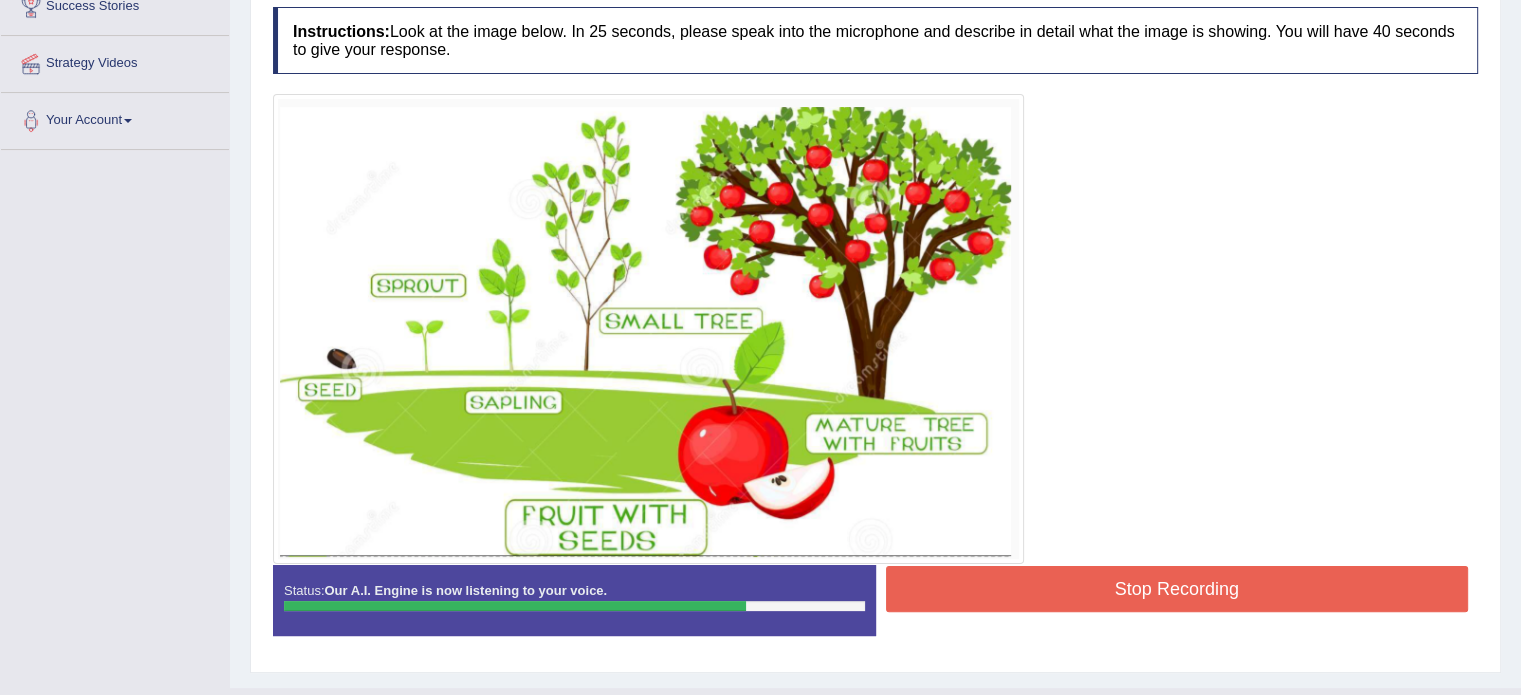 click on "Stop Recording" at bounding box center [1177, 589] 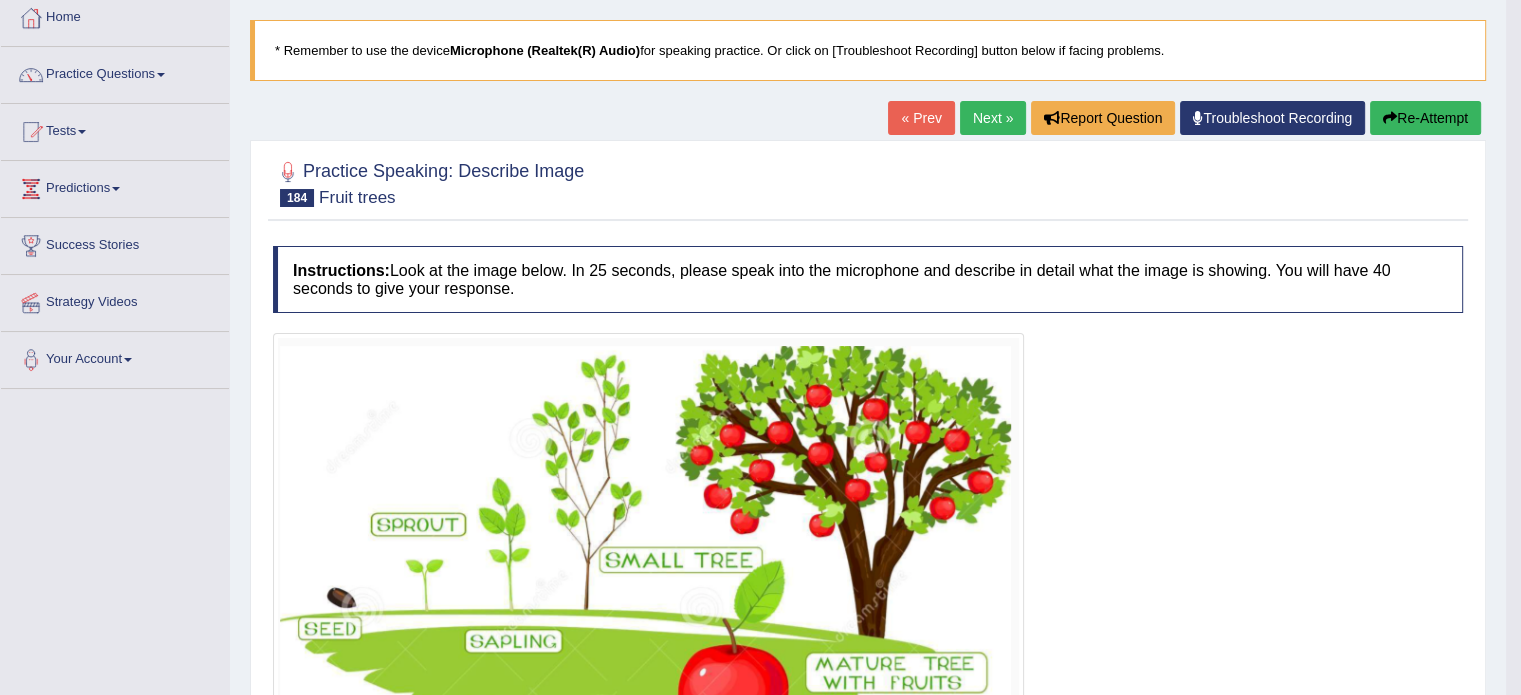 scroll, scrollTop: 55, scrollLeft: 0, axis: vertical 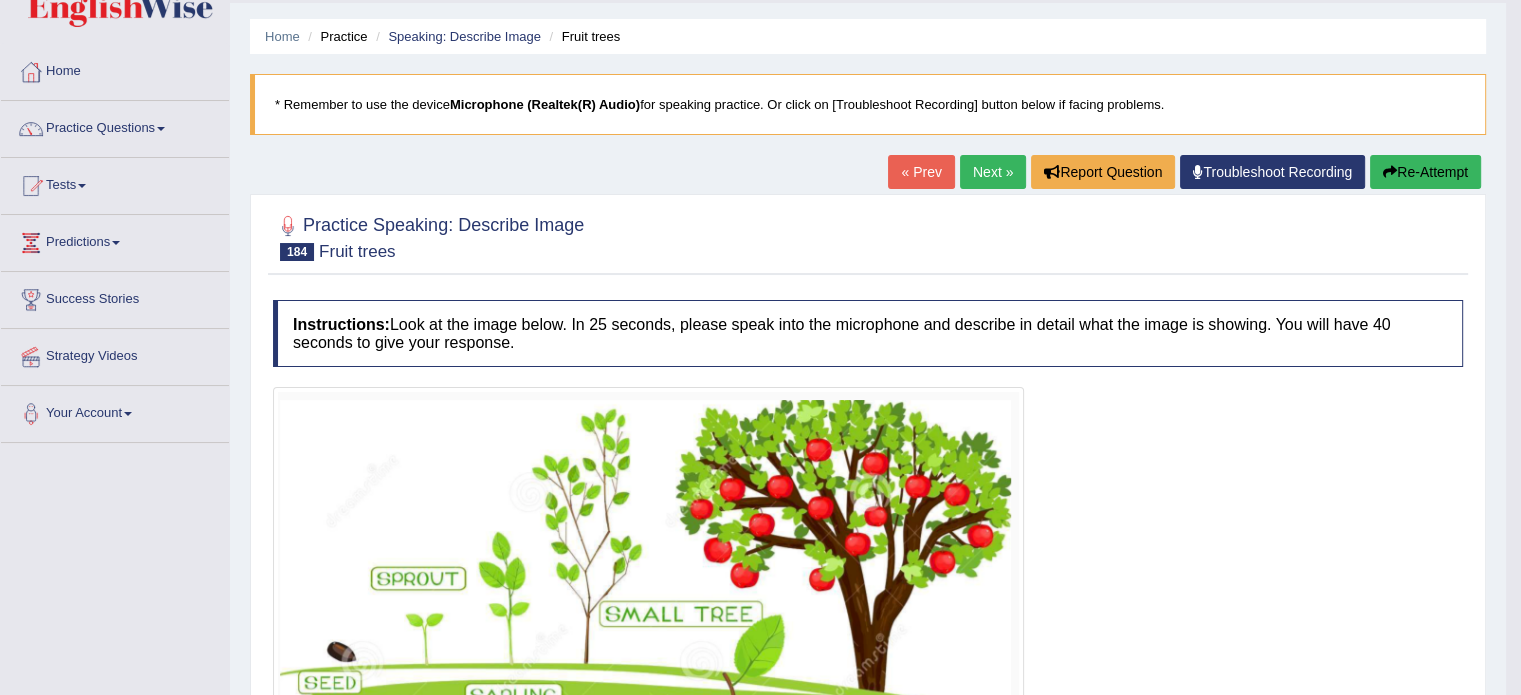 click on "Next »" at bounding box center (993, 172) 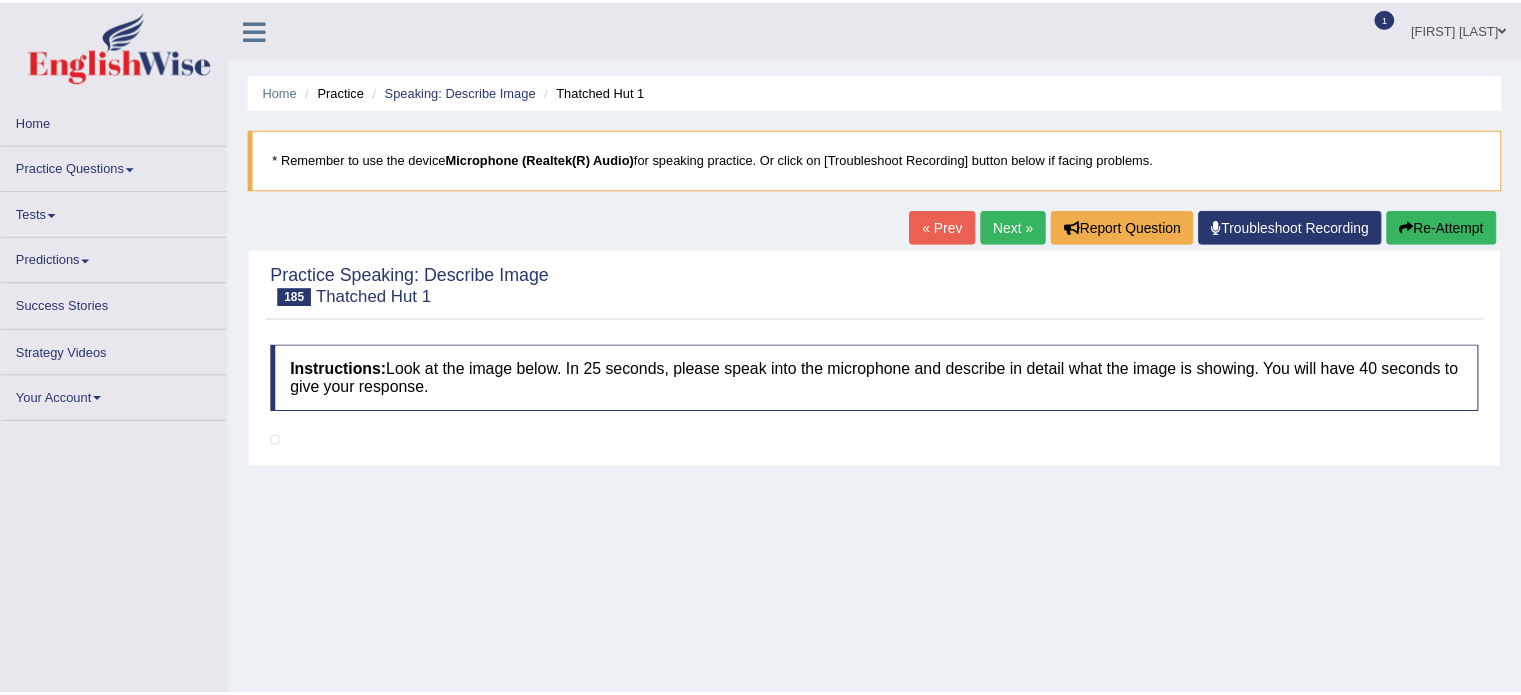 scroll, scrollTop: 0, scrollLeft: 0, axis: both 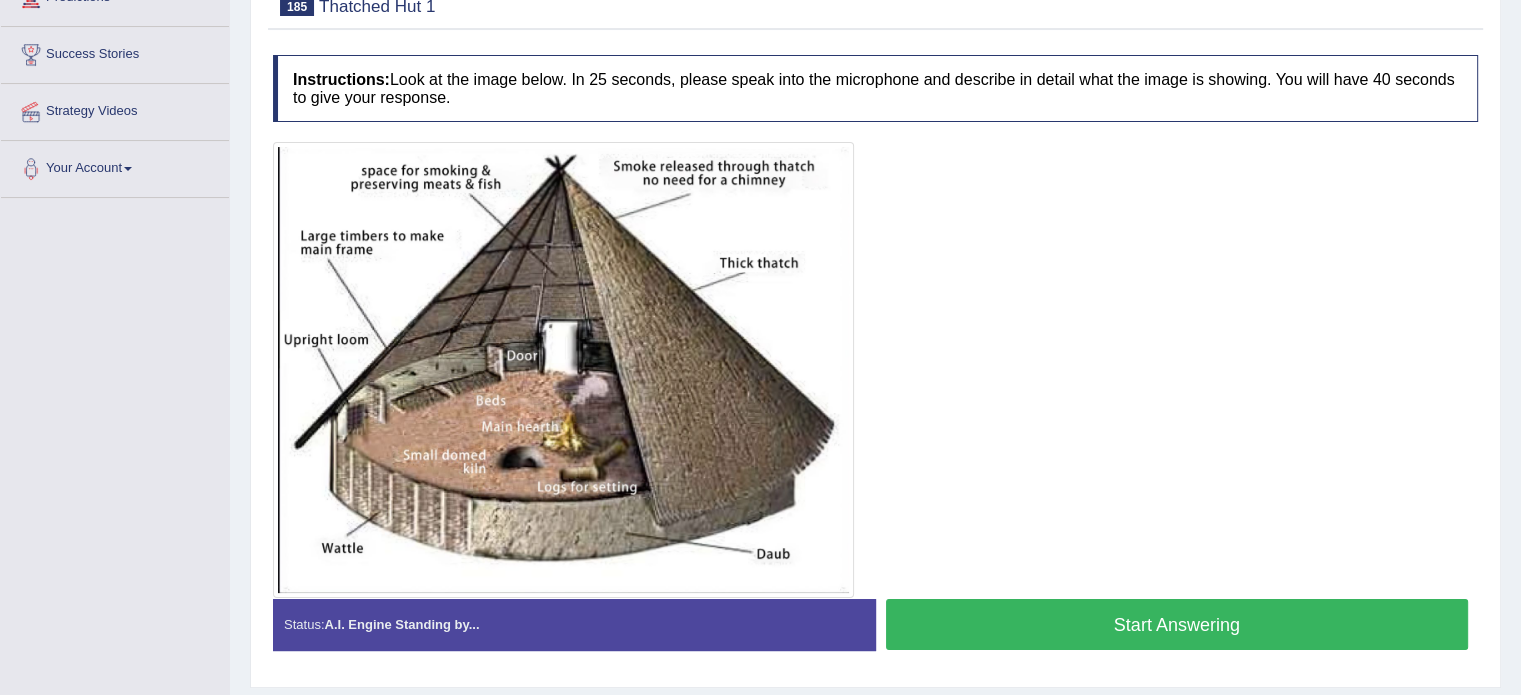 click on "Start Answering" at bounding box center (1177, 624) 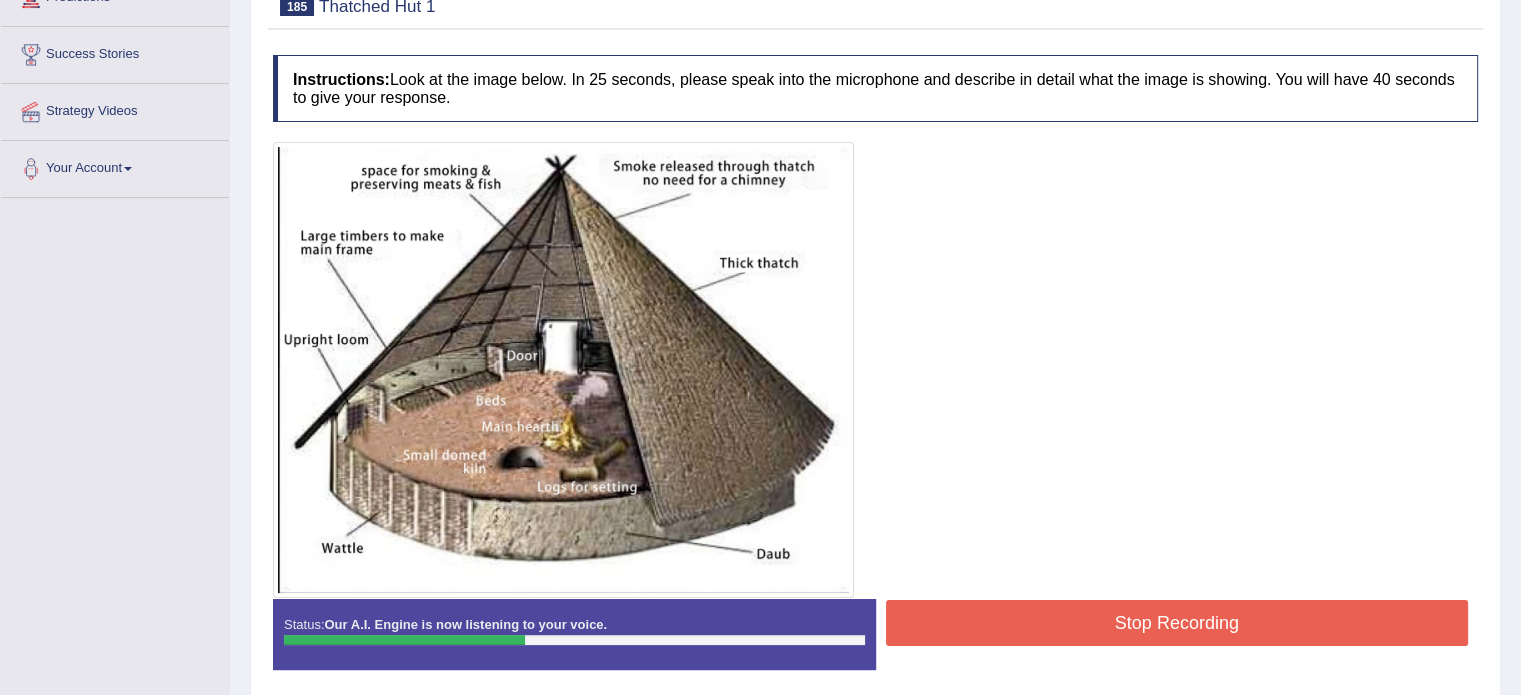 click on "Stop Recording" at bounding box center (1177, 623) 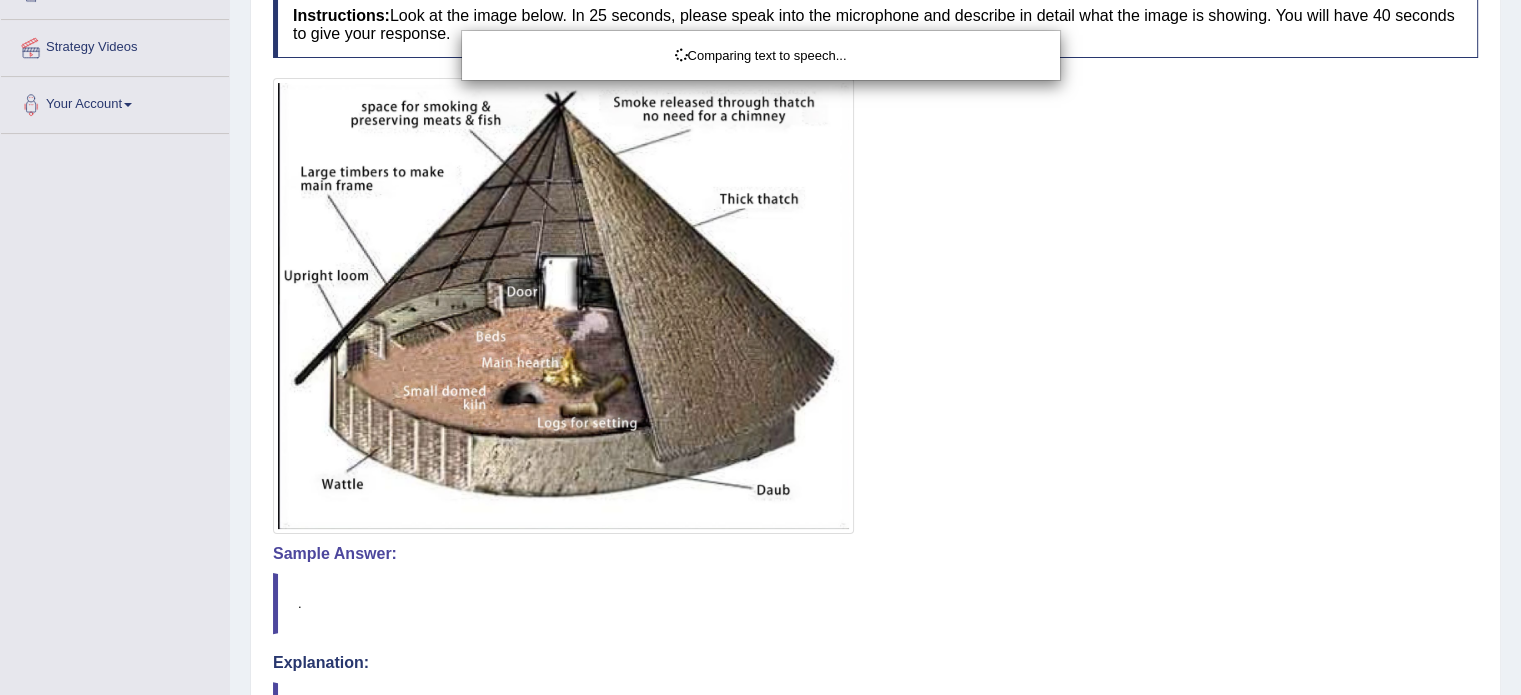 scroll, scrollTop: 400, scrollLeft: 0, axis: vertical 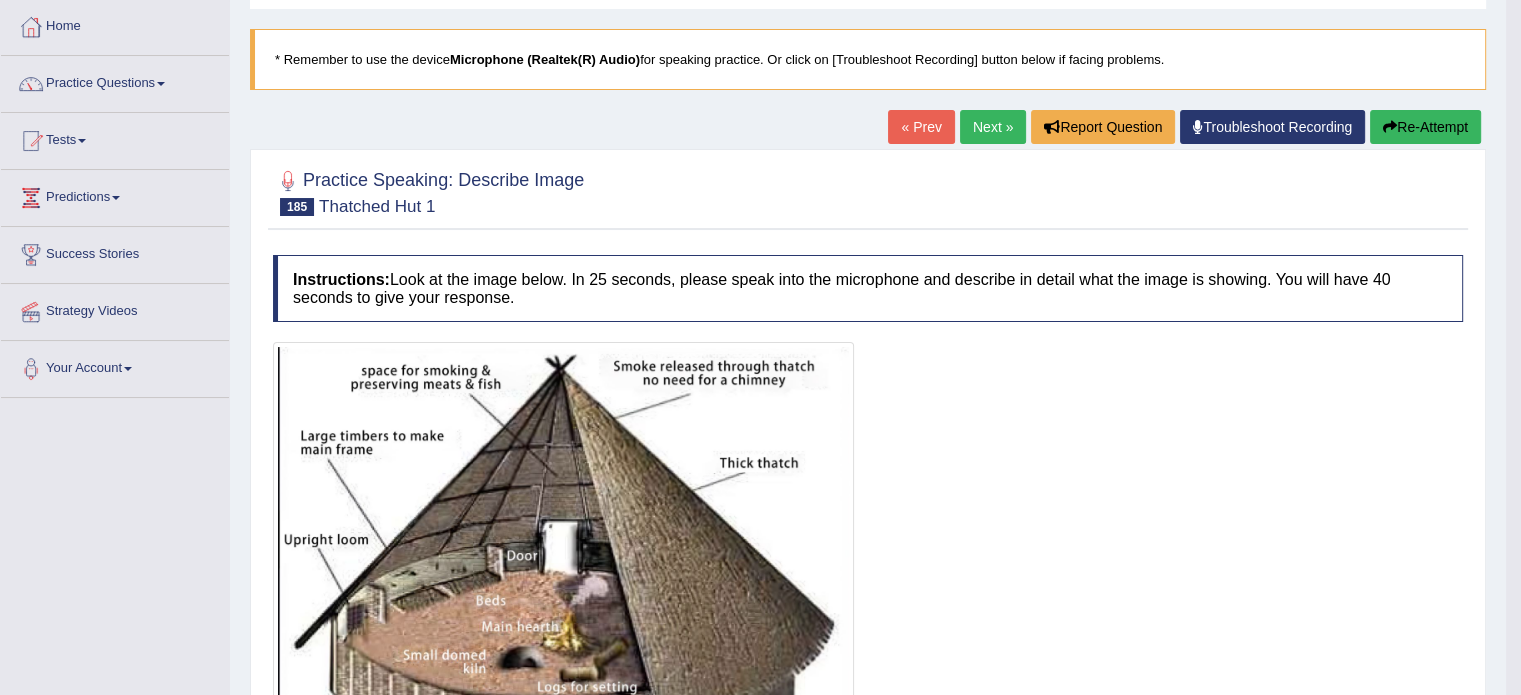 click on "Next »" at bounding box center (993, 127) 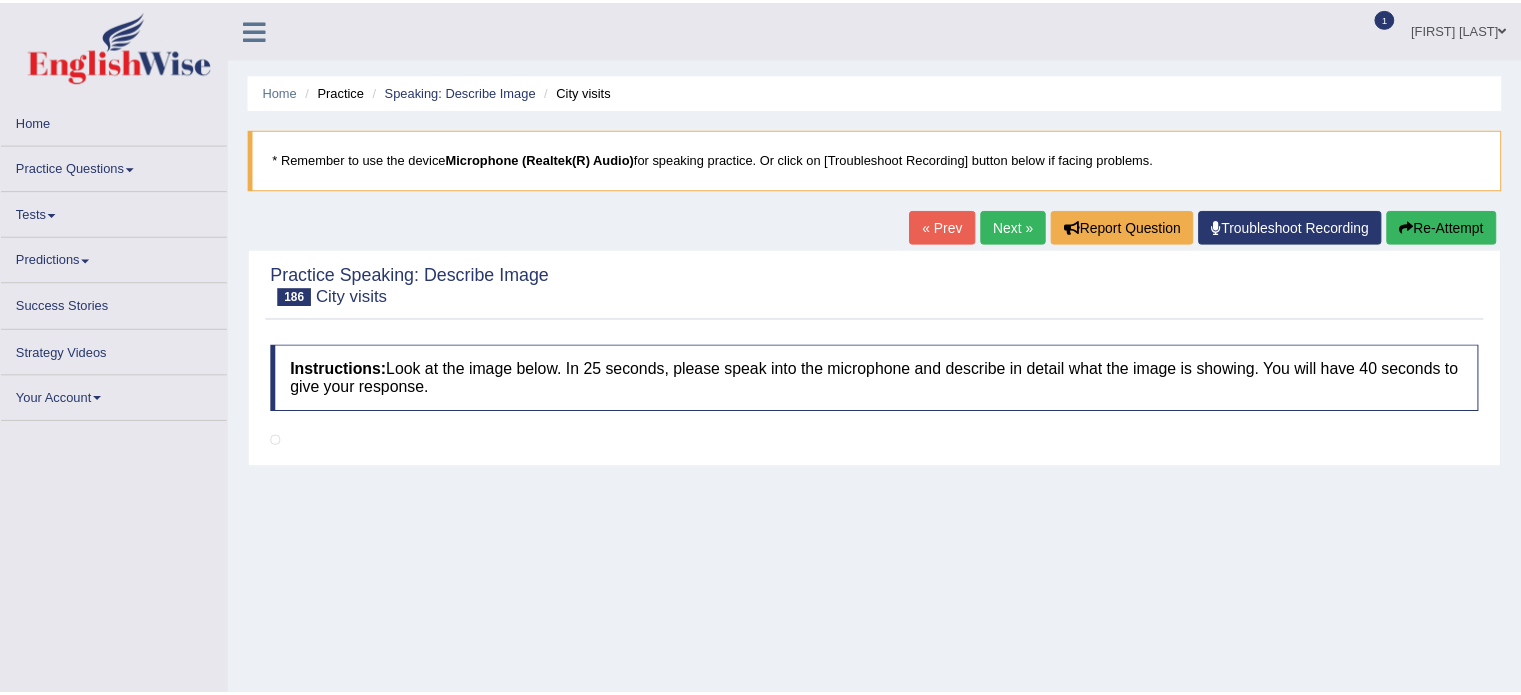 scroll, scrollTop: 0, scrollLeft: 0, axis: both 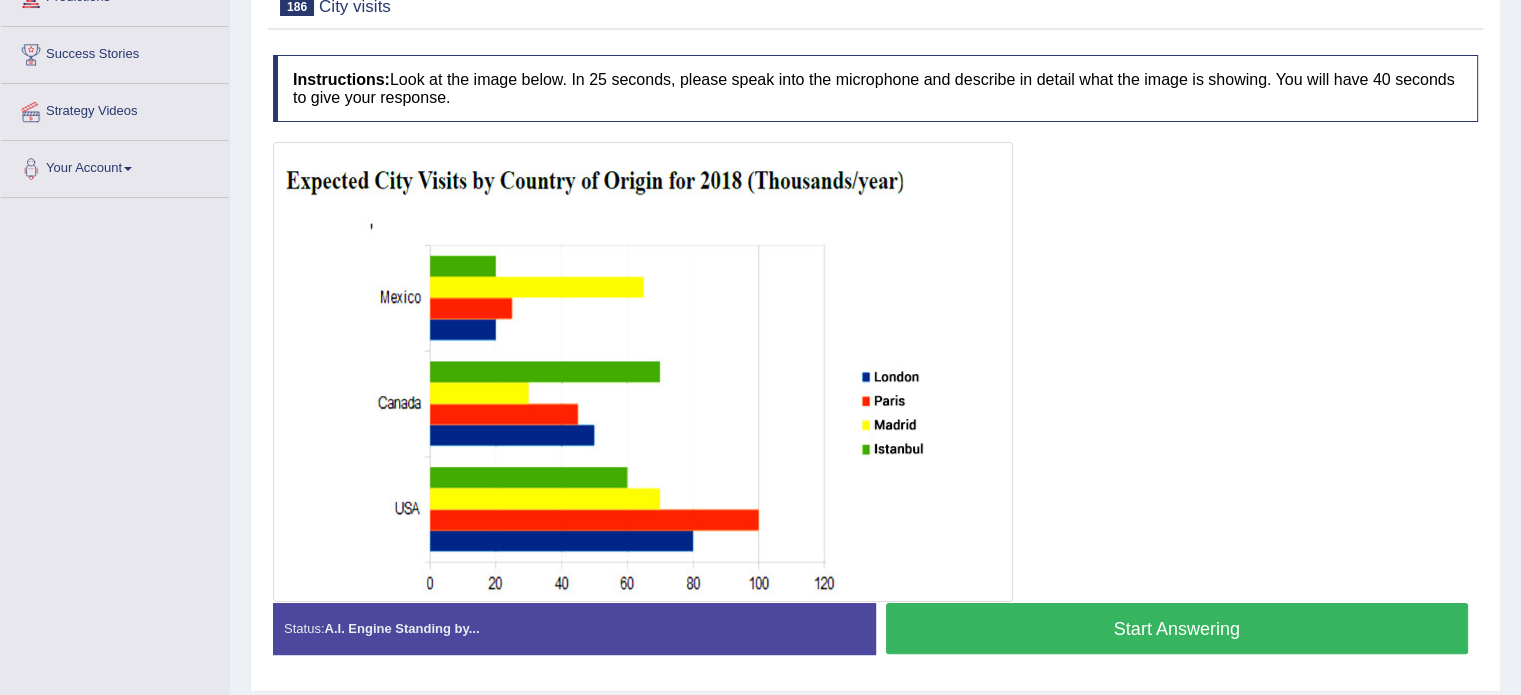 click on "Start Answering" at bounding box center [1177, 628] 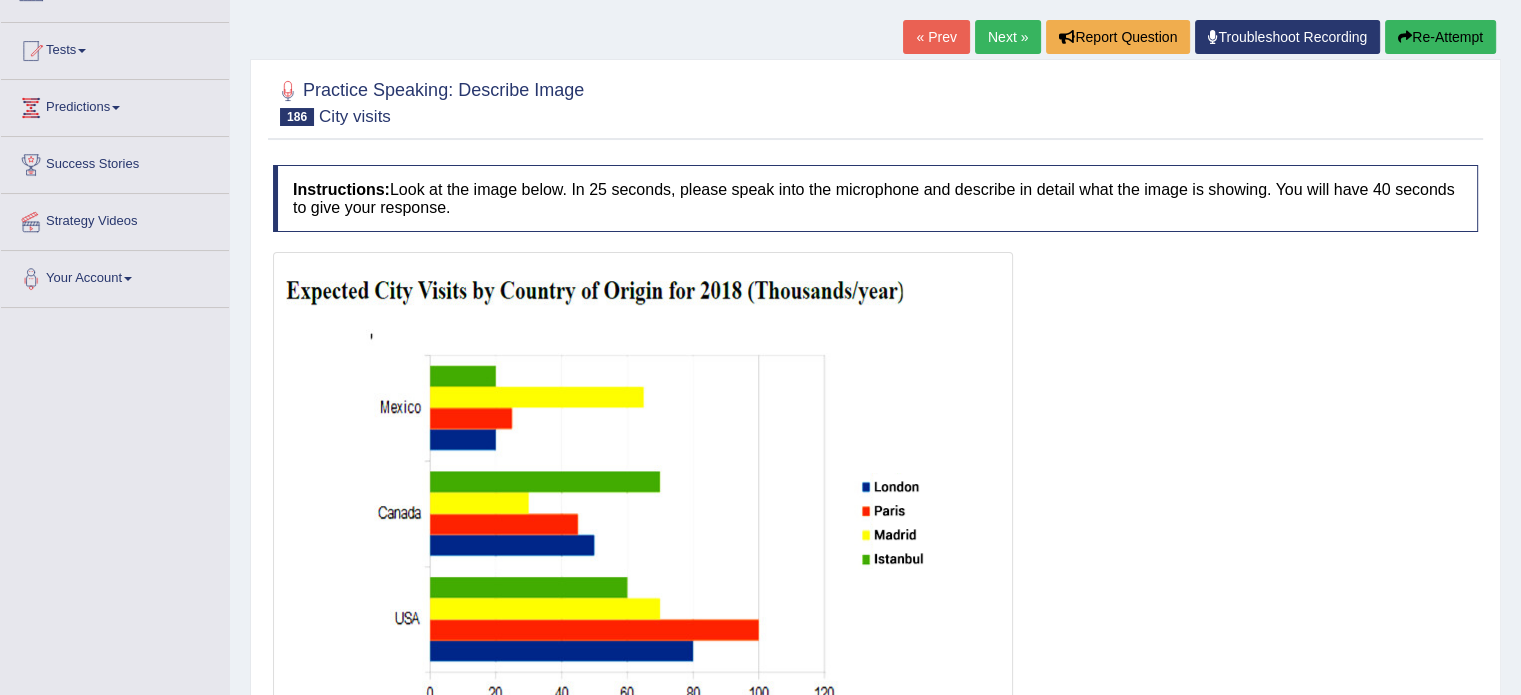scroll, scrollTop: 0, scrollLeft: 0, axis: both 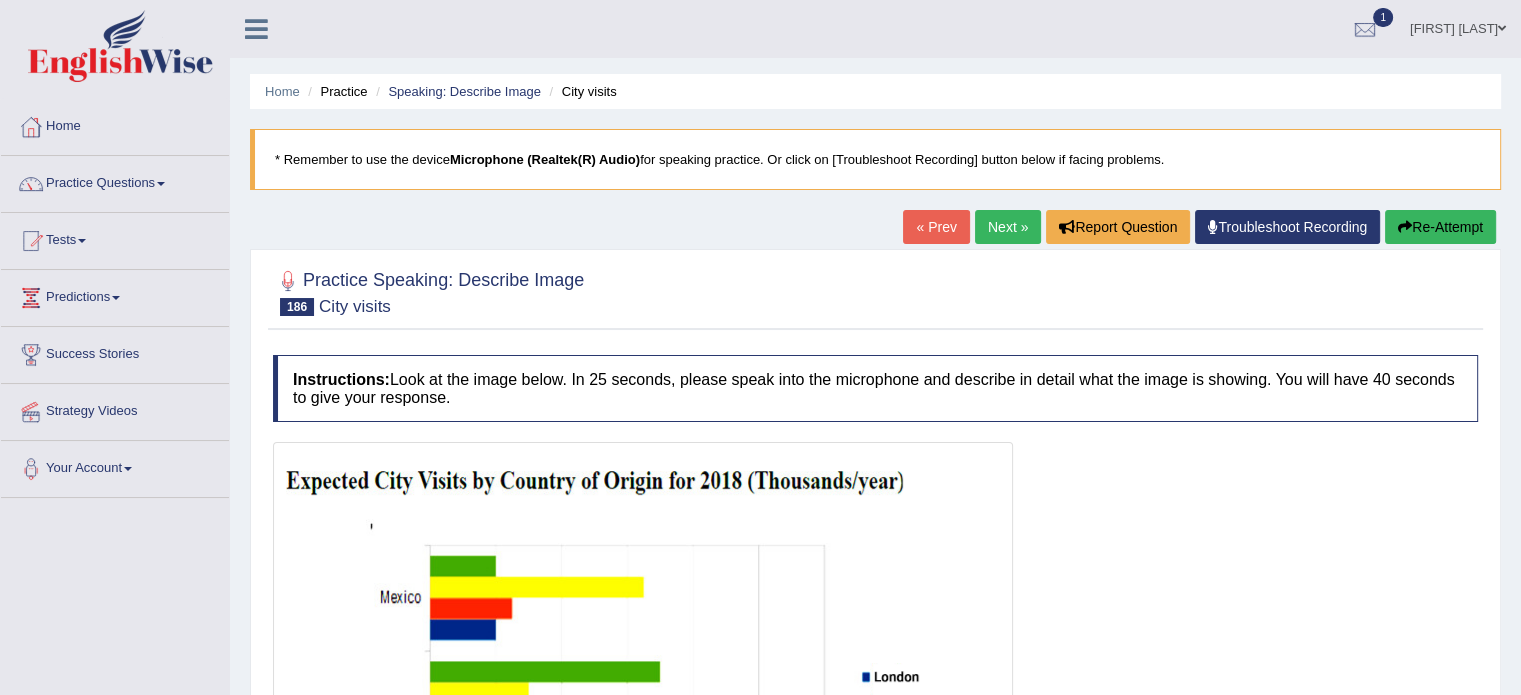 click on "Re-Attempt" at bounding box center (1440, 227) 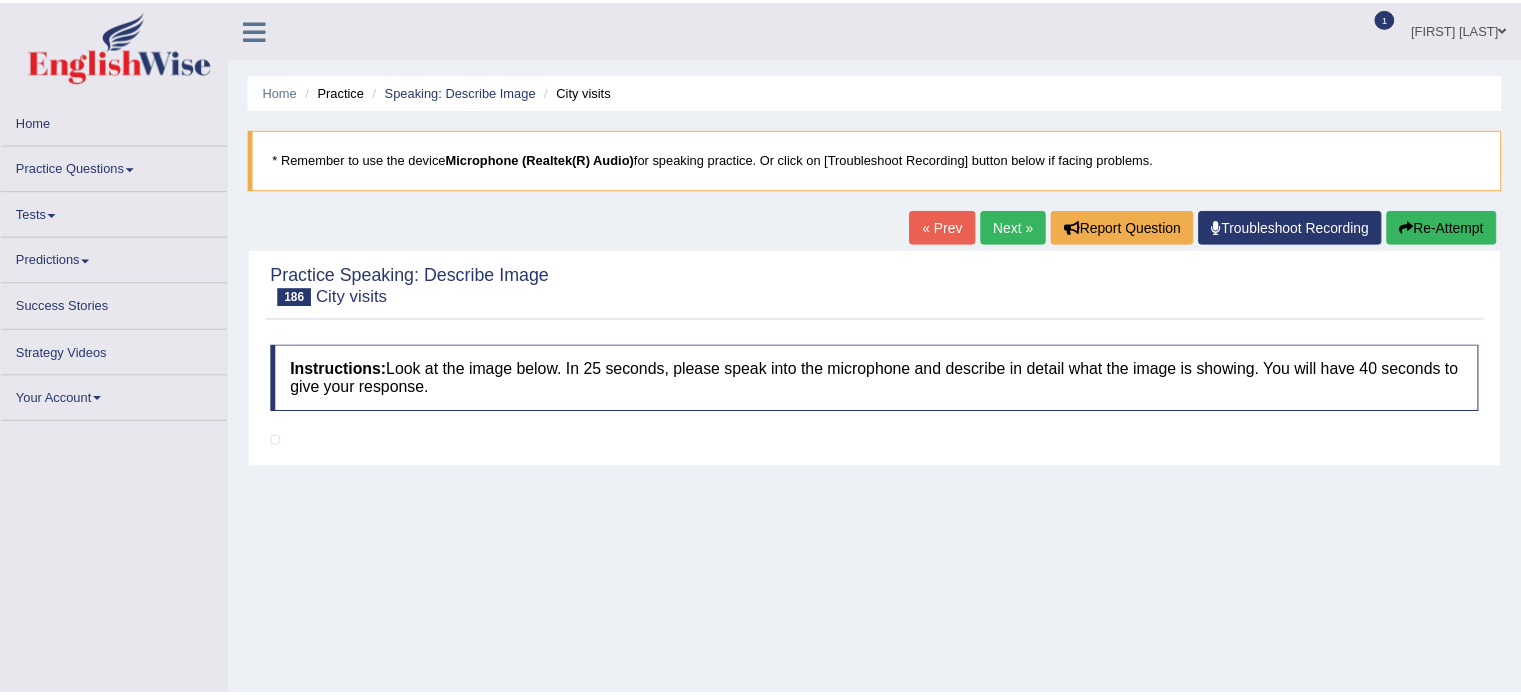 scroll, scrollTop: 0, scrollLeft: 0, axis: both 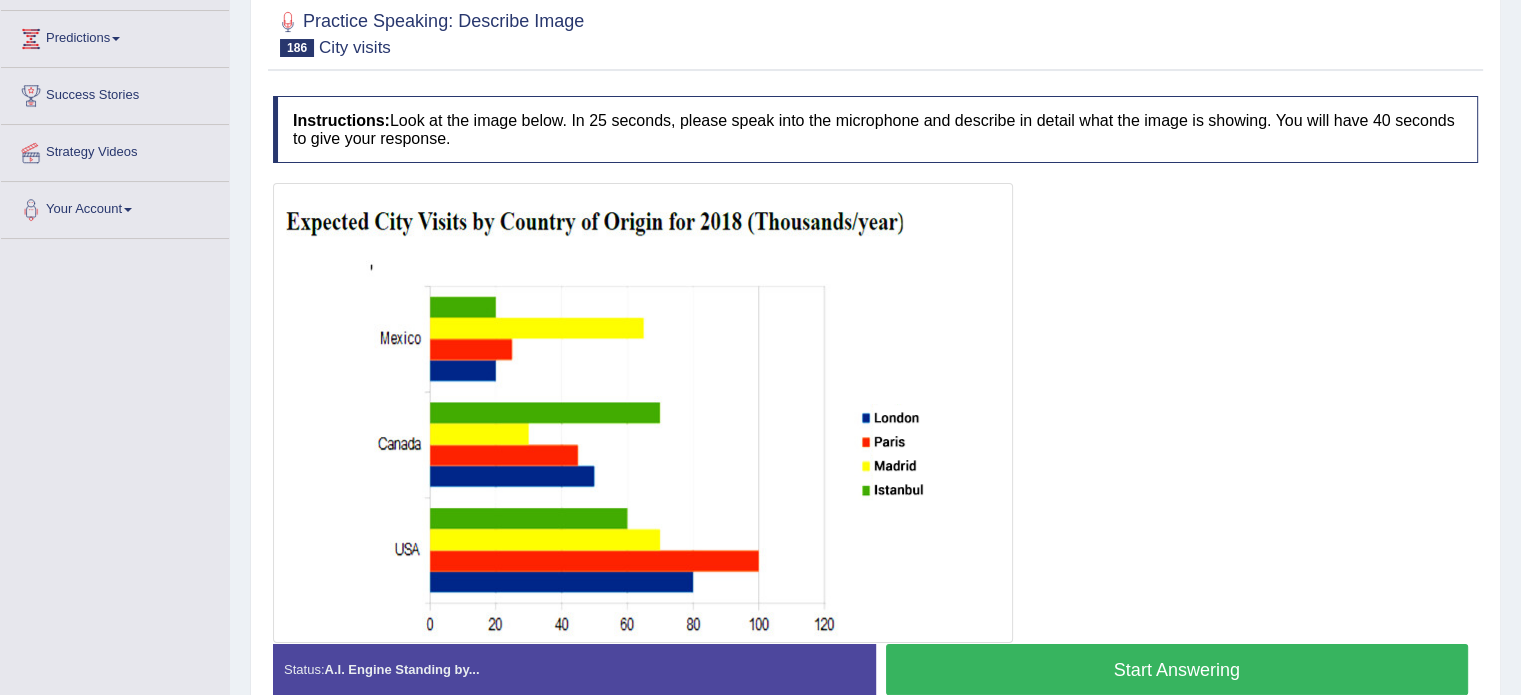 click on "Start Answering" at bounding box center [1177, 669] 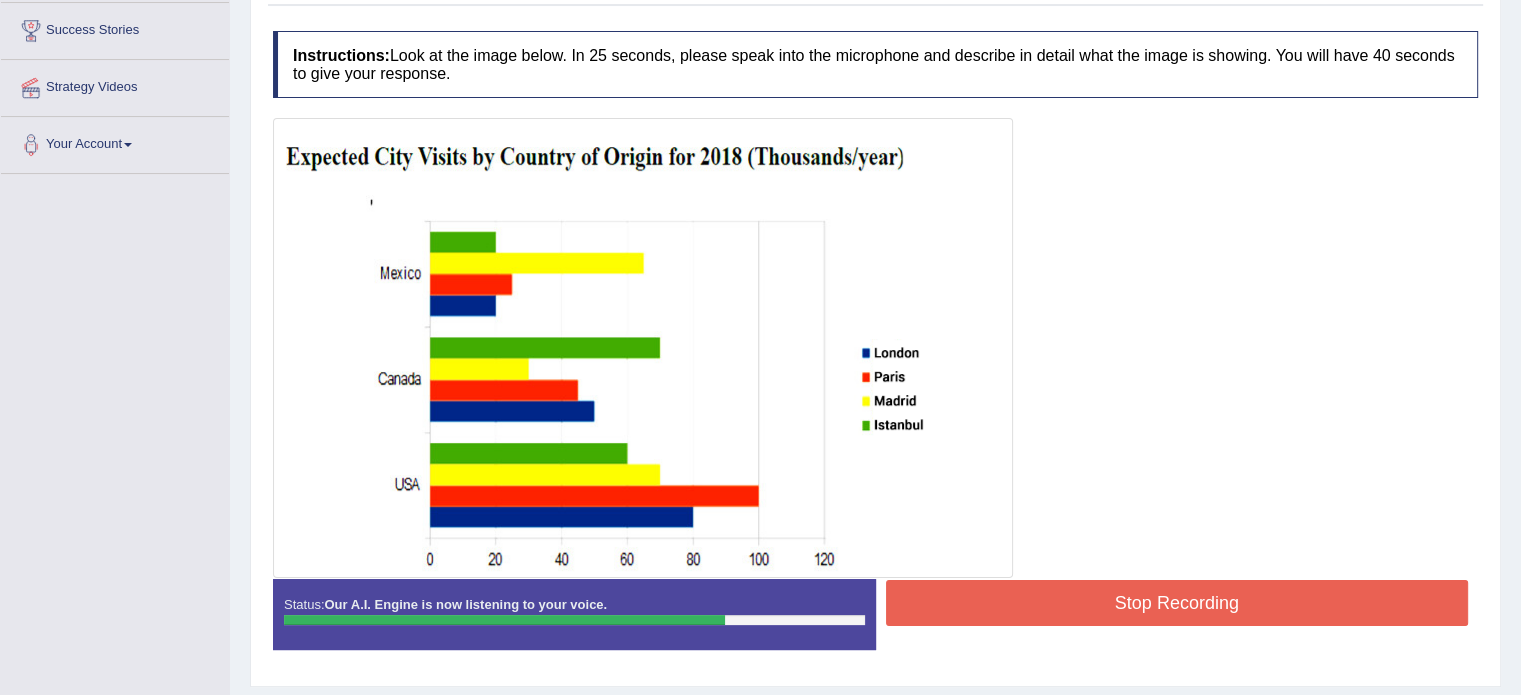 scroll, scrollTop: 359, scrollLeft: 0, axis: vertical 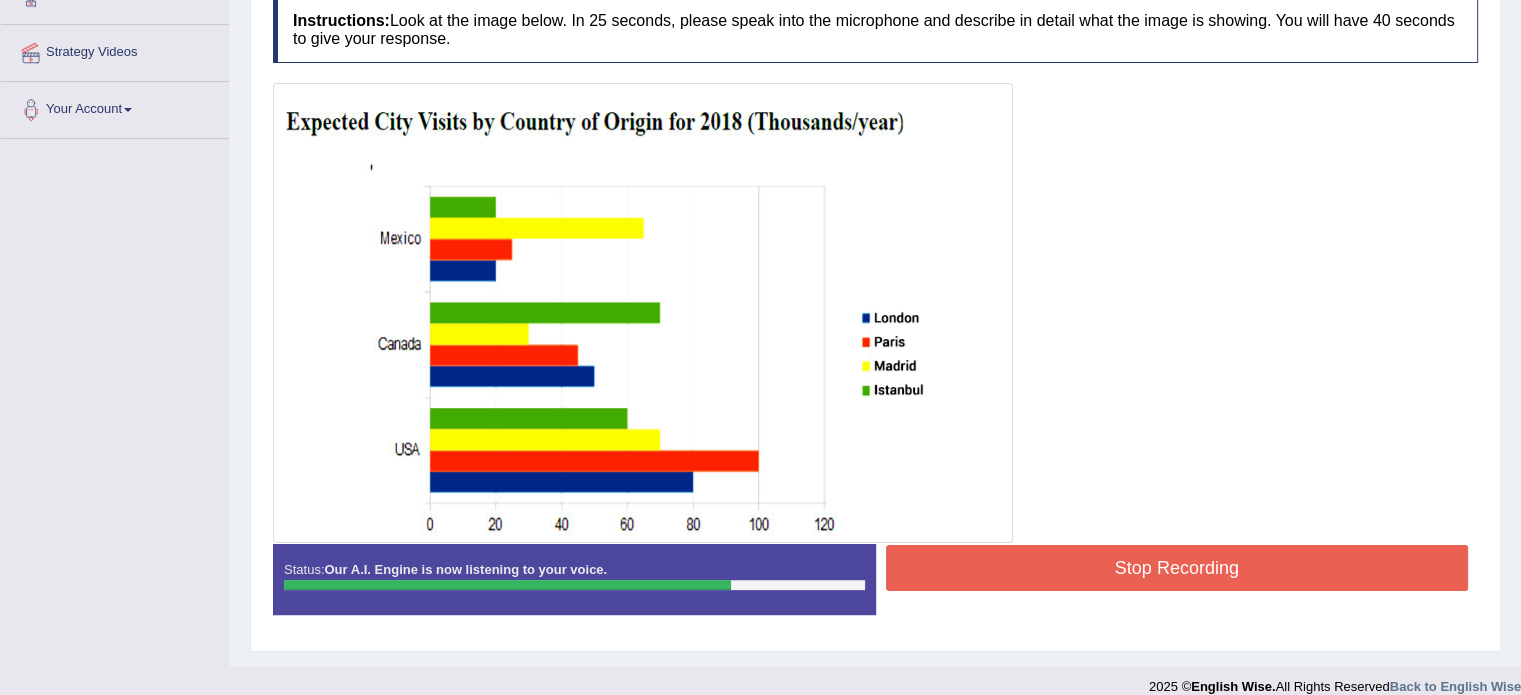 click on "Stop Recording" at bounding box center (1177, 568) 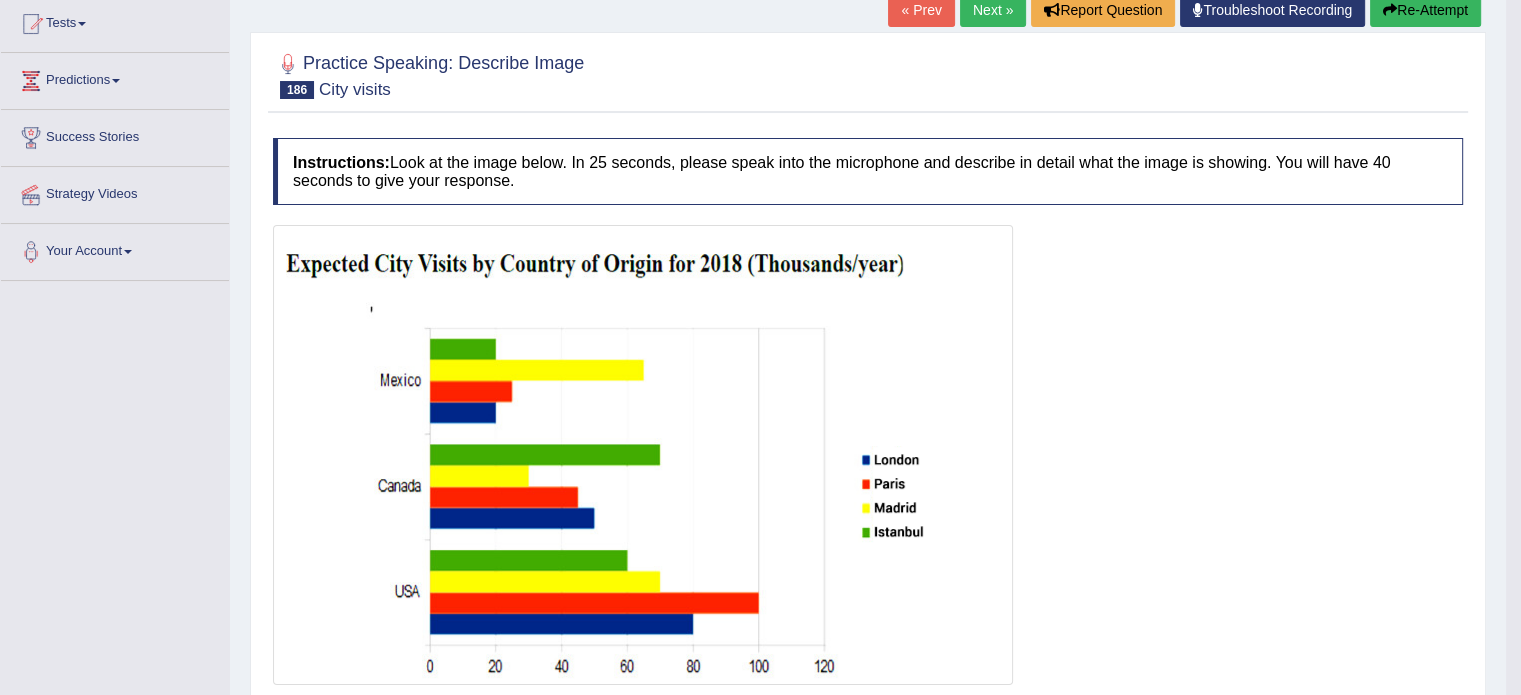 scroll, scrollTop: 83, scrollLeft: 0, axis: vertical 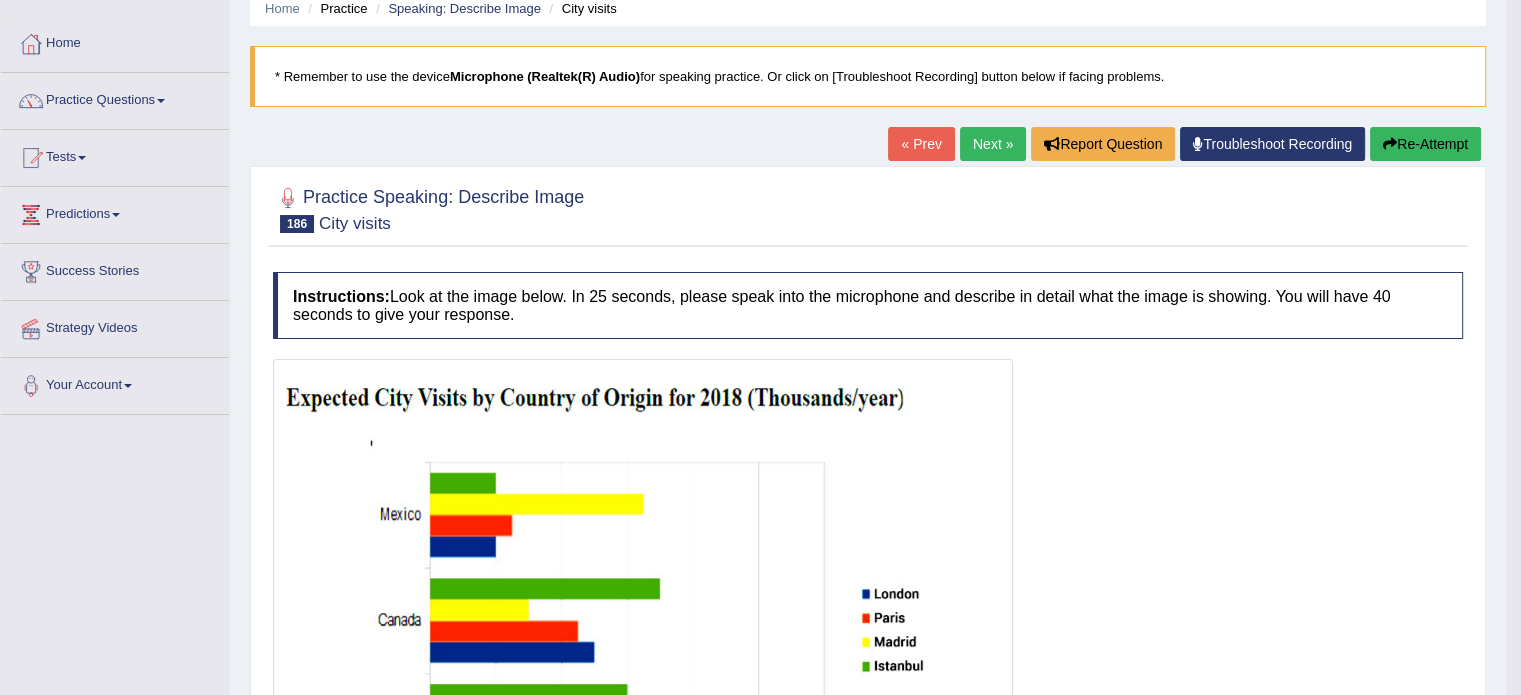 click on "Next »" at bounding box center (993, 144) 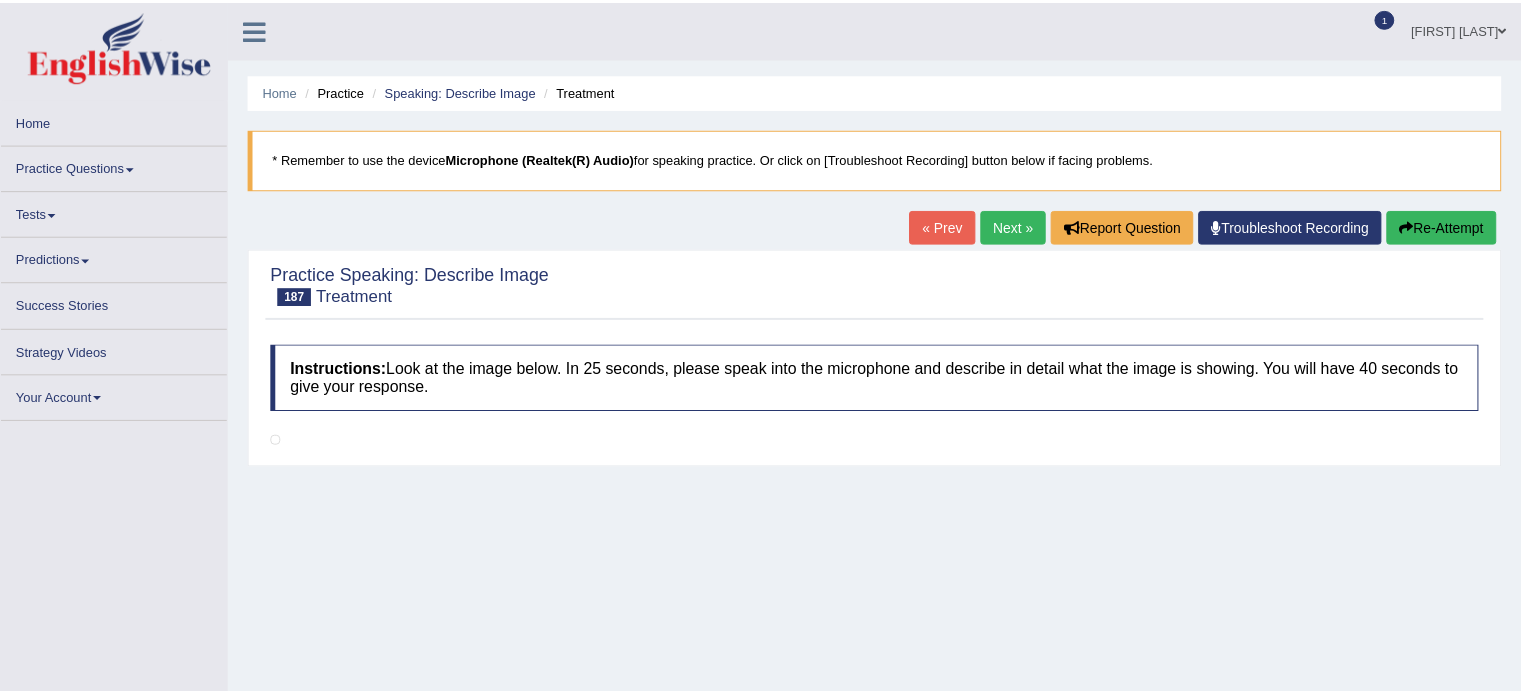 scroll, scrollTop: 0, scrollLeft: 0, axis: both 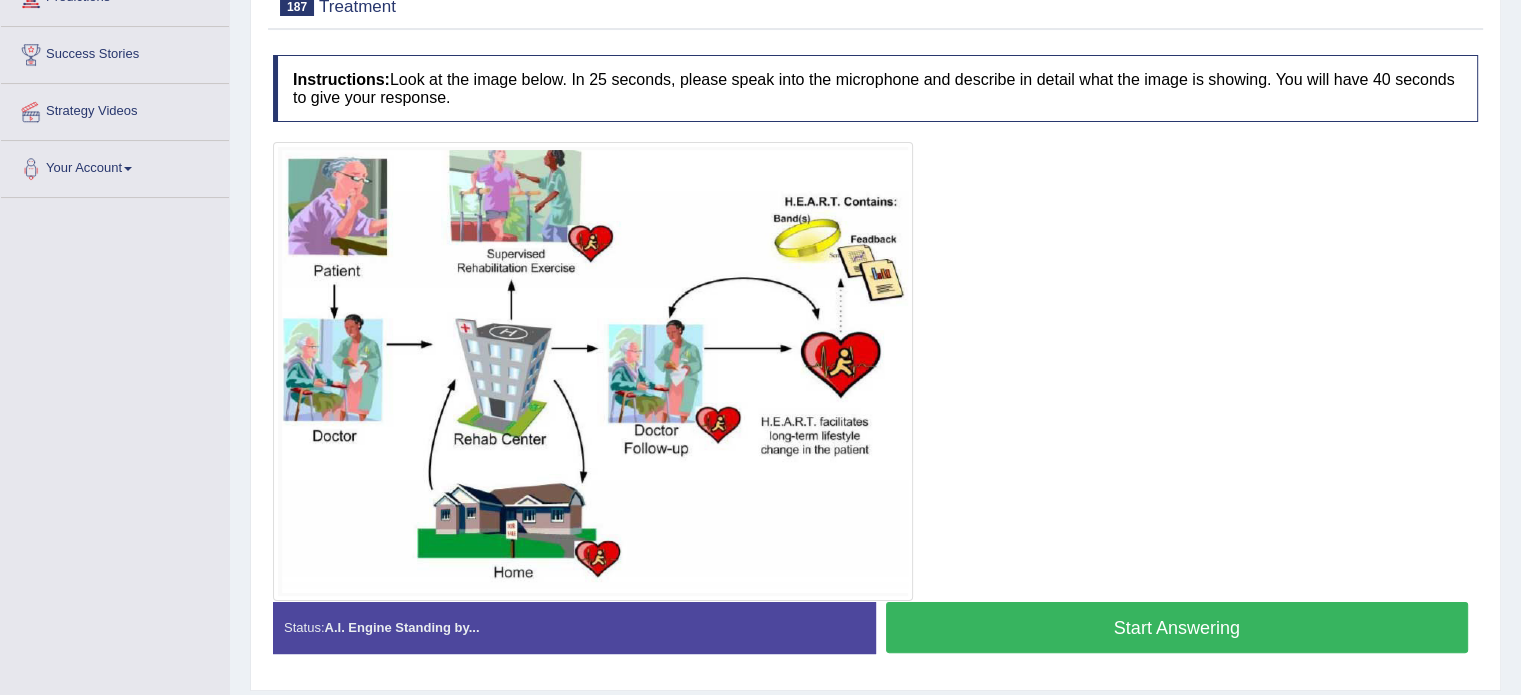 click on "Start Answering" at bounding box center [1177, 627] 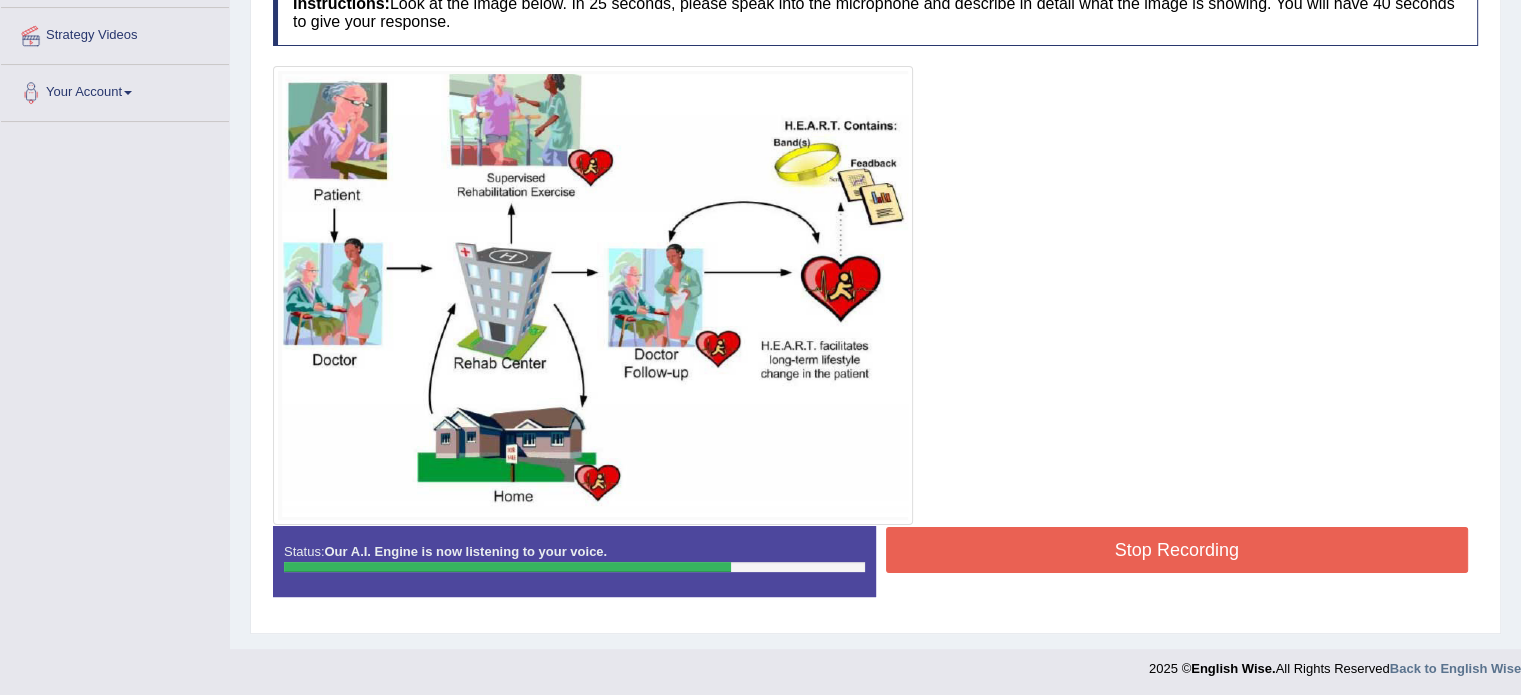 scroll, scrollTop: 276, scrollLeft: 0, axis: vertical 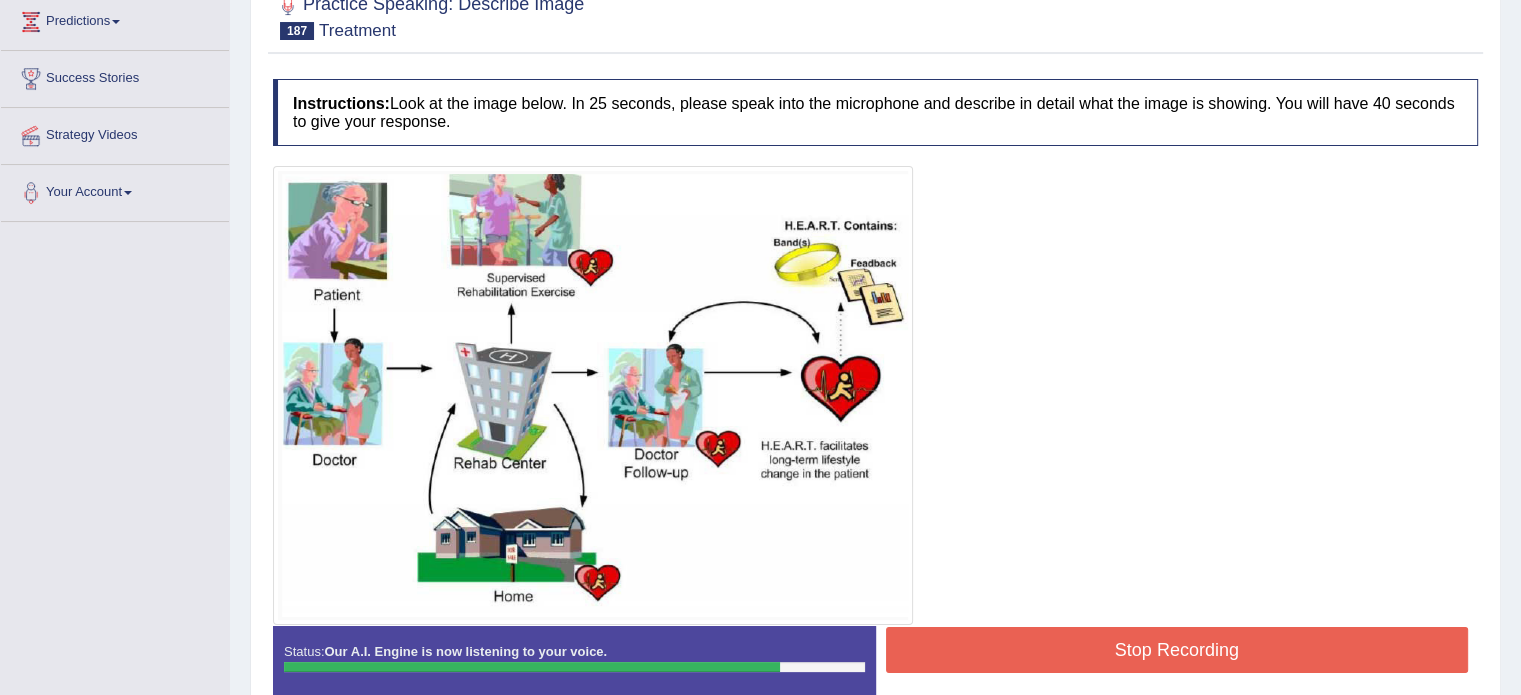 click on "Stop Recording" at bounding box center [1177, 650] 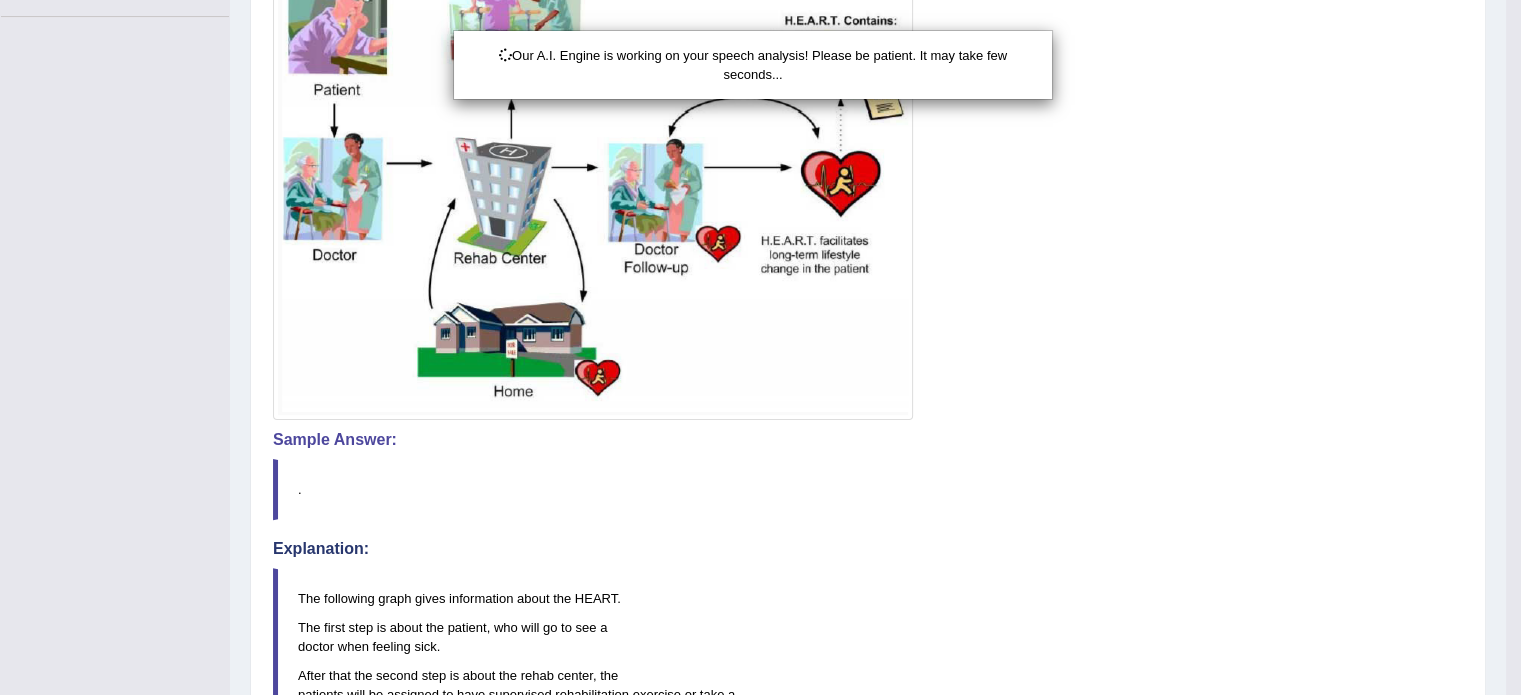 scroll, scrollTop: 676, scrollLeft: 0, axis: vertical 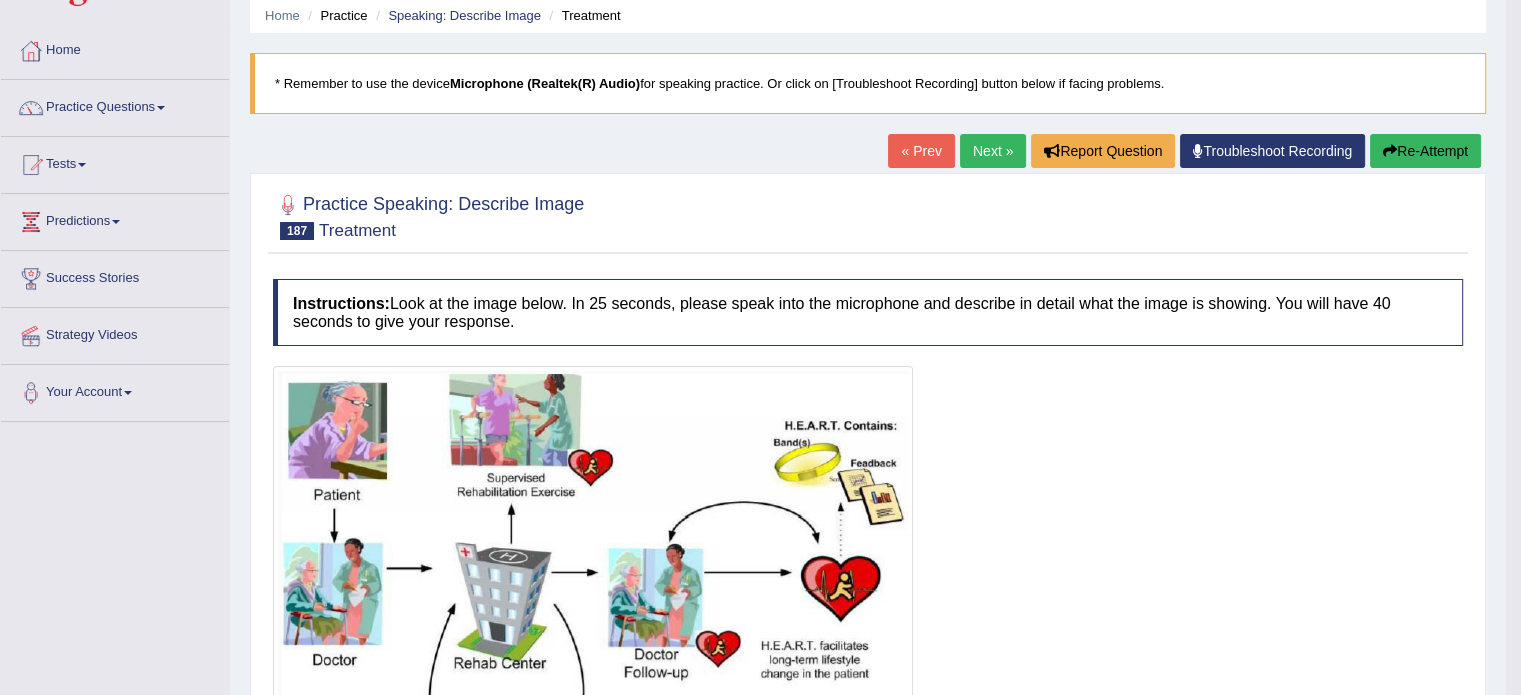 click on "Next »" at bounding box center (993, 151) 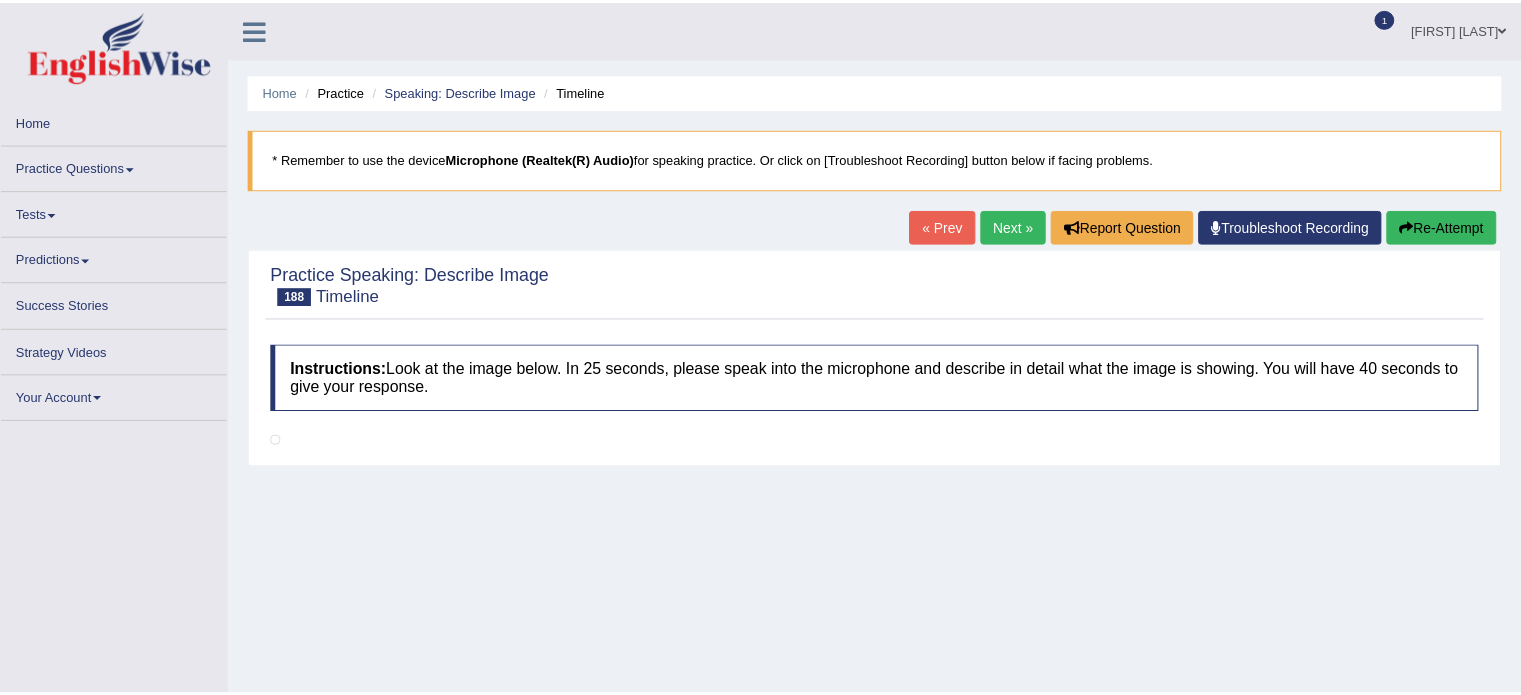 scroll, scrollTop: 0, scrollLeft: 0, axis: both 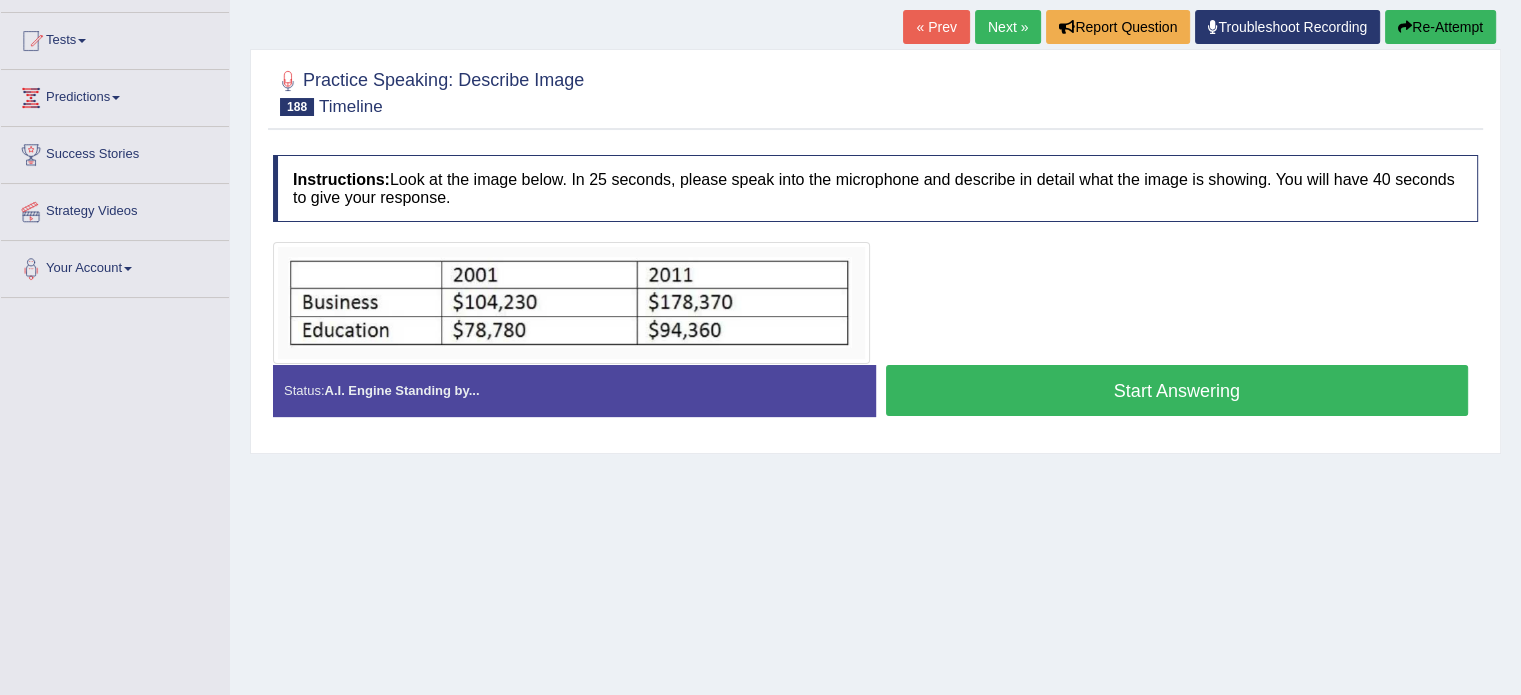 click on "Start Answering" at bounding box center (1177, 390) 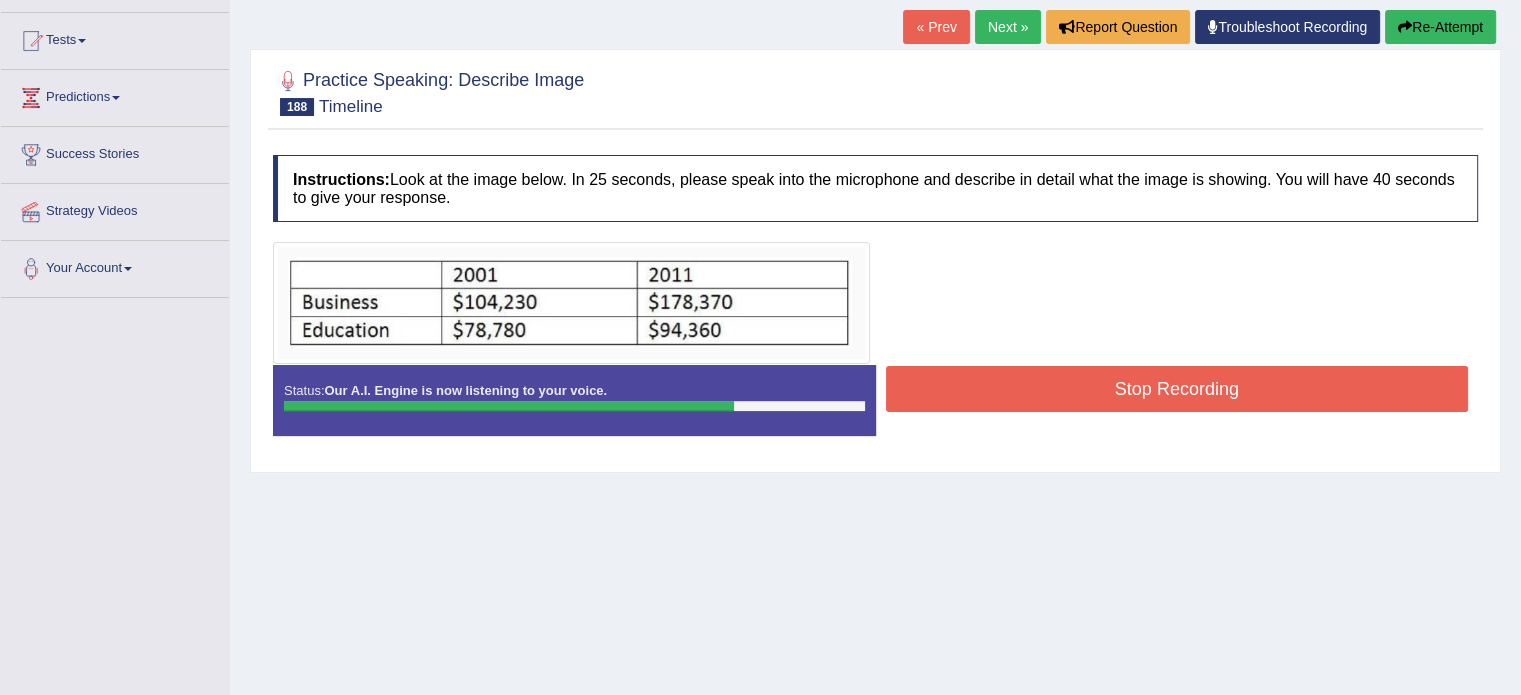 click on "Stop Recording" at bounding box center (1177, 389) 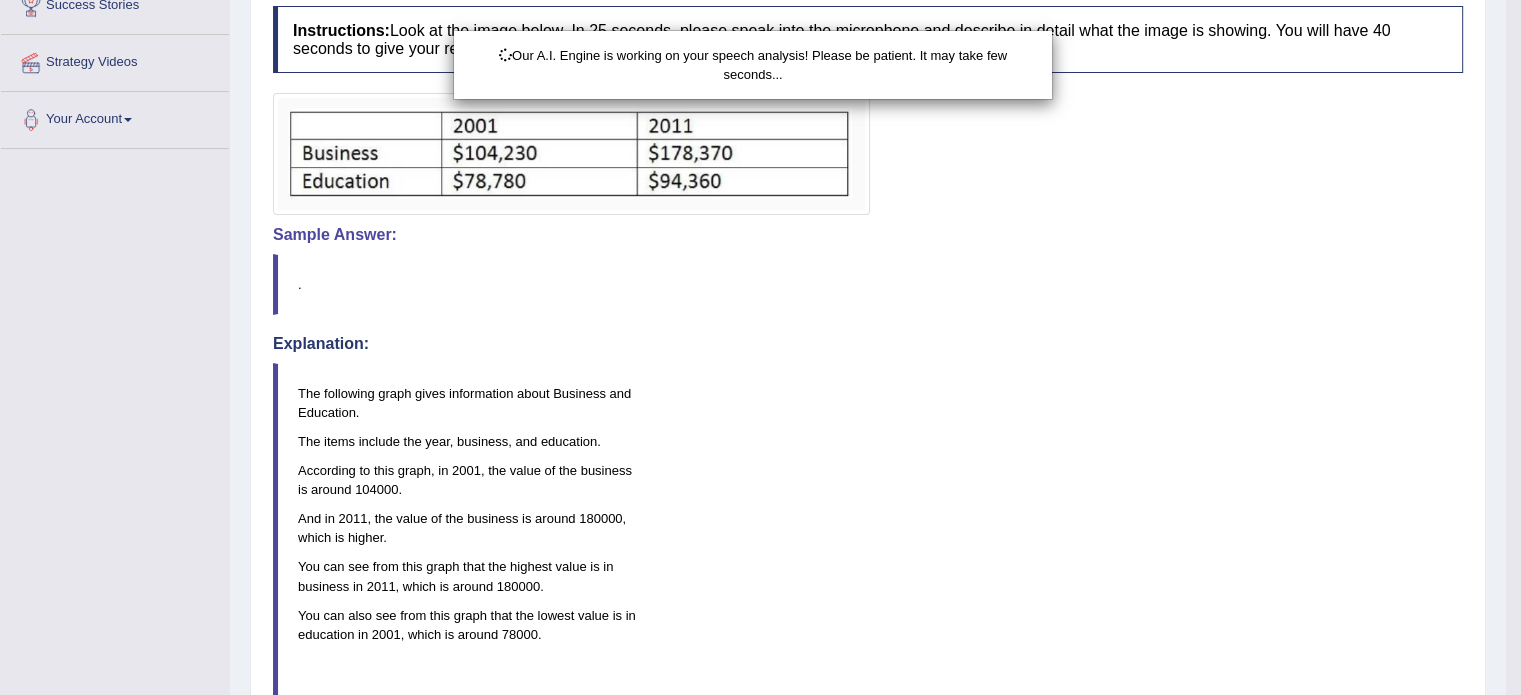 scroll, scrollTop: 400, scrollLeft: 0, axis: vertical 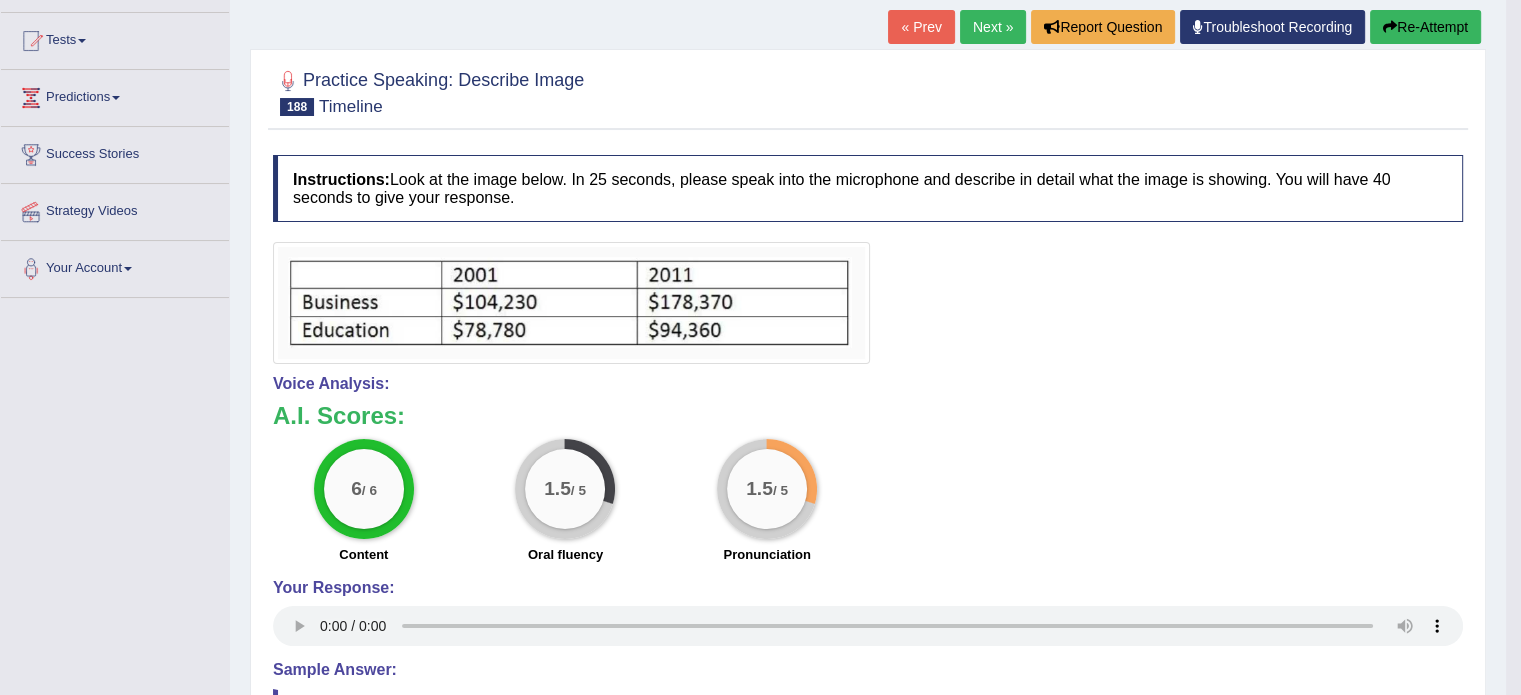 click on "Next »" at bounding box center (993, 27) 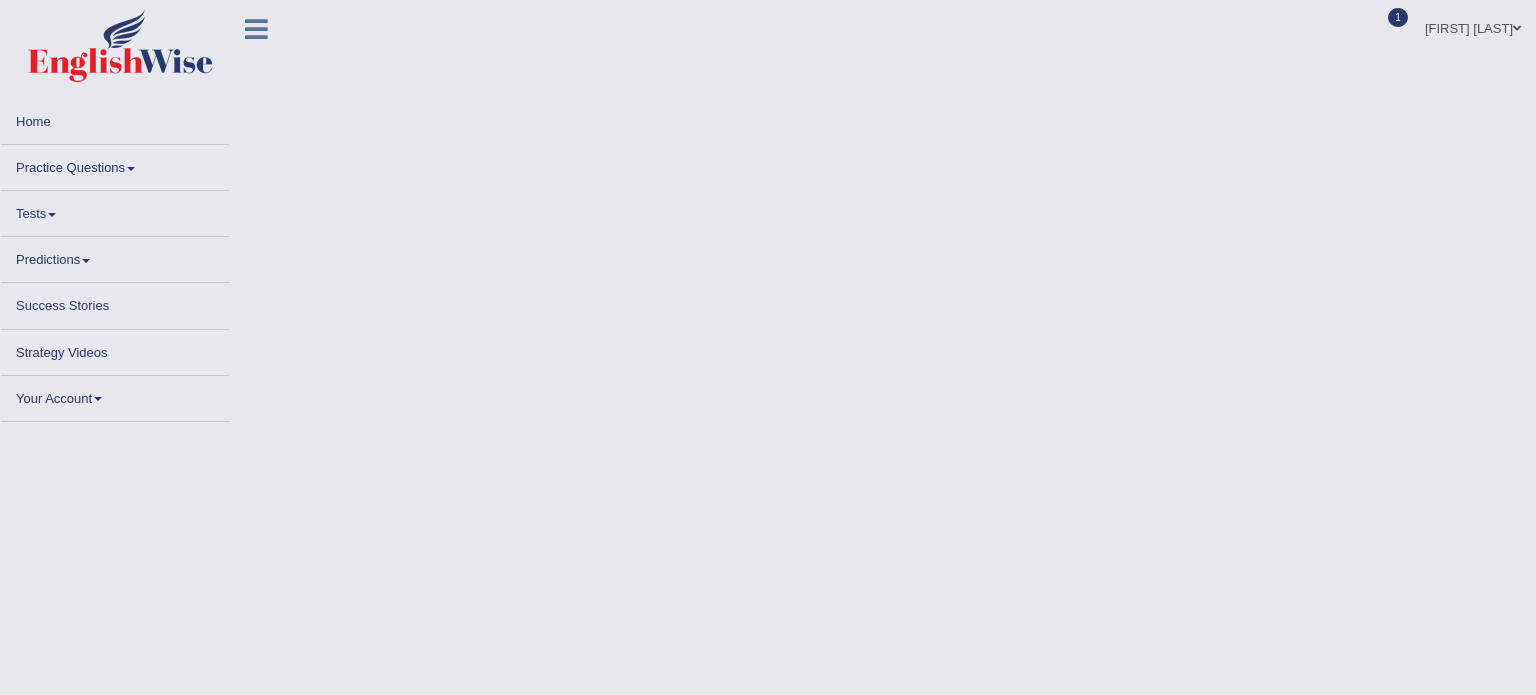 scroll, scrollTop: 0, scrollLeft: 0, axis: both 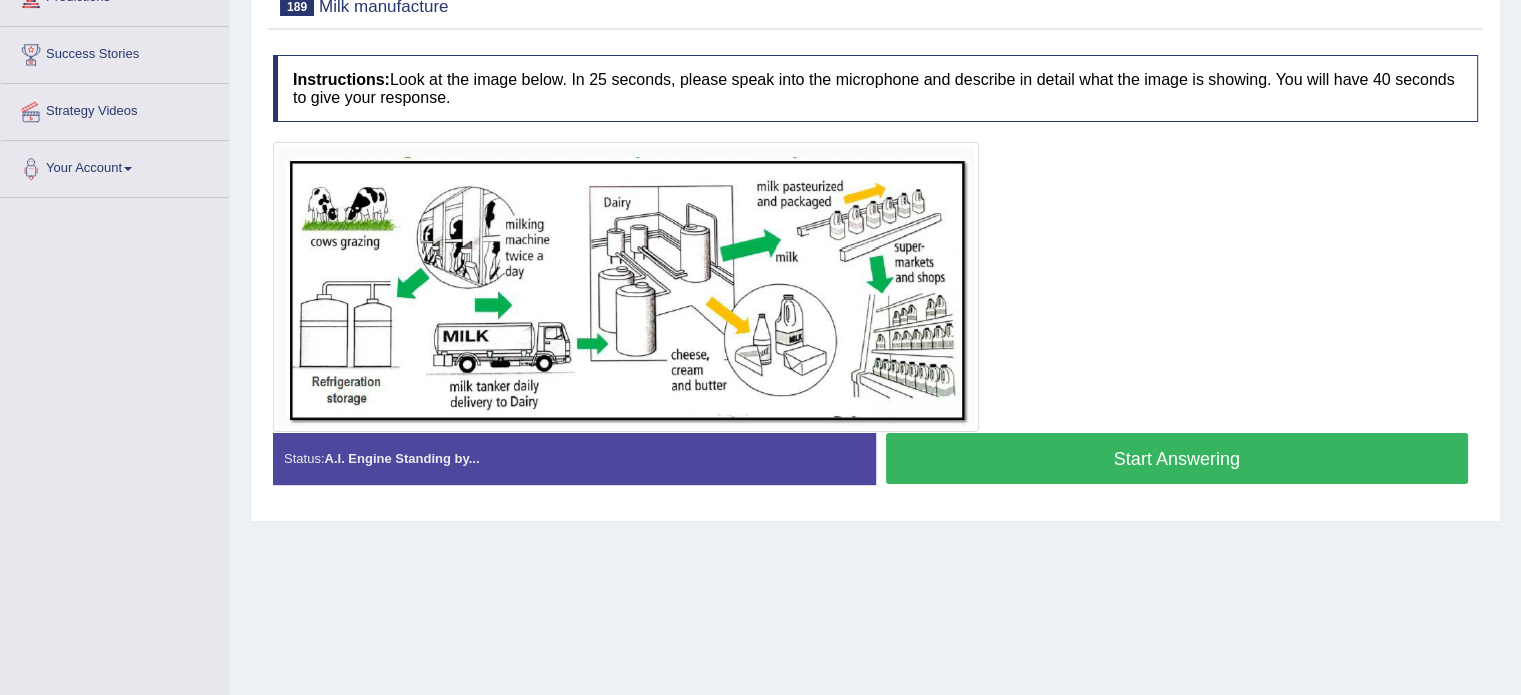 click on "Start Answering" at bounding box center [1177, 458] 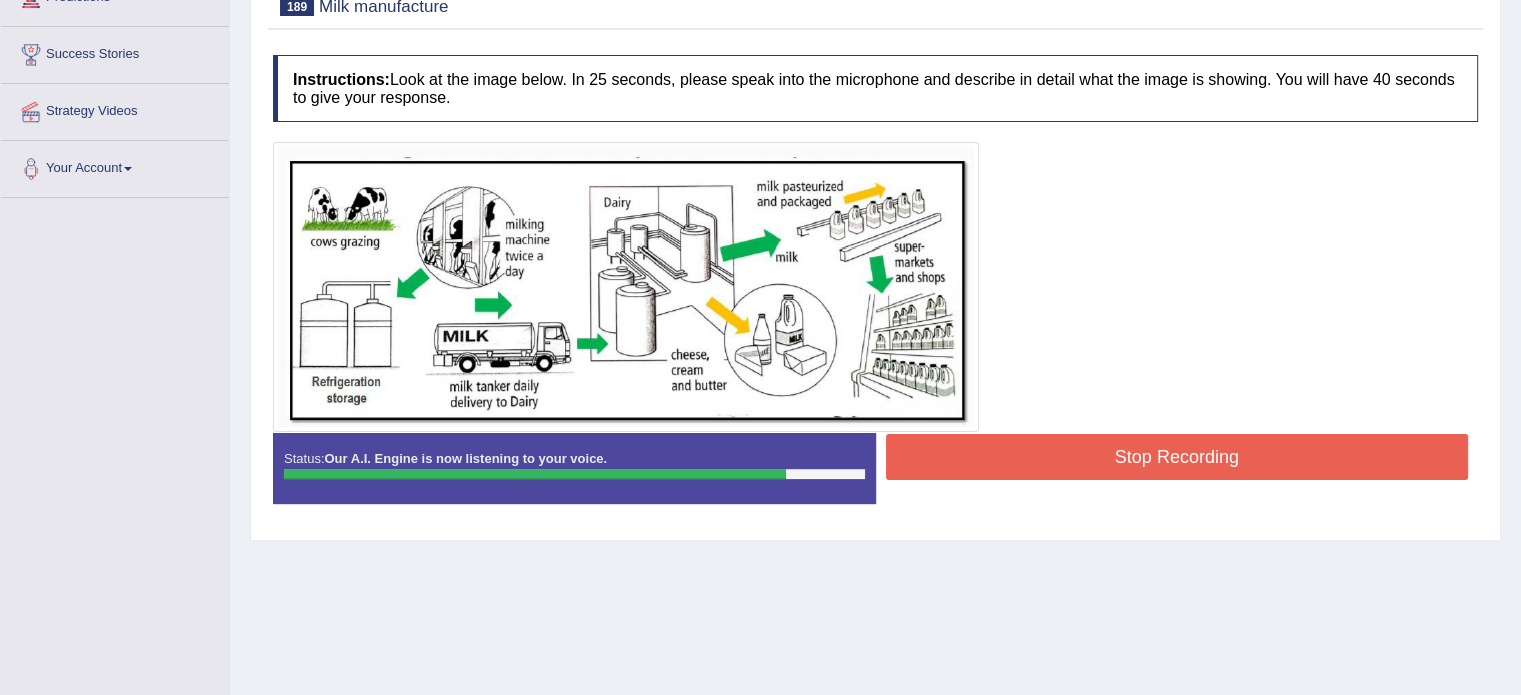 click on "Stop Recording" at bounding box center (1177, 457) 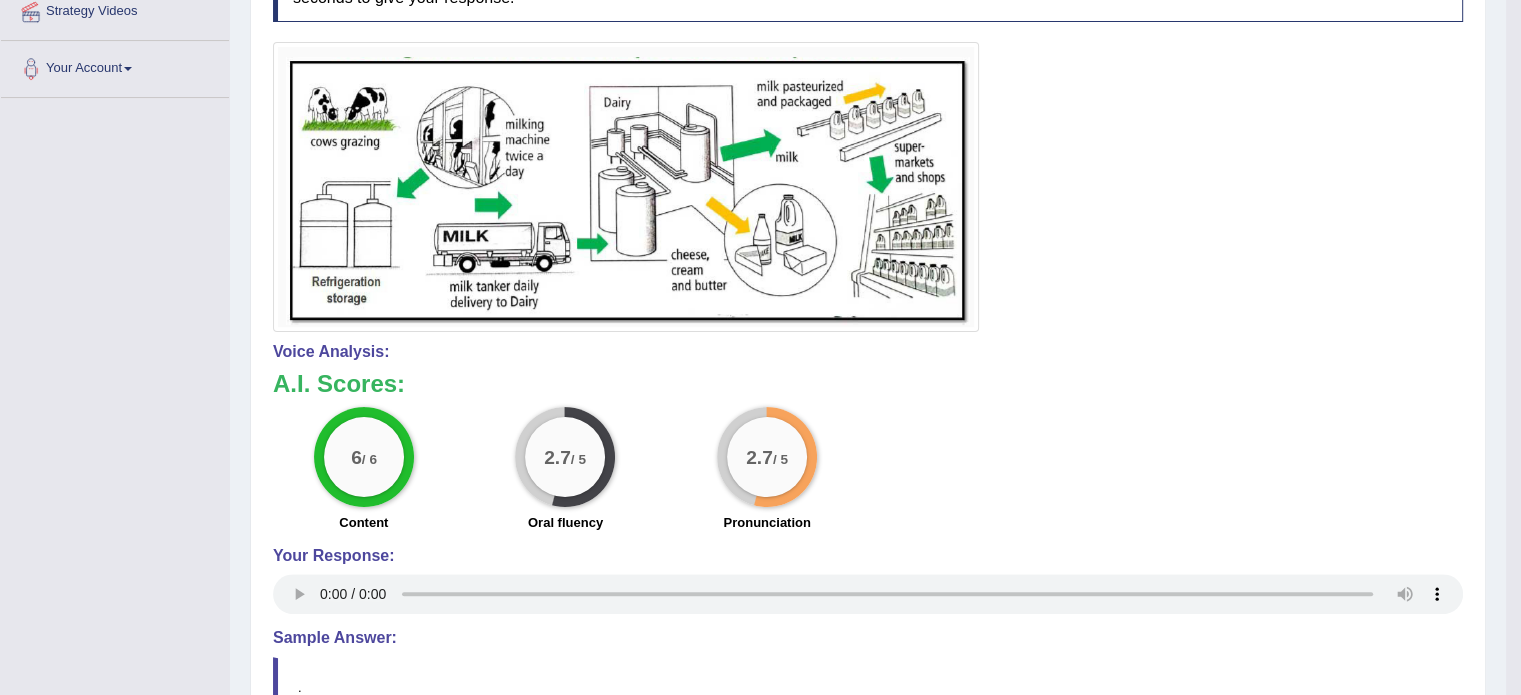 scroll, scrollTop: 200, scrollLeft: 0, axis: vertical 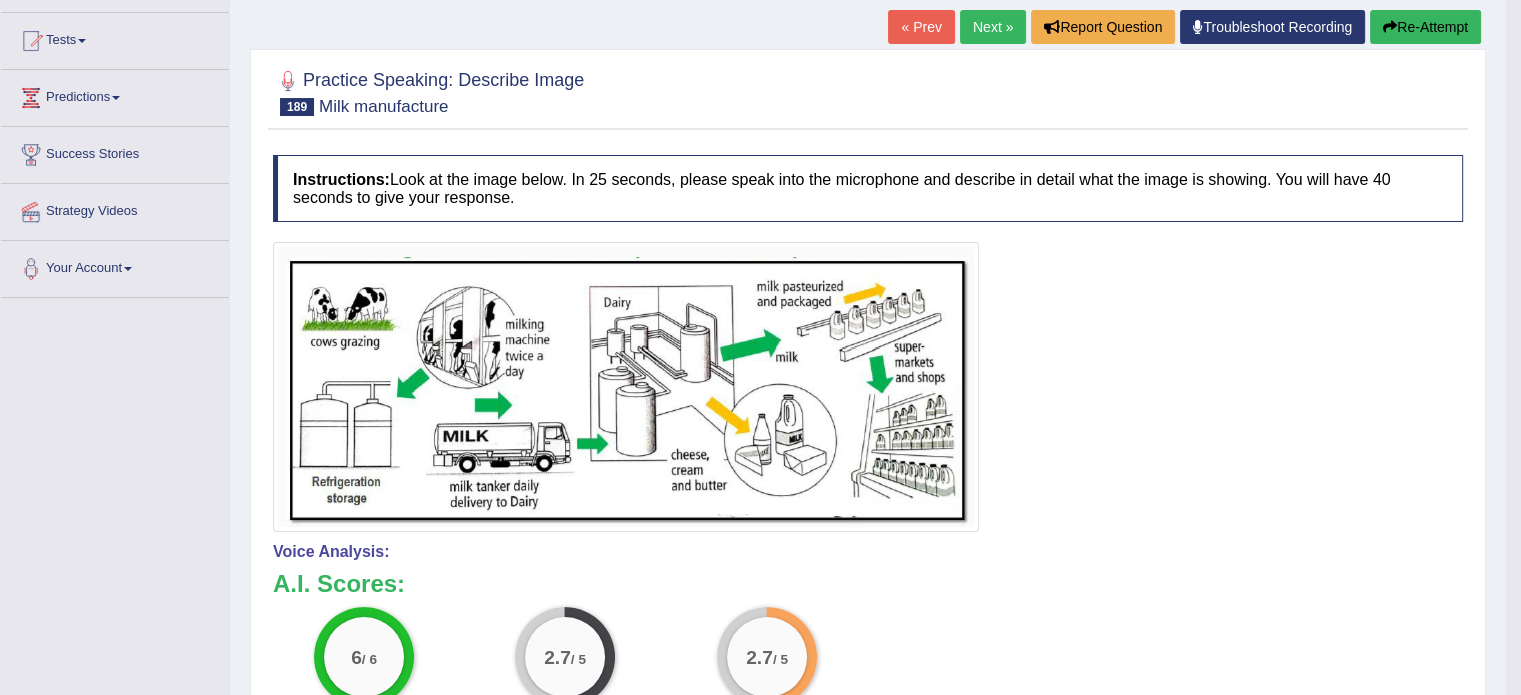 click on "Next »" at bounding box center (993, 27) 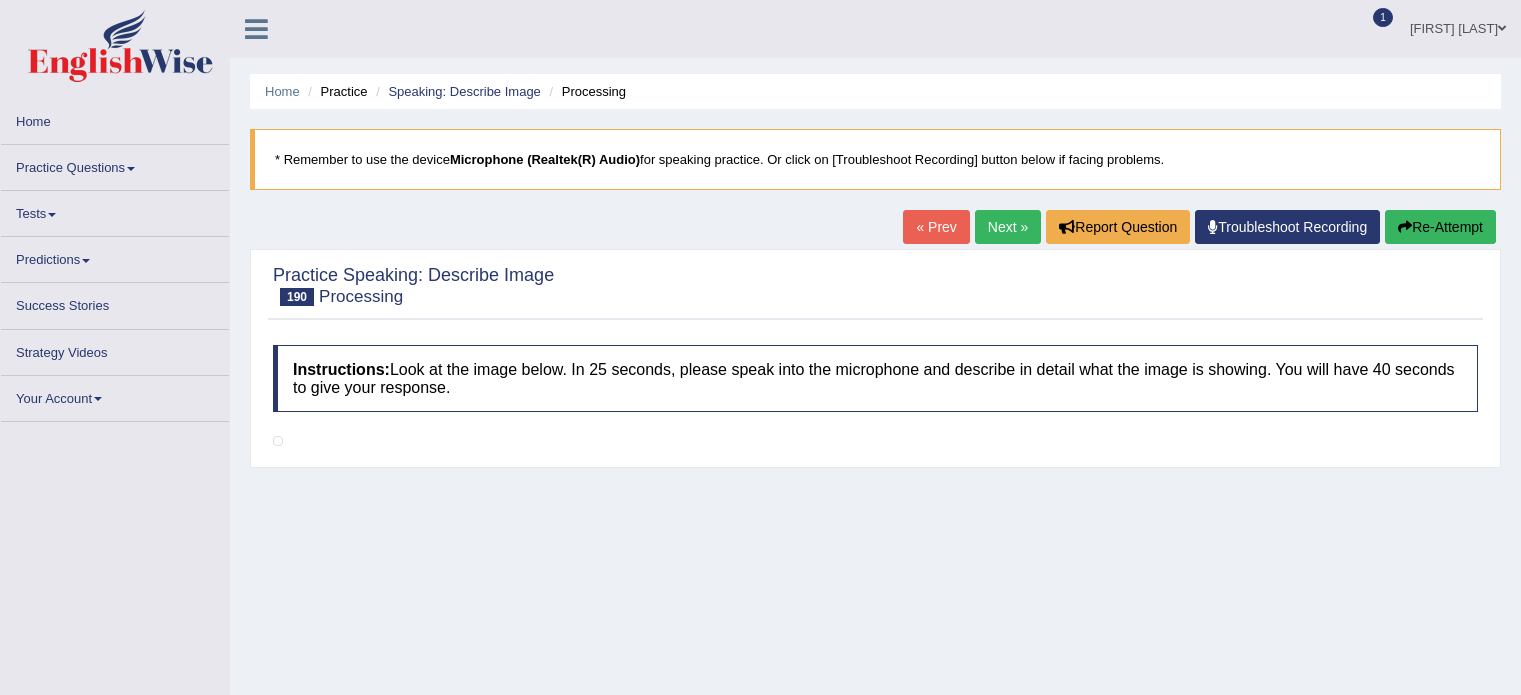 scroll, scrollTop: 0, scrollLeft: 0, axis: both 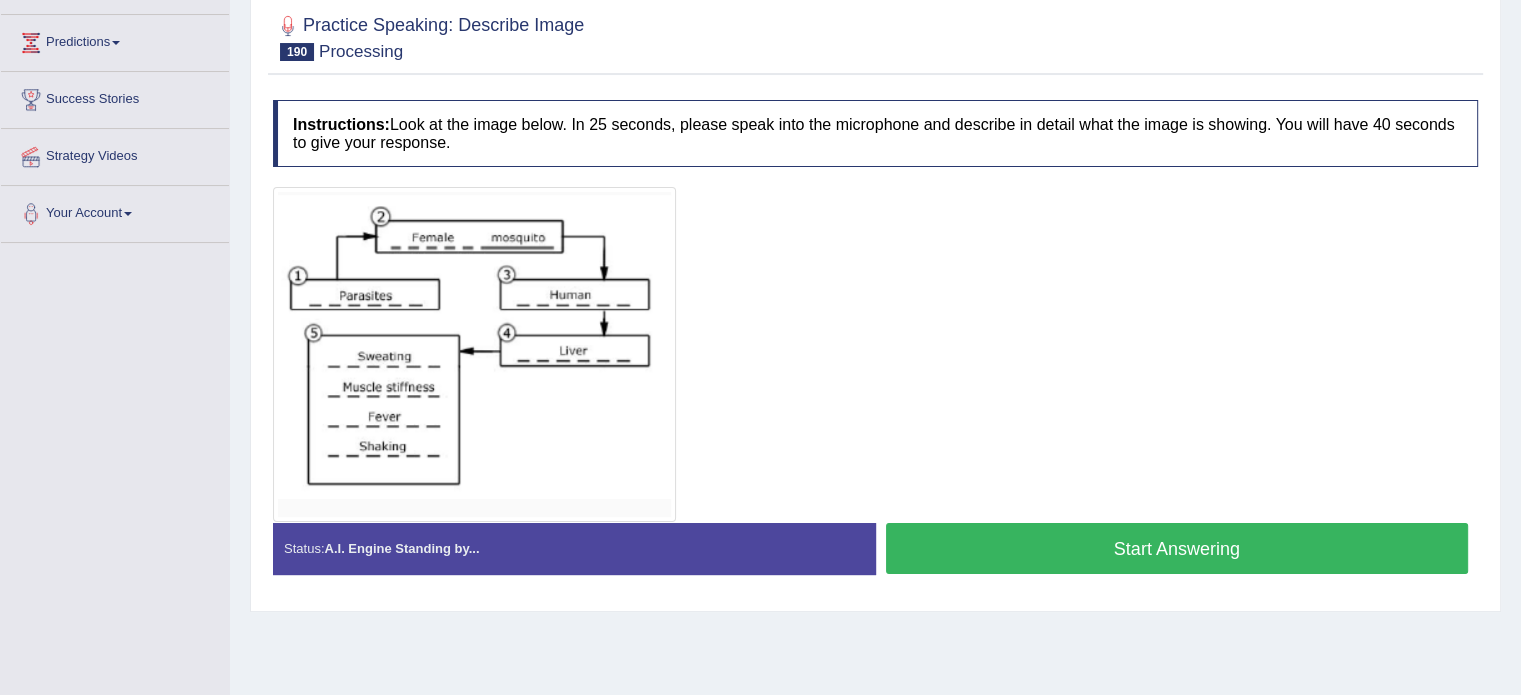 click on "Start Answering" at bounding box center [1177, 548] 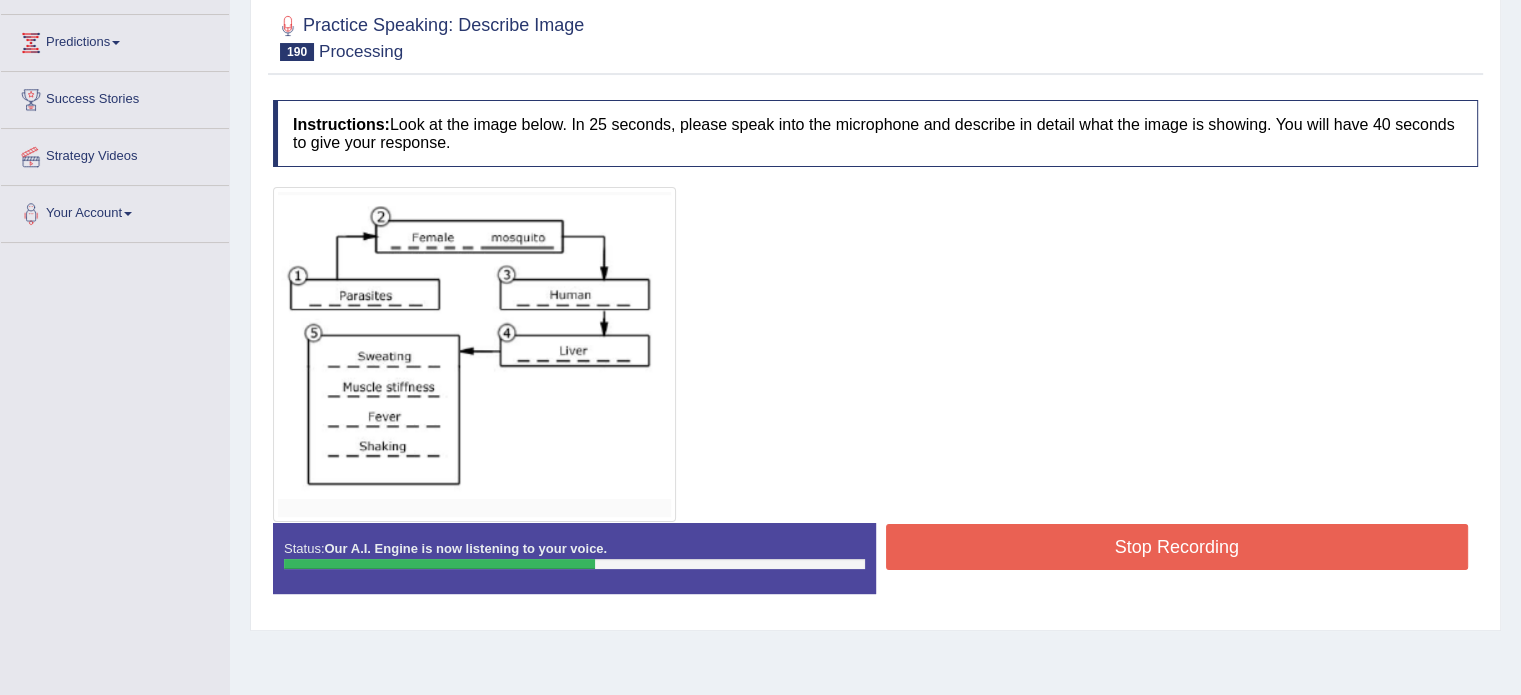 click on "Stop Recording" at bounding box center (1177, 547) 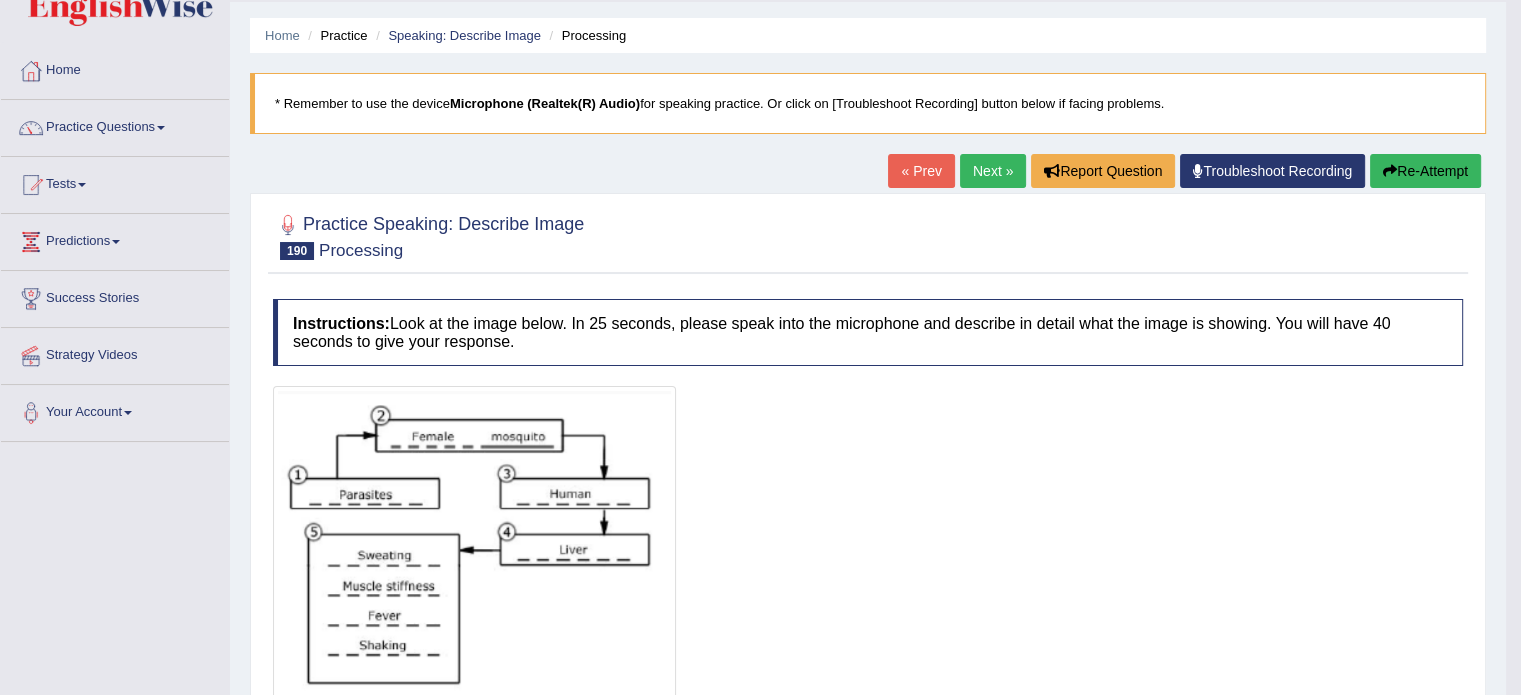 scroll, scrollTop: 55, scrollLeft: 0, axis: vertical 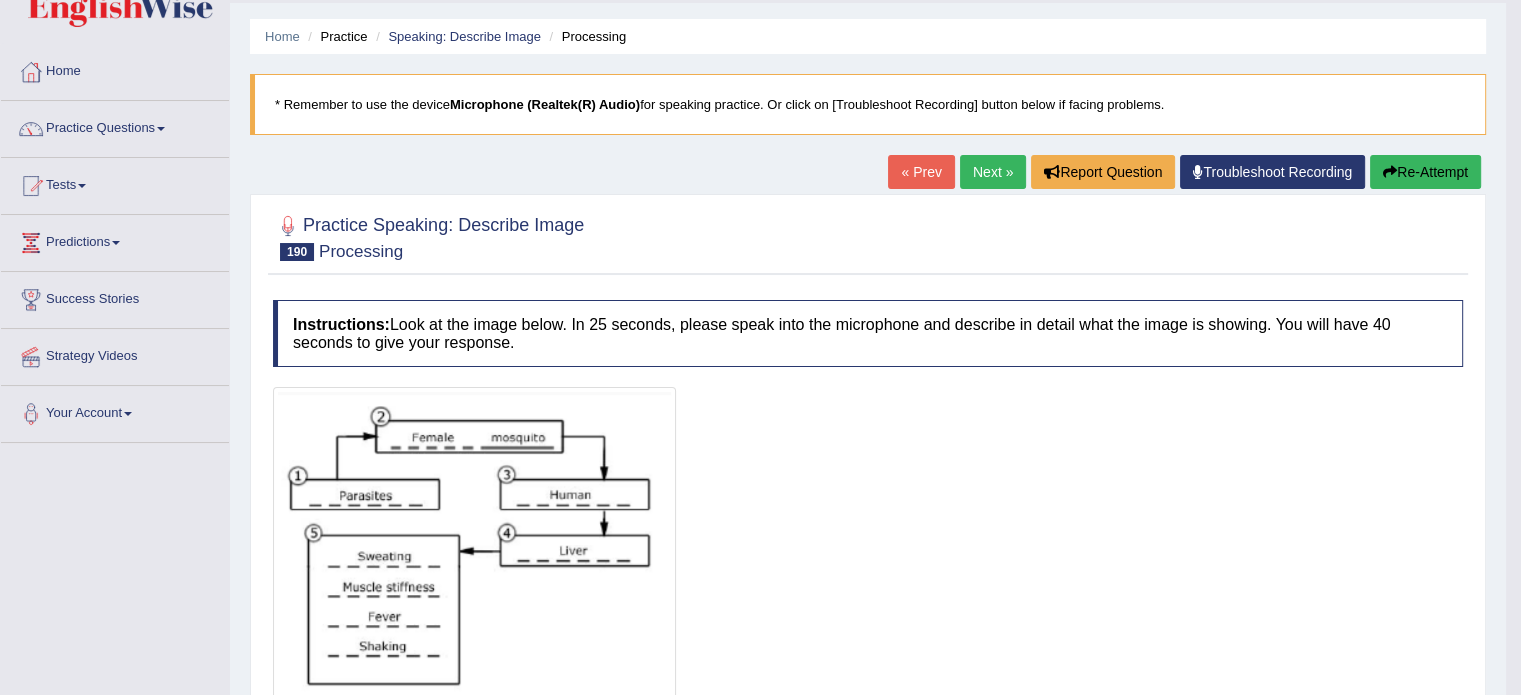 click on "Next »" at bounding box center [993, 172] 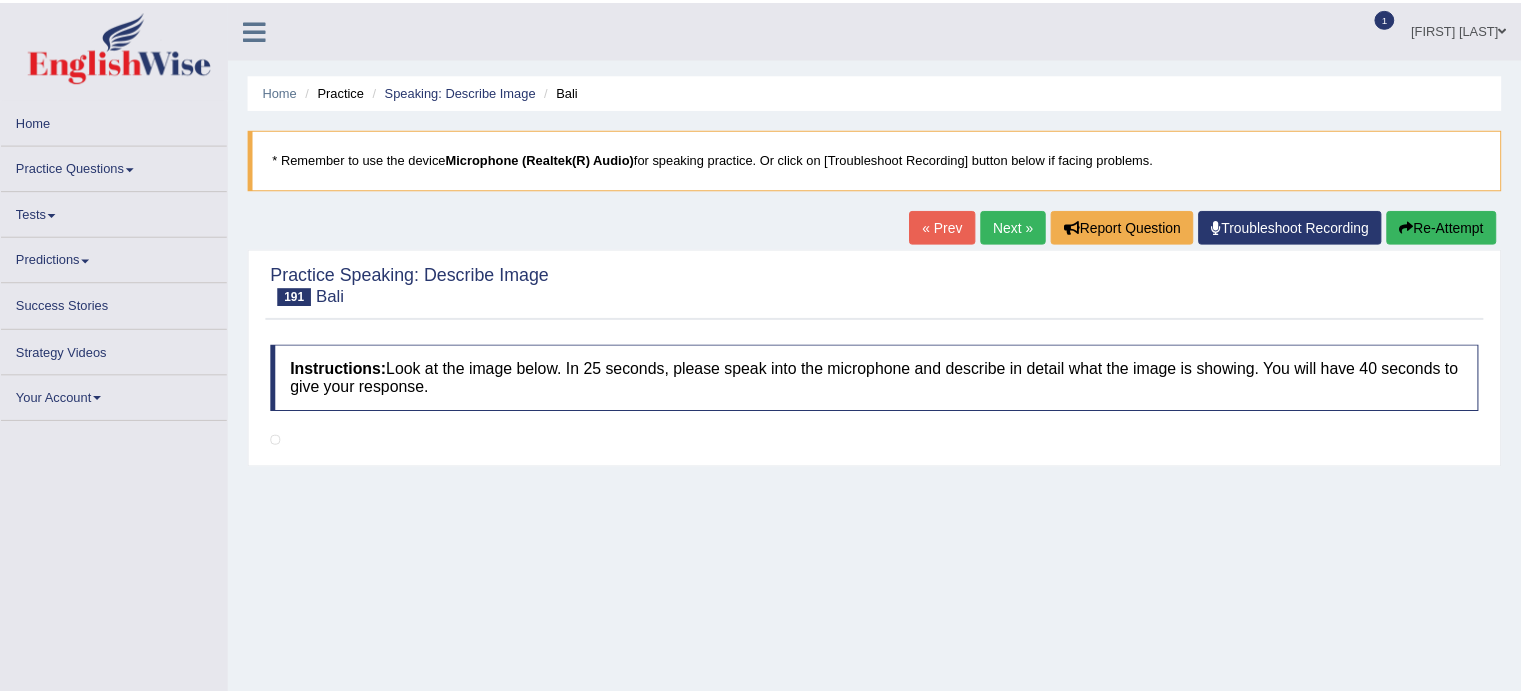 scroll, scrollTop: 0, scrollLeft: 0, axis: both 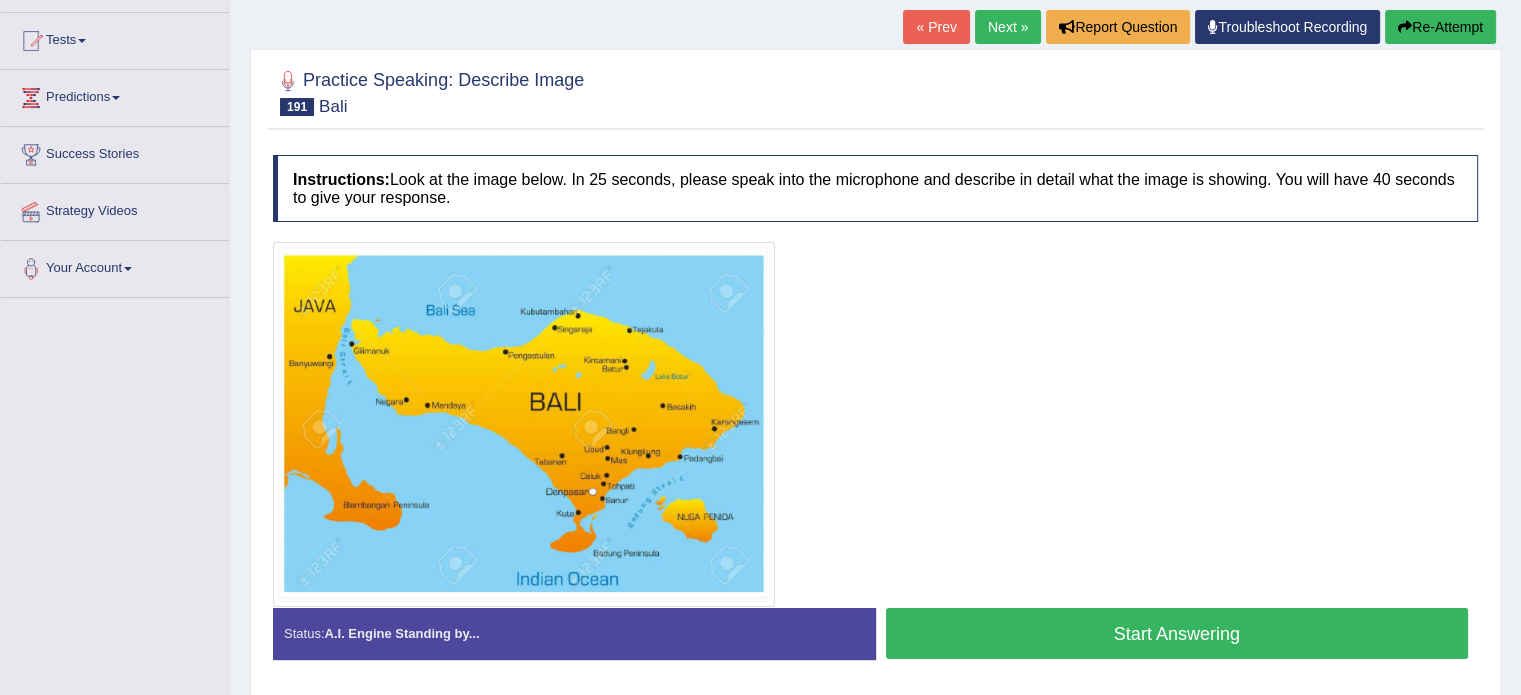 click on "Start Answering" at bounding box center [1177, 633] 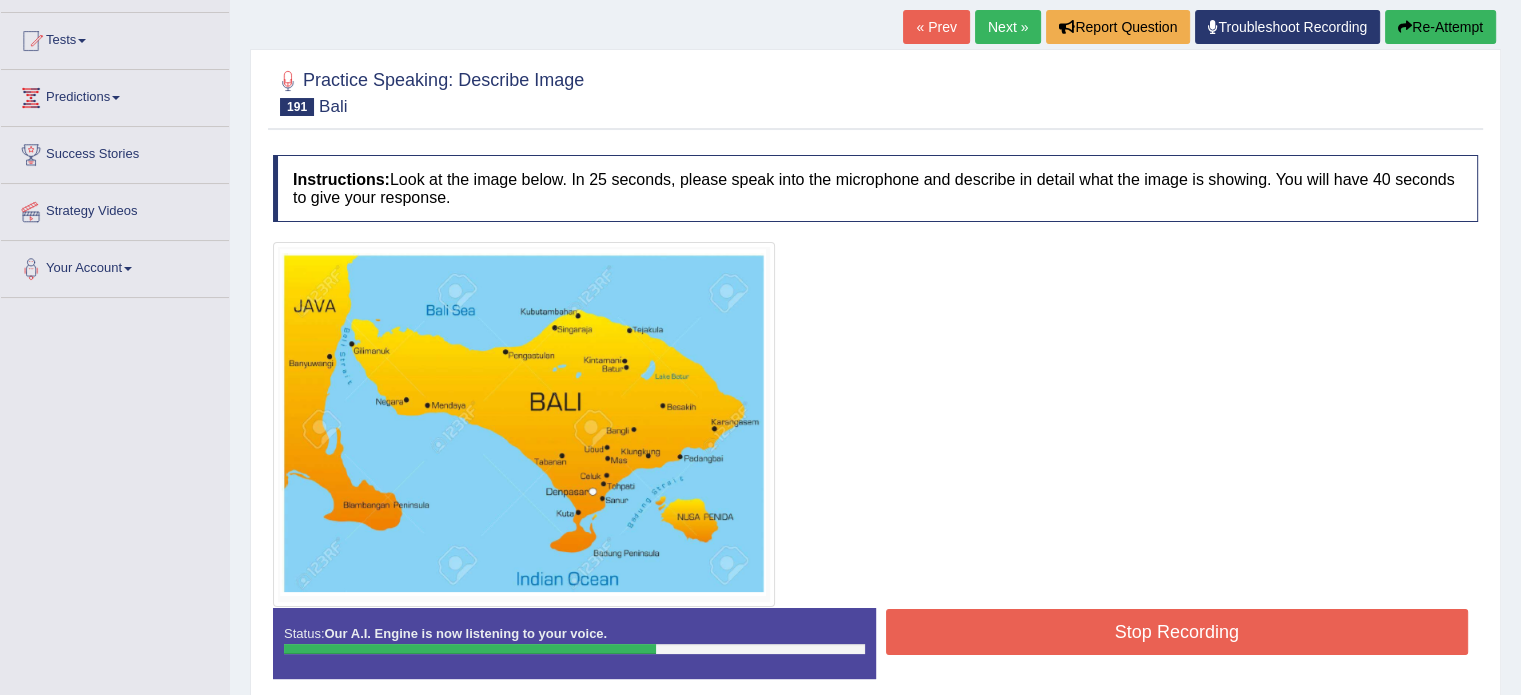 click on "Stop Recording" at bounding box center [1177, 632] 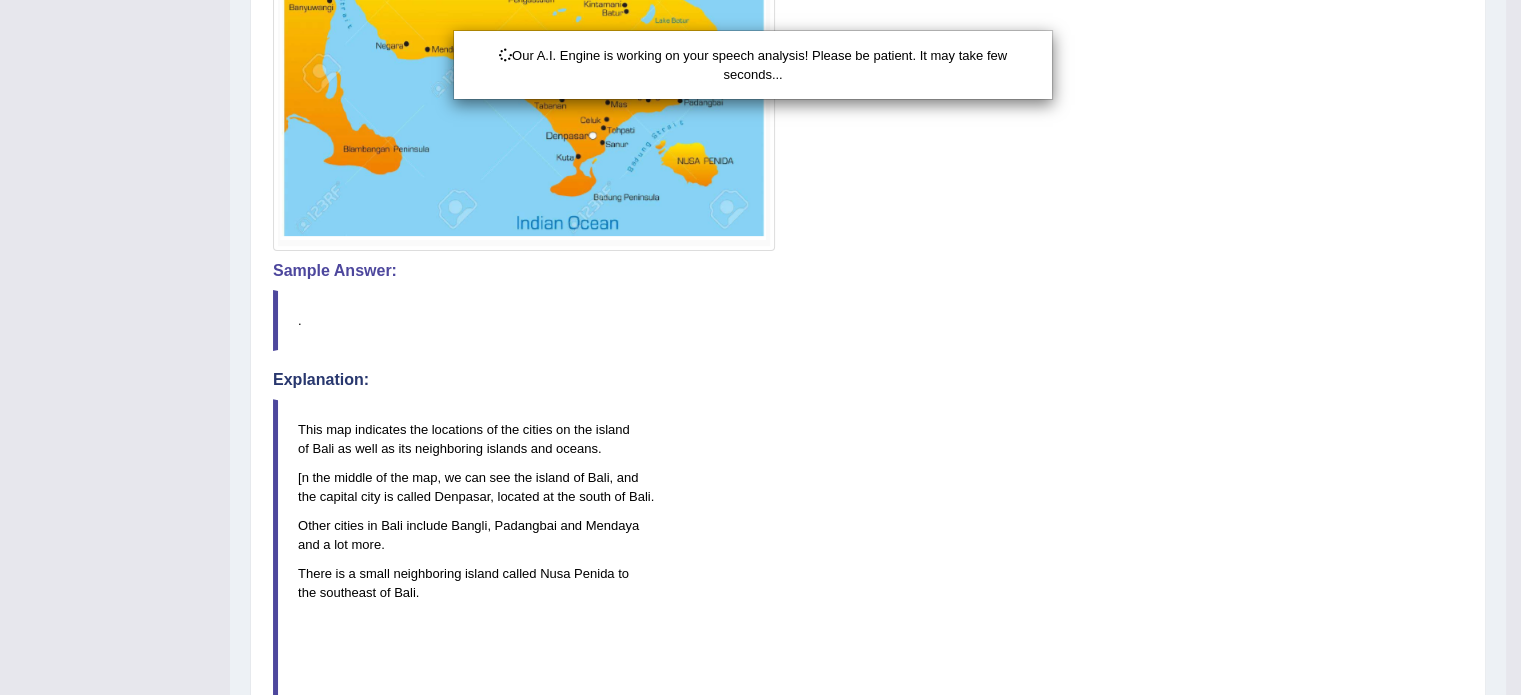scroll, scrollTop: 600, scrollLeft: 0, axis: vertical 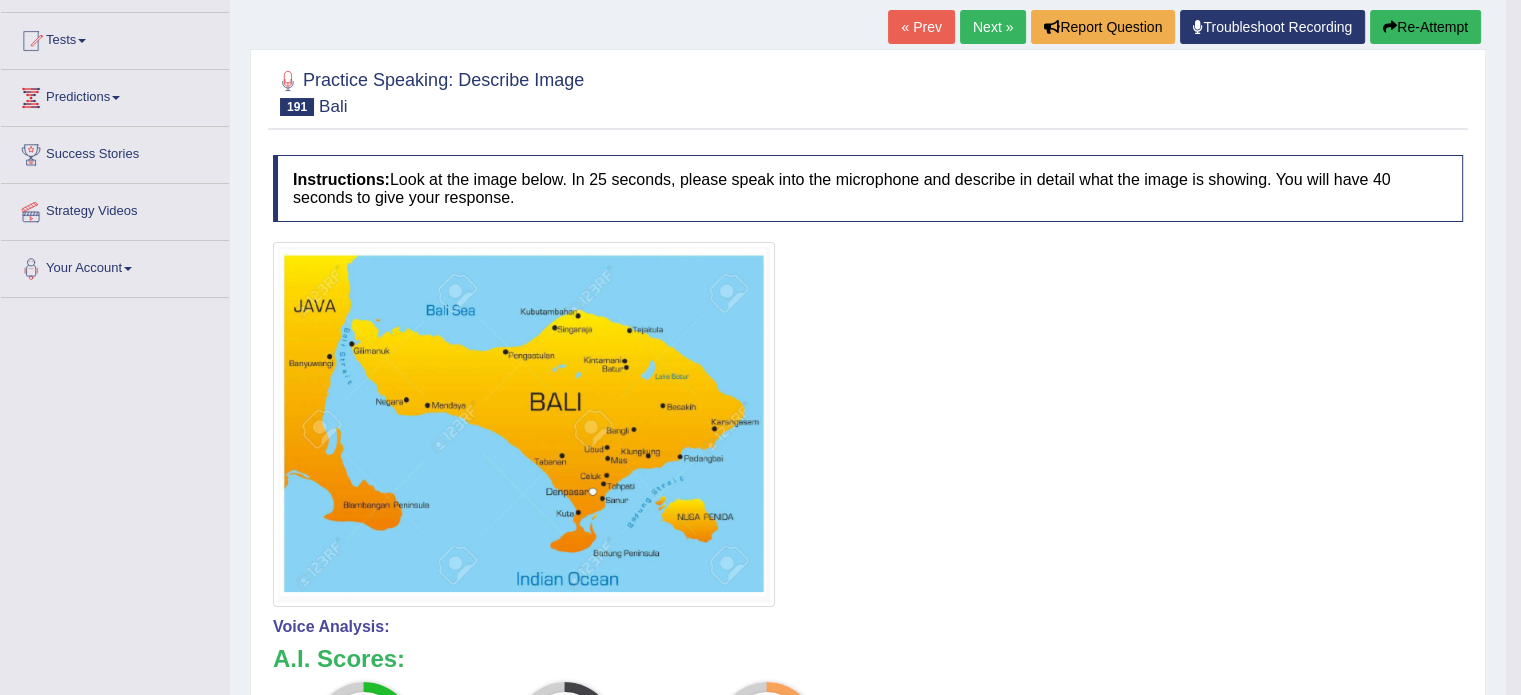click on "Next »" at bounding box center (993, 27) 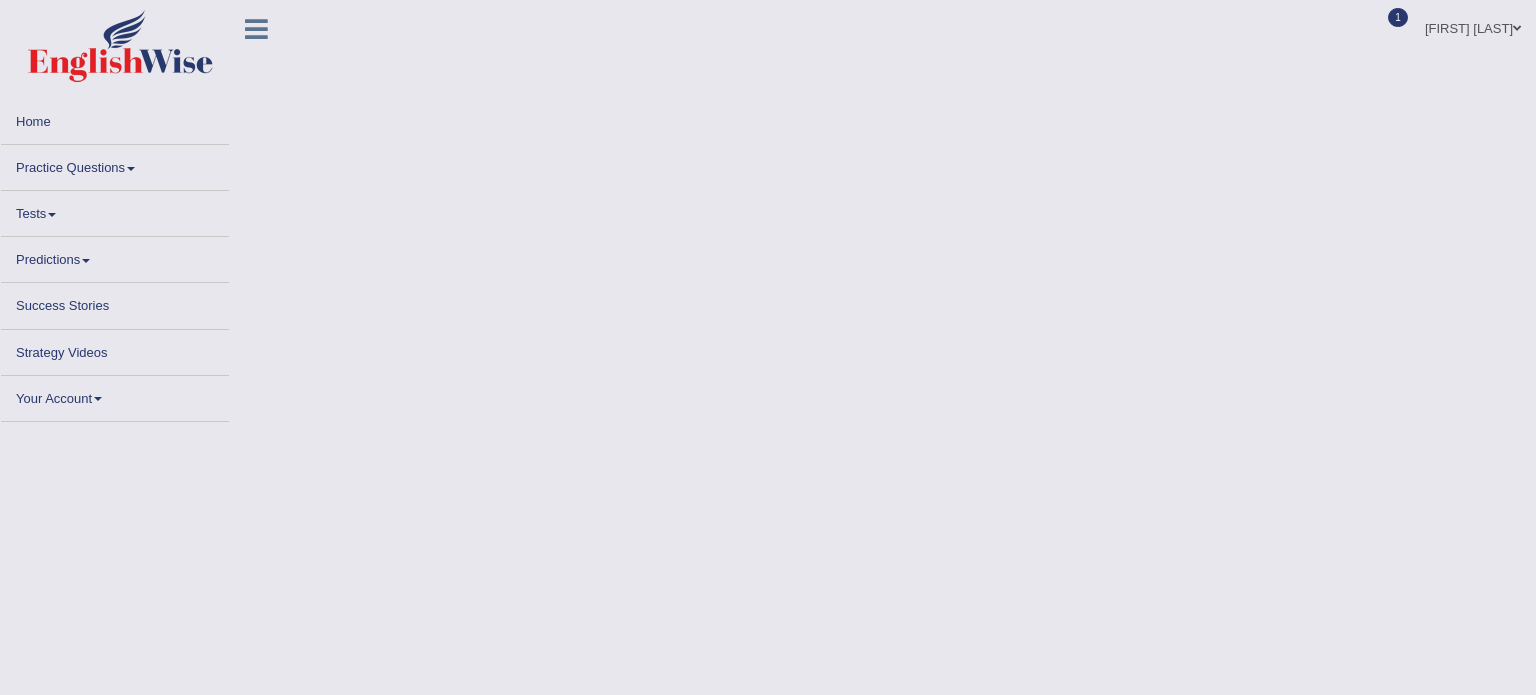 scroll, scrollTop: 0, scrollLeft: 0, axis: both 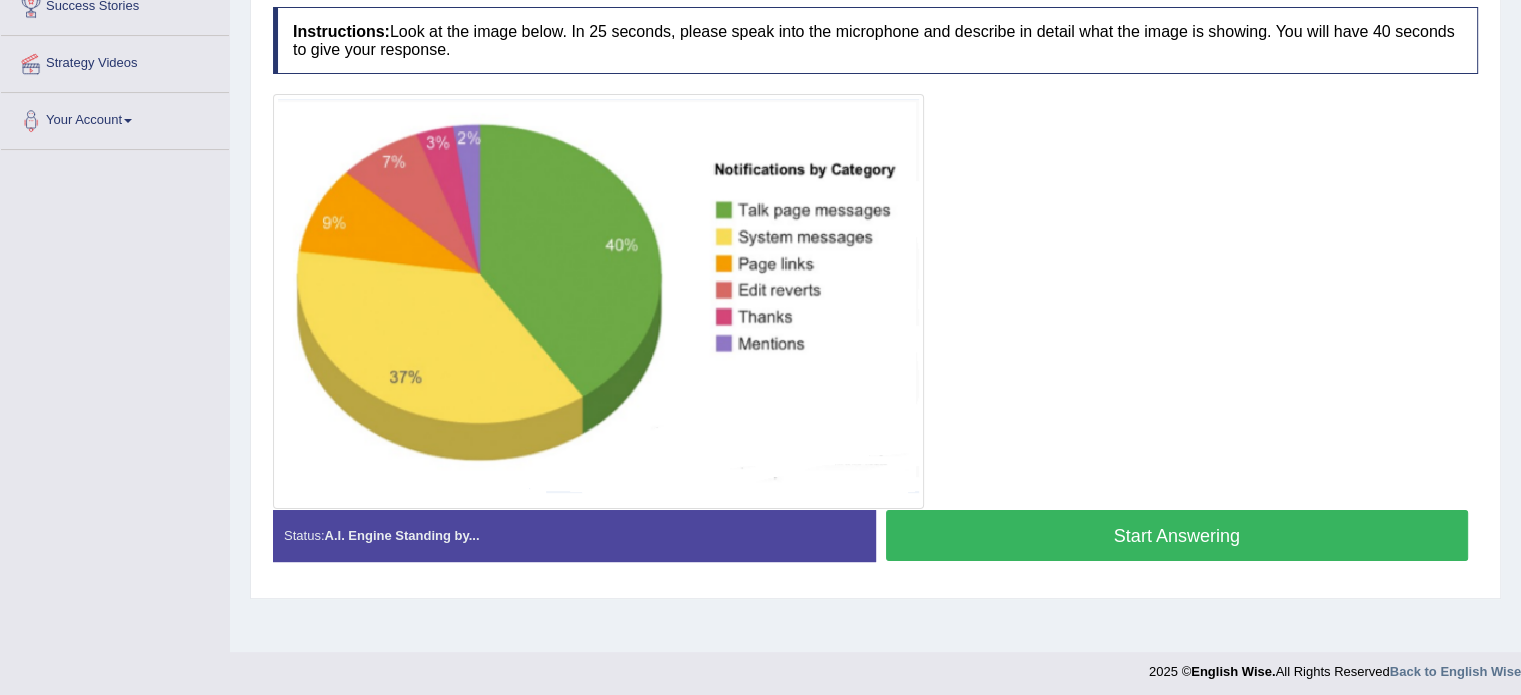 click on "Start Answering" at bounding box center [1177, 535] 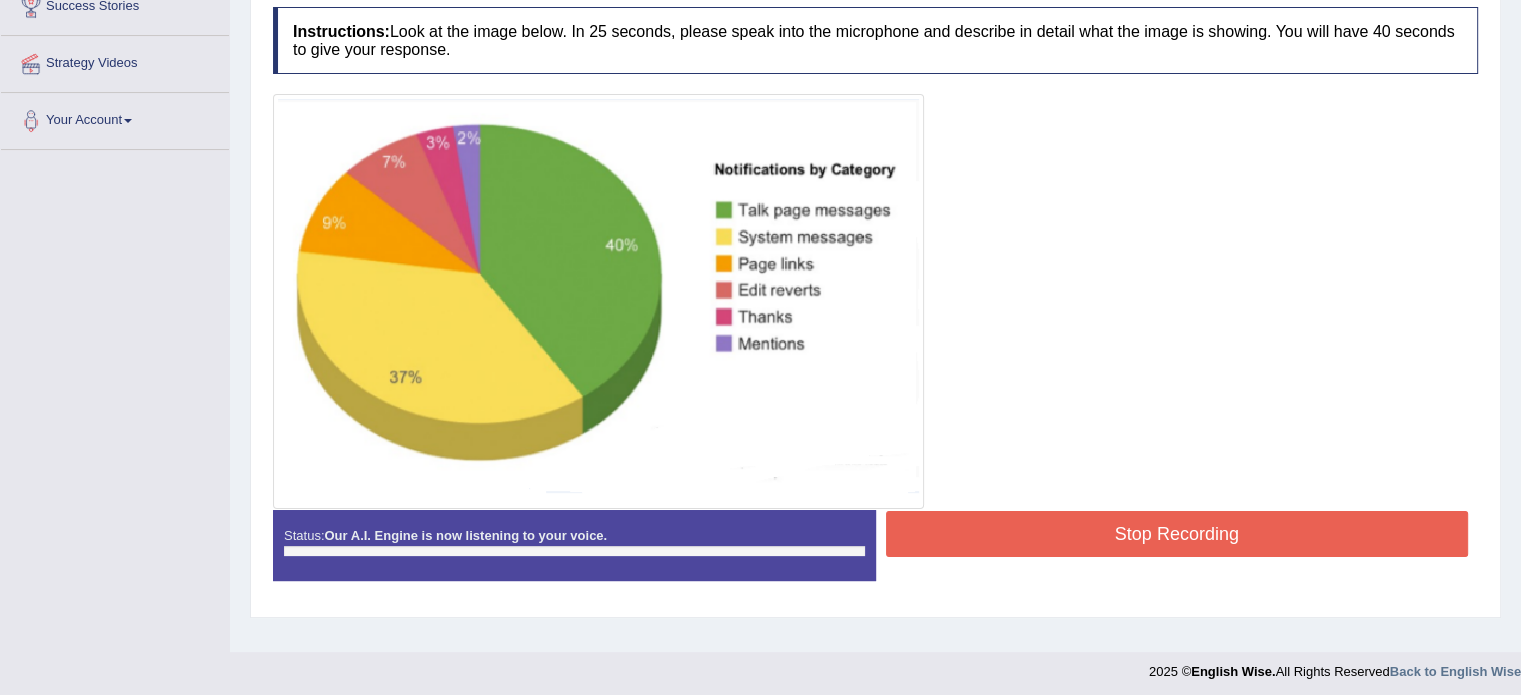 scroll, scrollTop: 248, scrollLeft: 0, axis: vertical 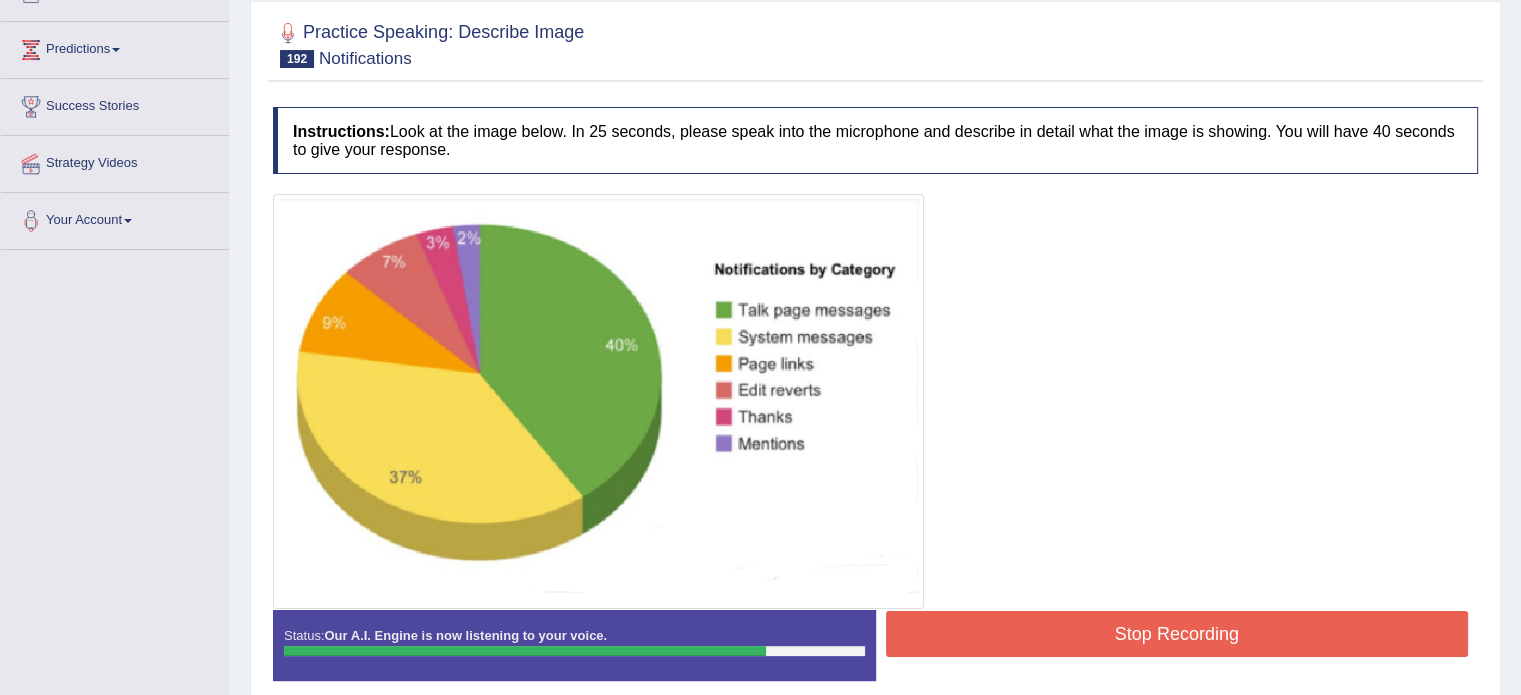 click on "Stop Recording" at bounding box center [1177, 634] 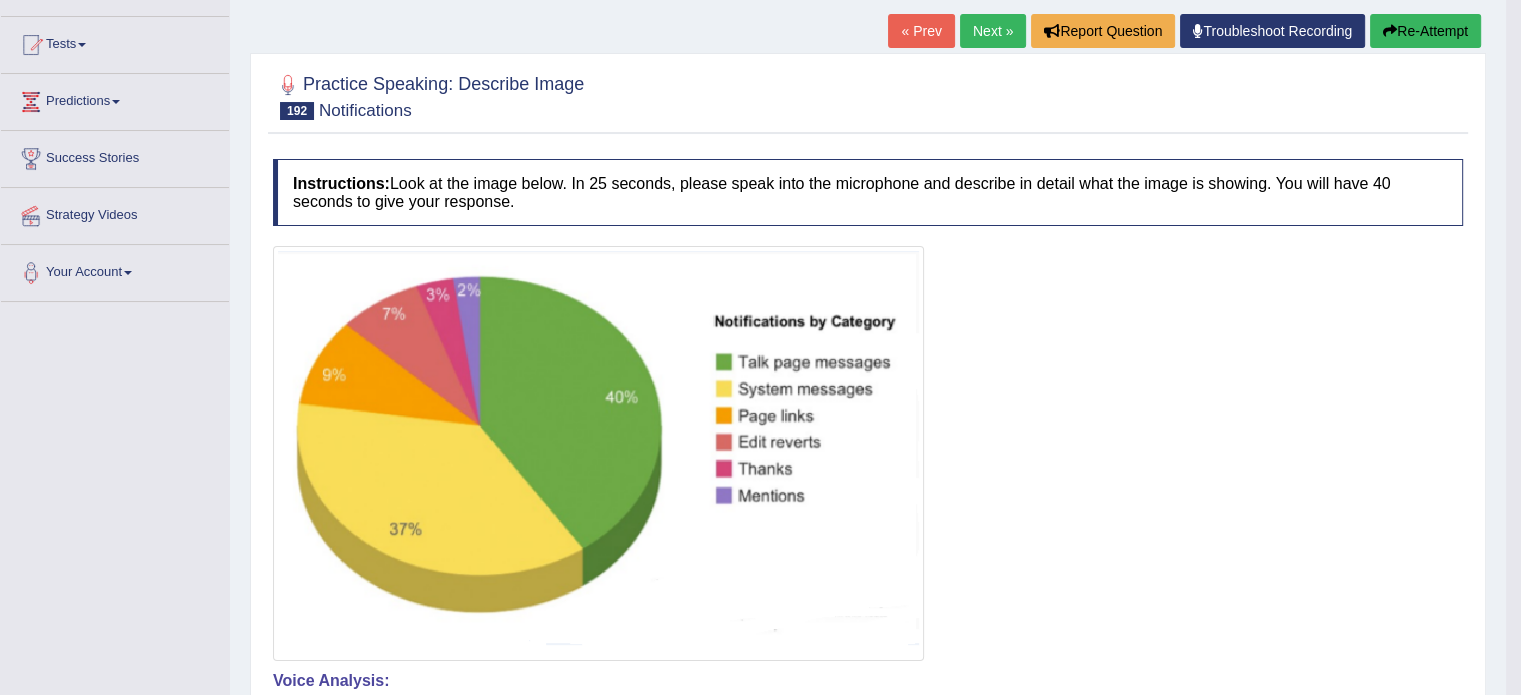 scroll, scrollTop: 148, scrollLeft: 0, axis: vertical 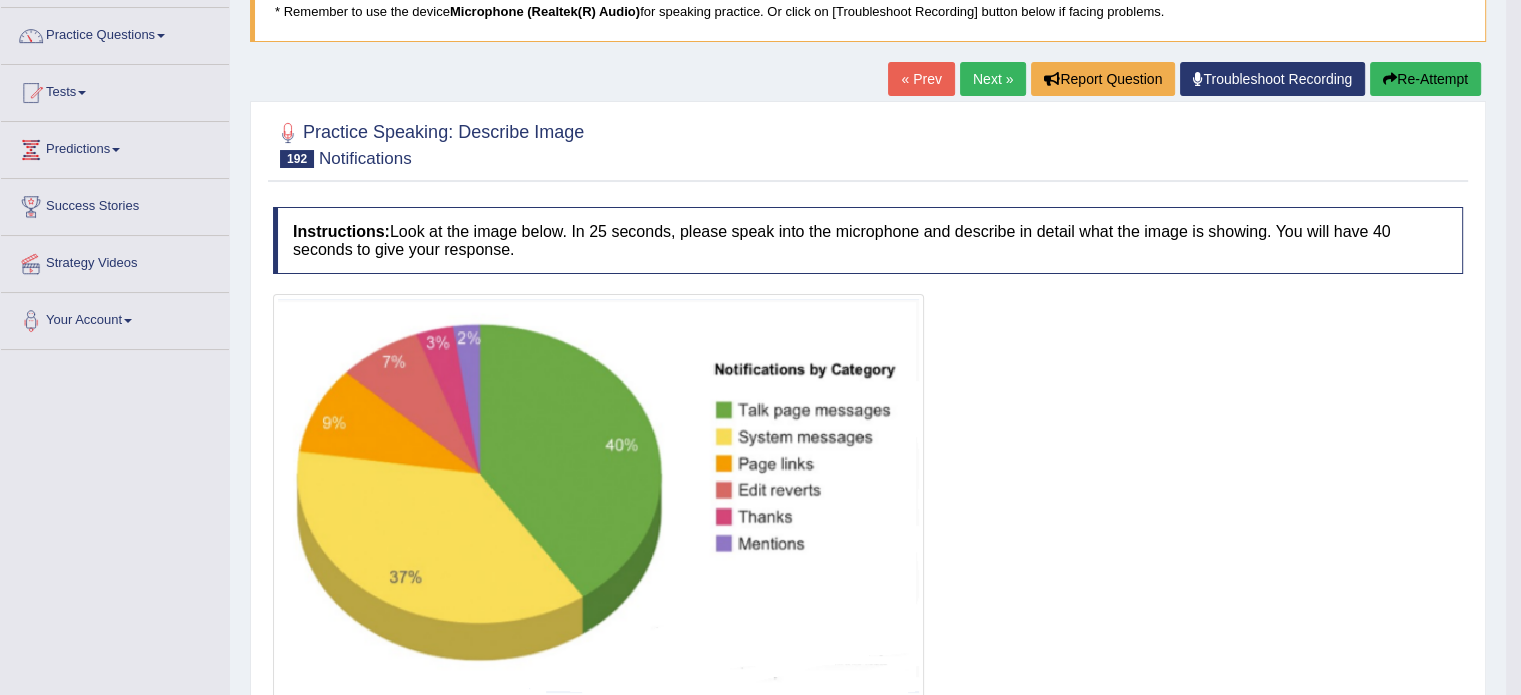 click on "Next »" at bounding box center (993, 79) 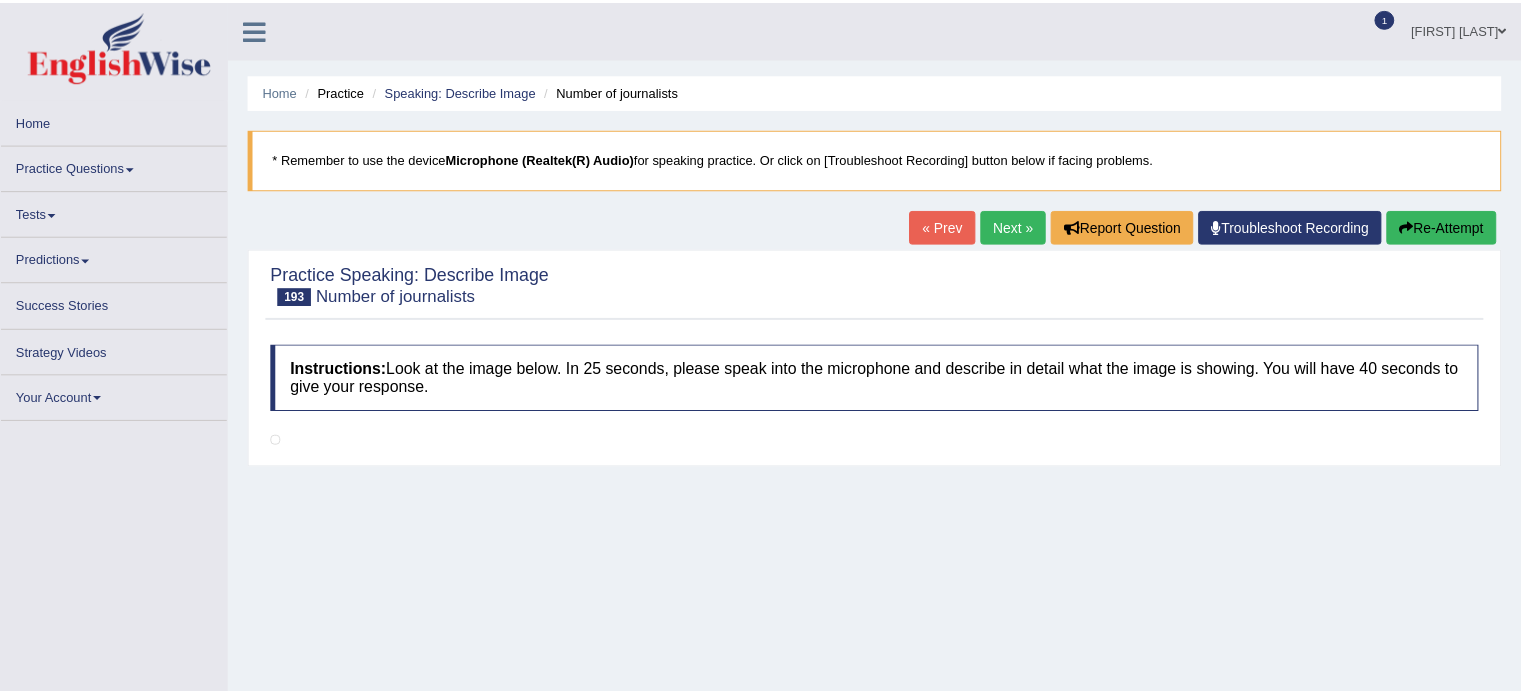 scroll, scrollTop: 0, scrollLeft: 0, axis: both 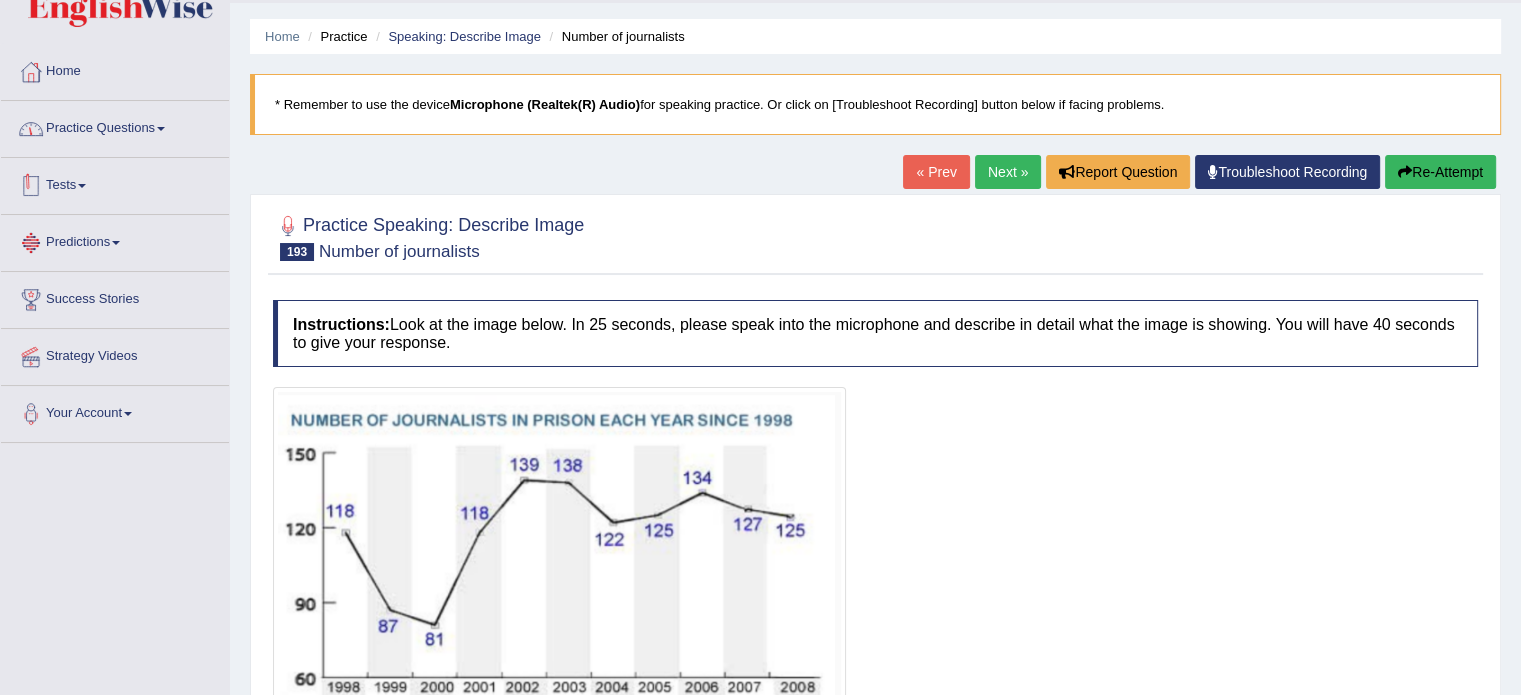 click on "Practice Questions" at bounding box center (115, 126) 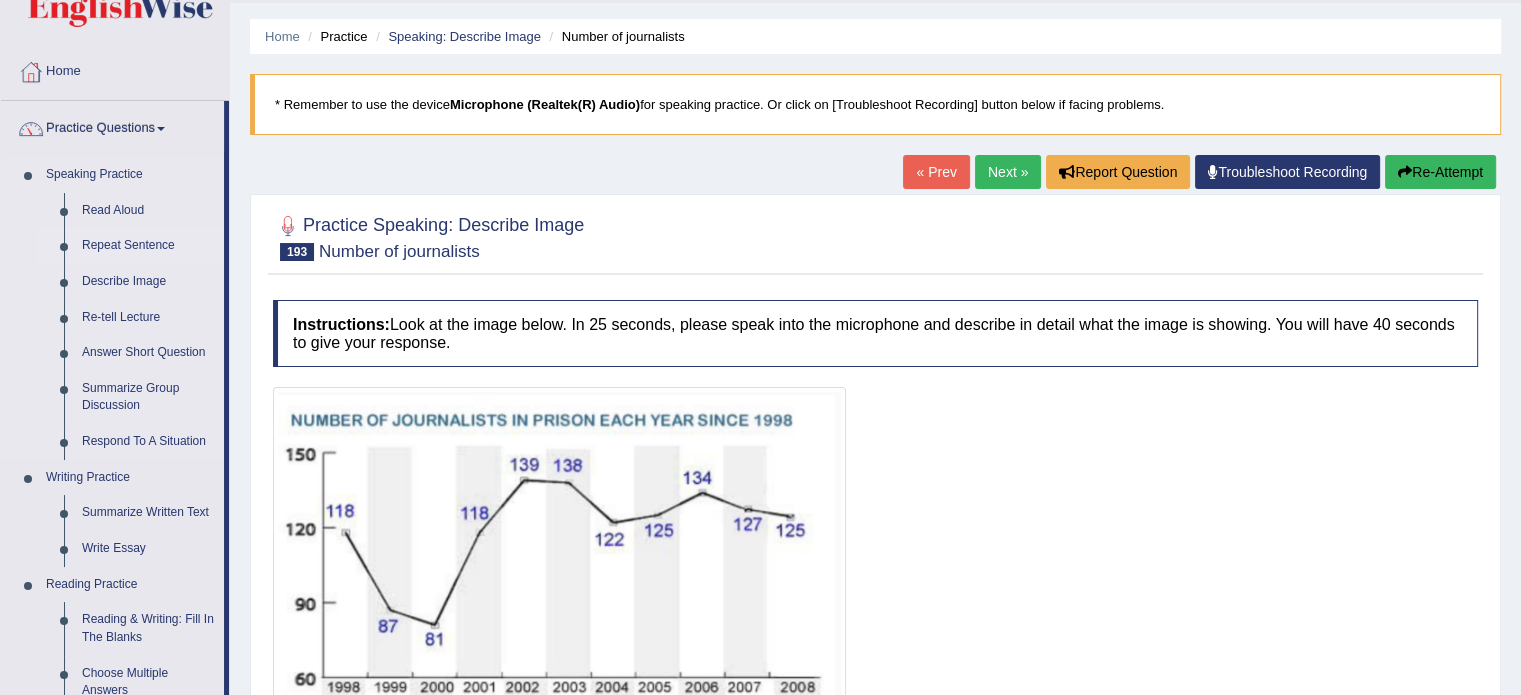click on "Repeat Sentence" at bounding box center (148, 246) 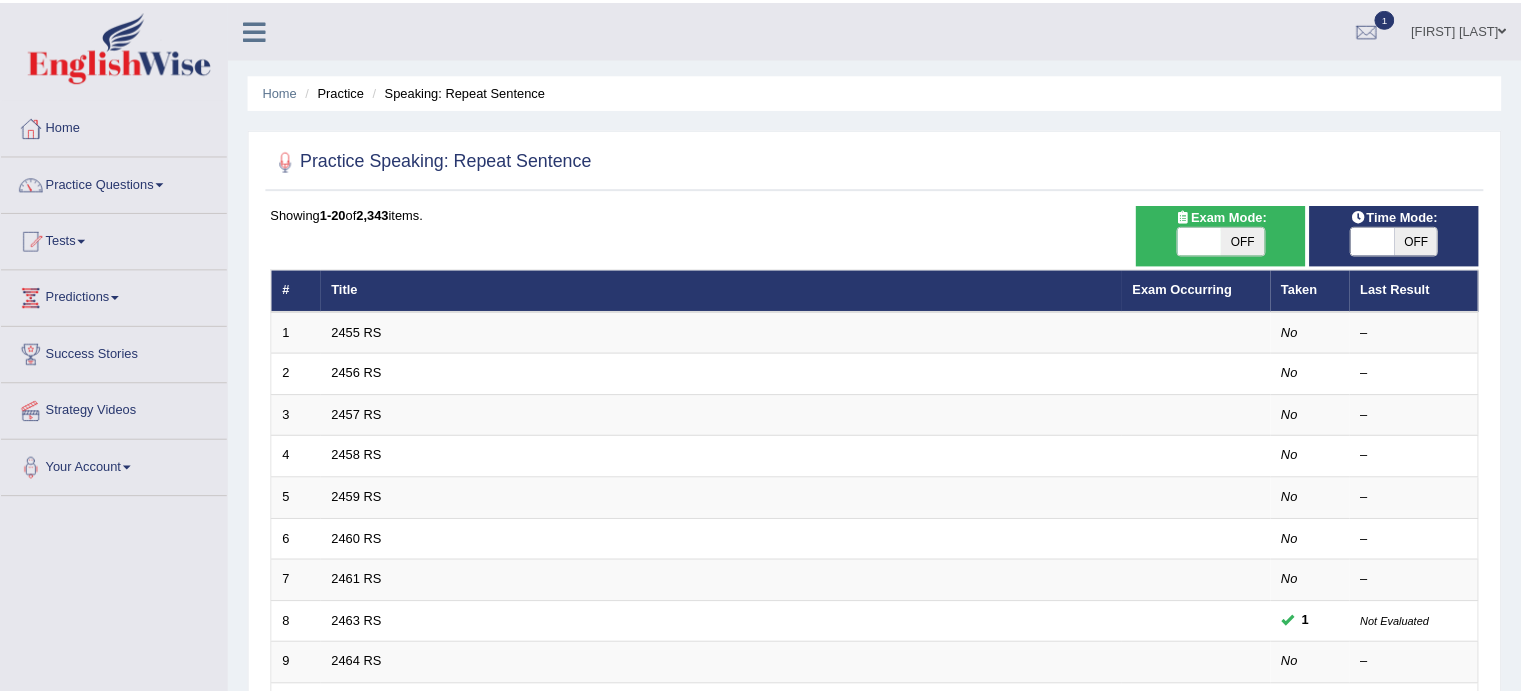 scroll, scrollTop: 0, scrollLeft: 0, axis: both 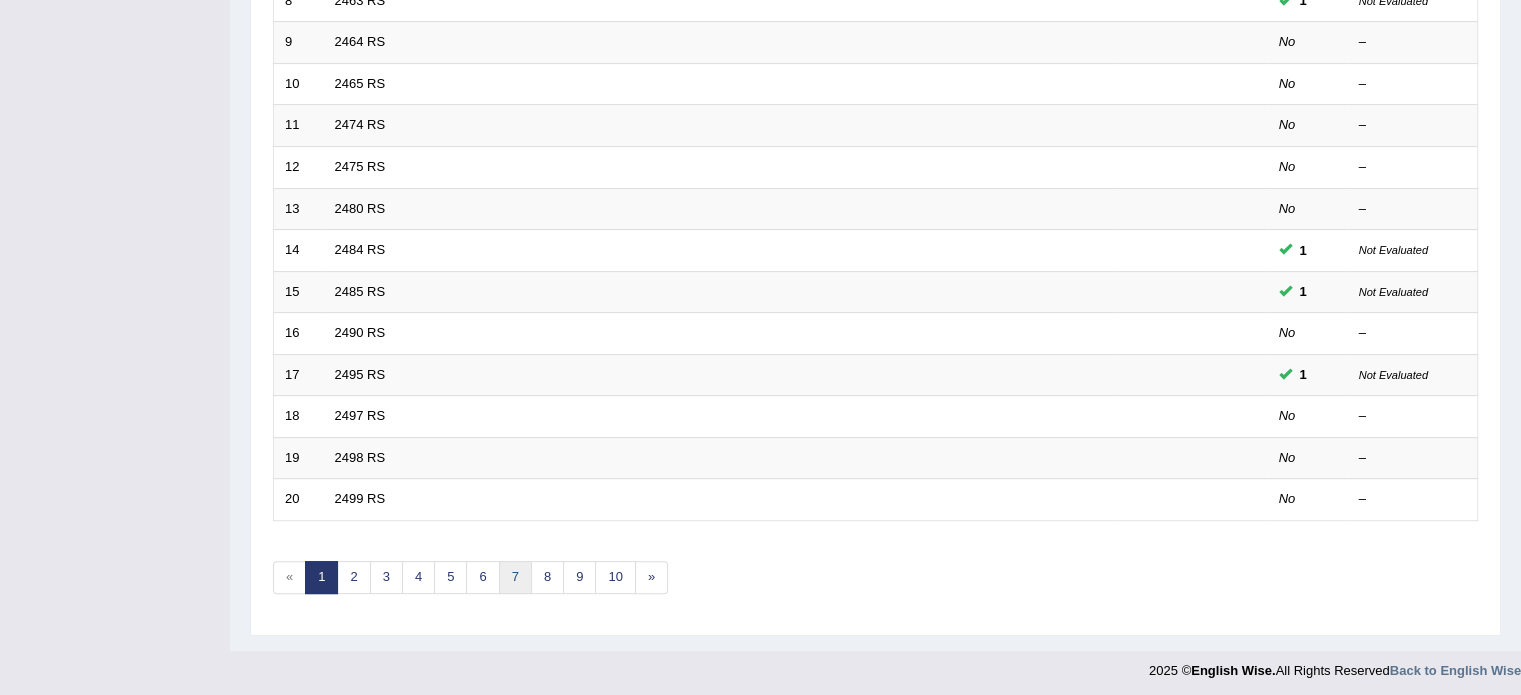 click on "7" at bounding box center (515, 577) 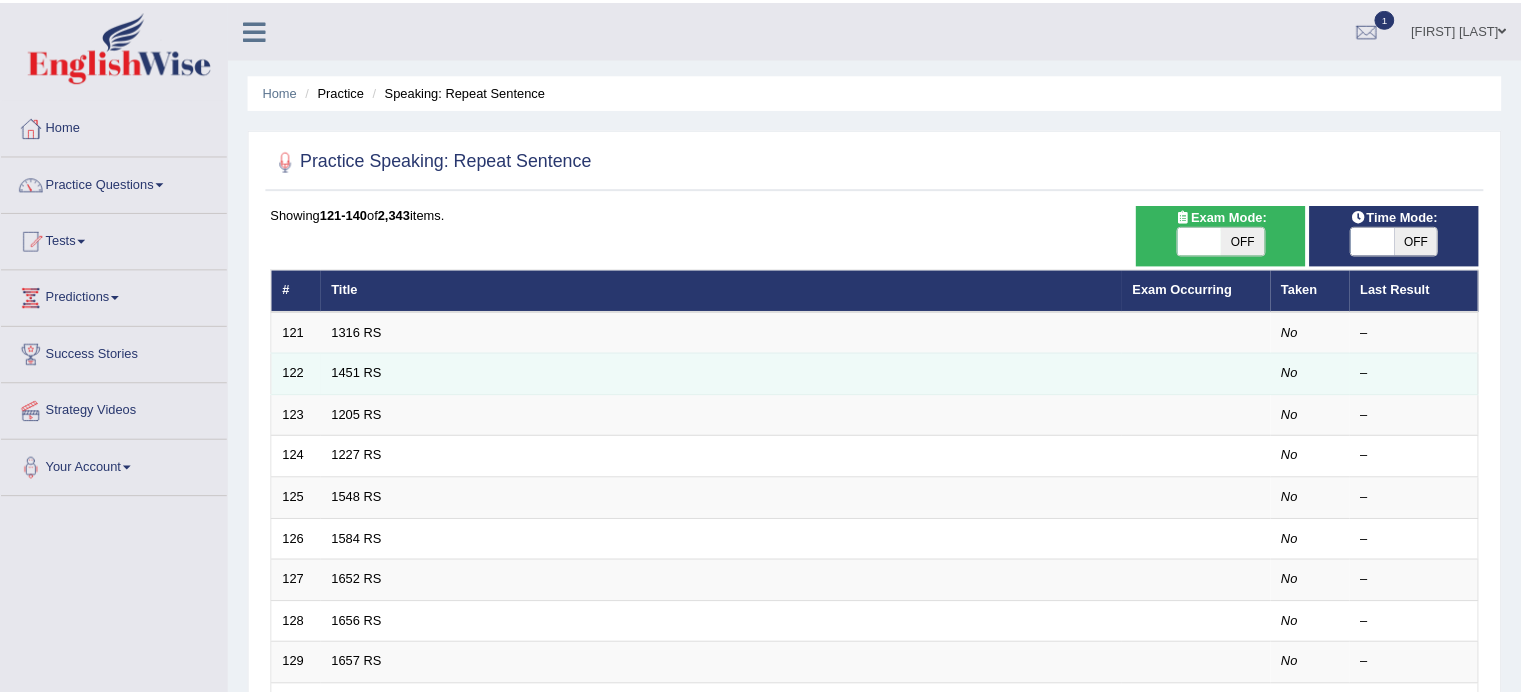 scroll, scrollTop: 0, scrollLeft: 0, axis: both 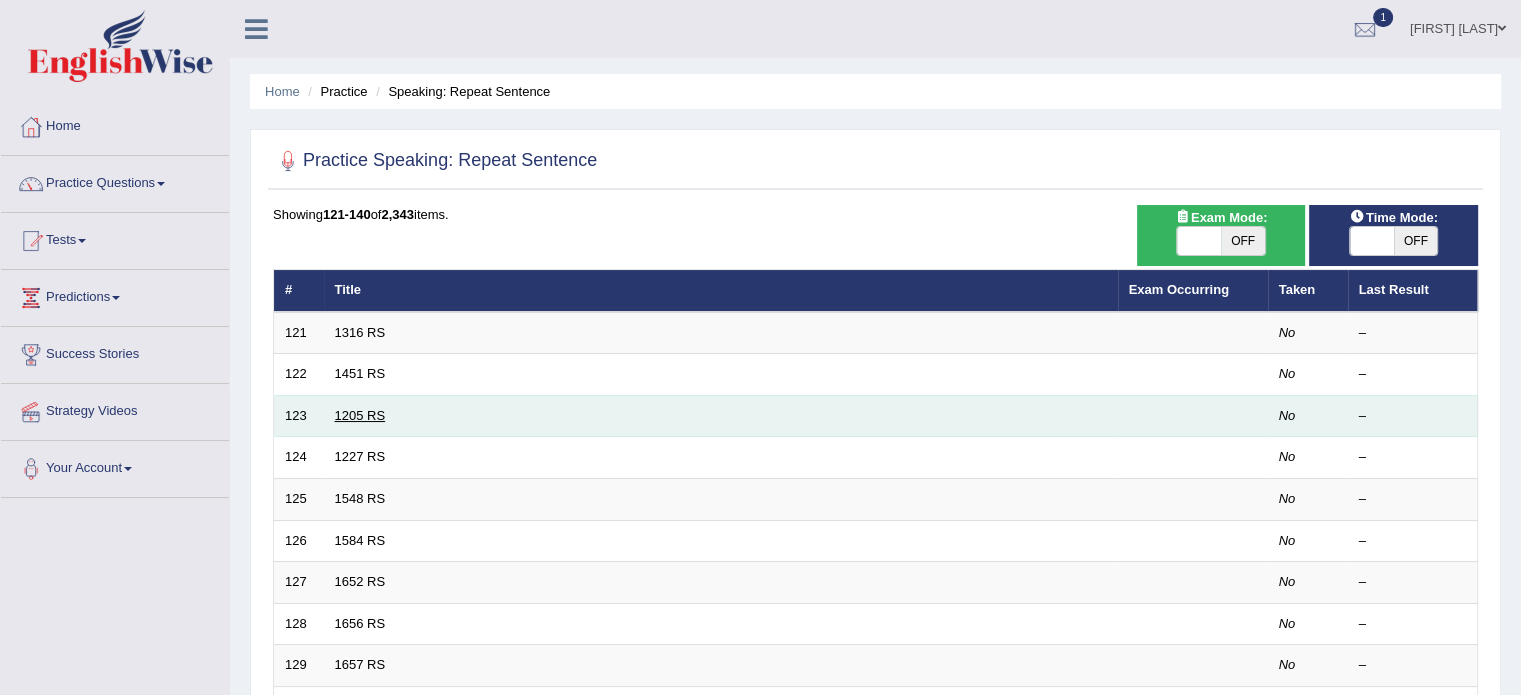 click on "1205 RS" at bounding box center (360, 415) 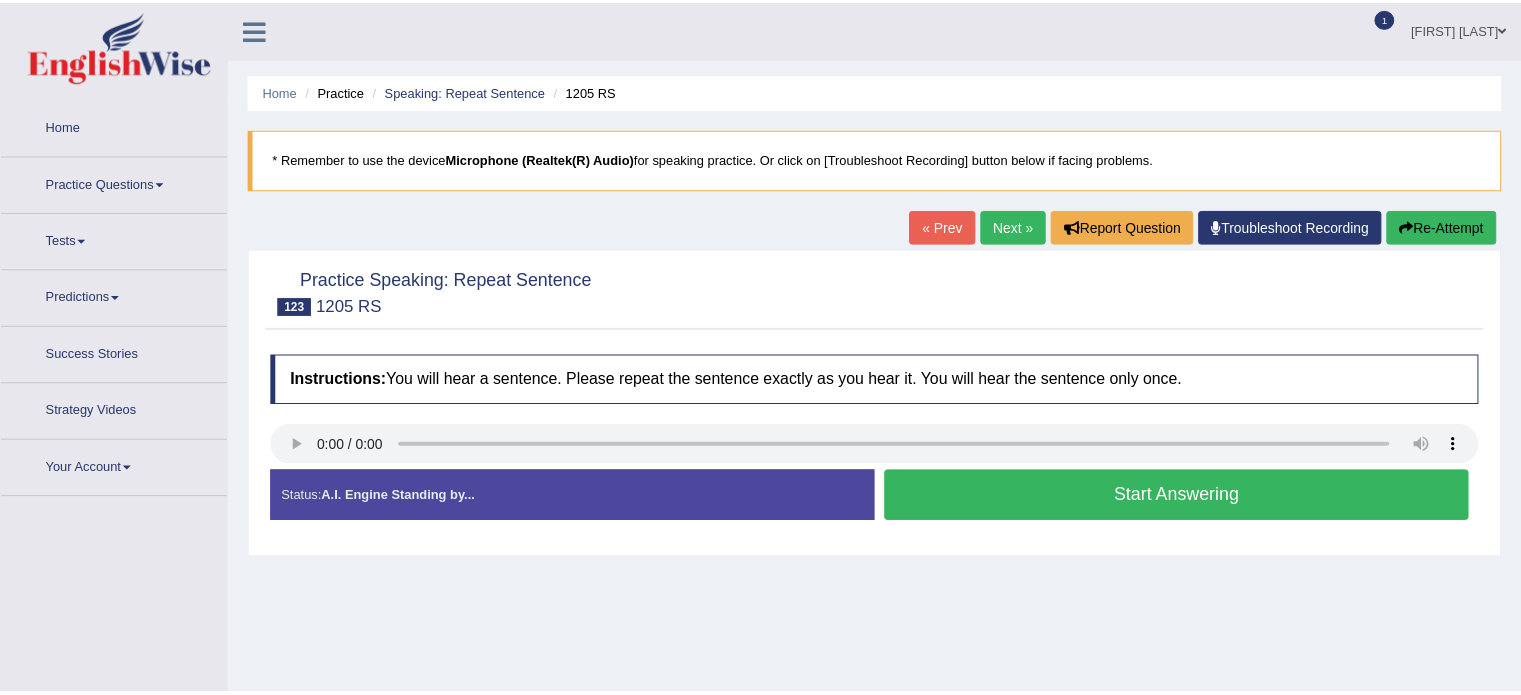 scroll, scrollTop: 0, scrollLeft: 0, axis: both 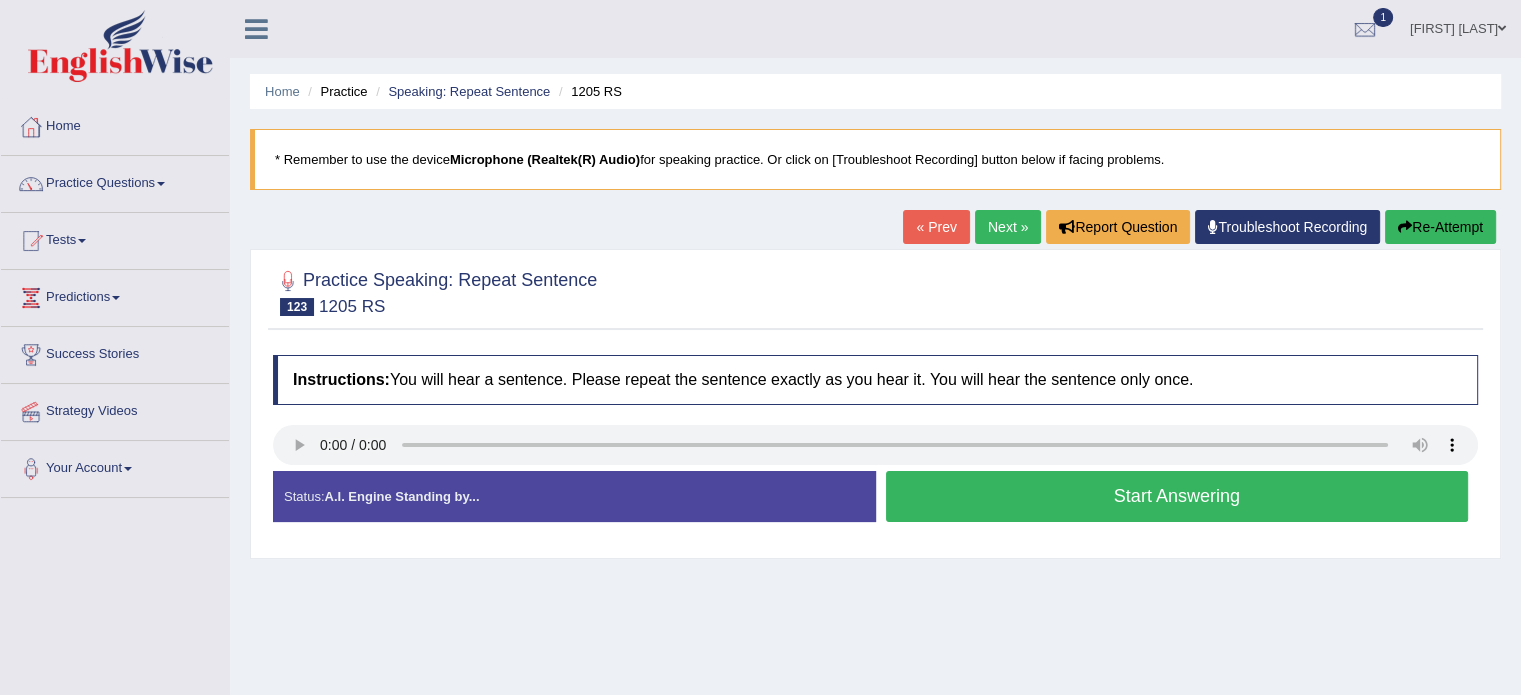 click on "Start Answering" at bounding box center [1177, 496] 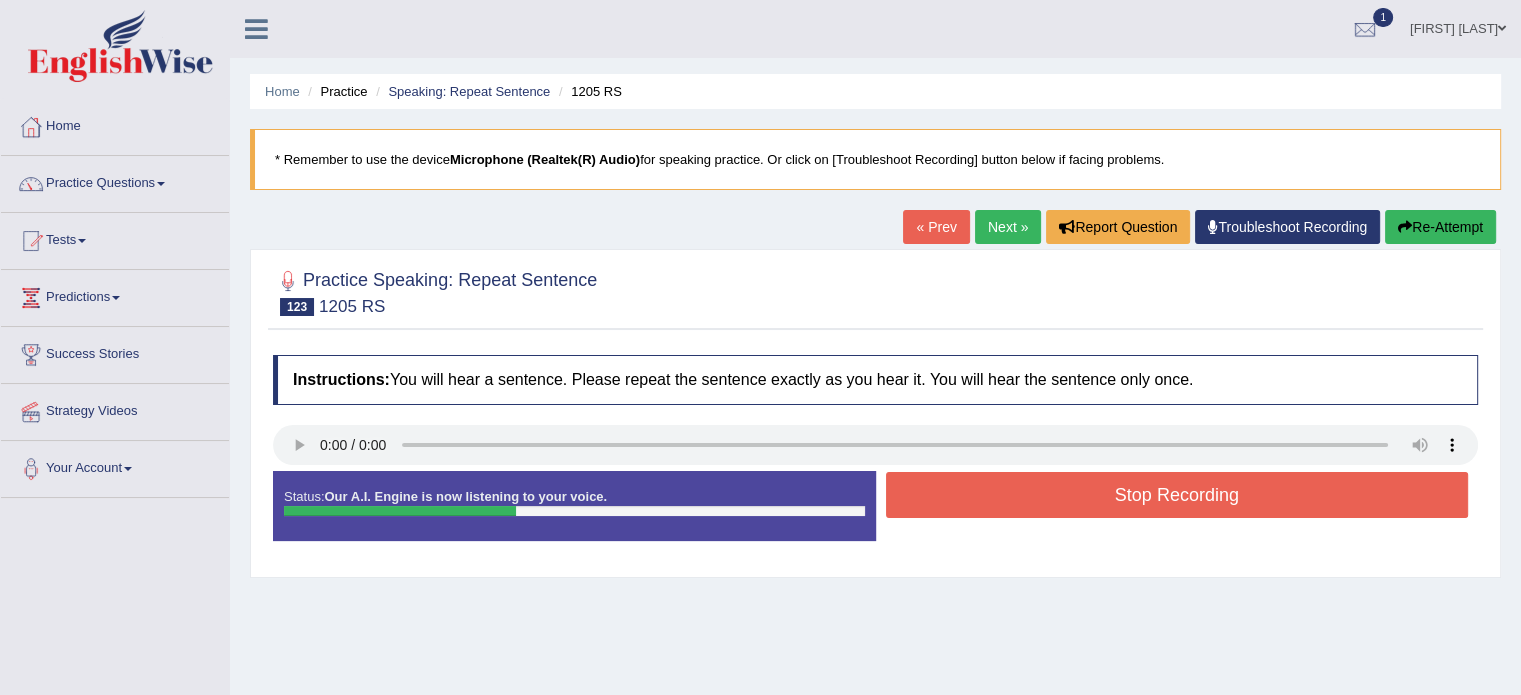 click on "Stop Recording" at bounding box center (1177, 495) 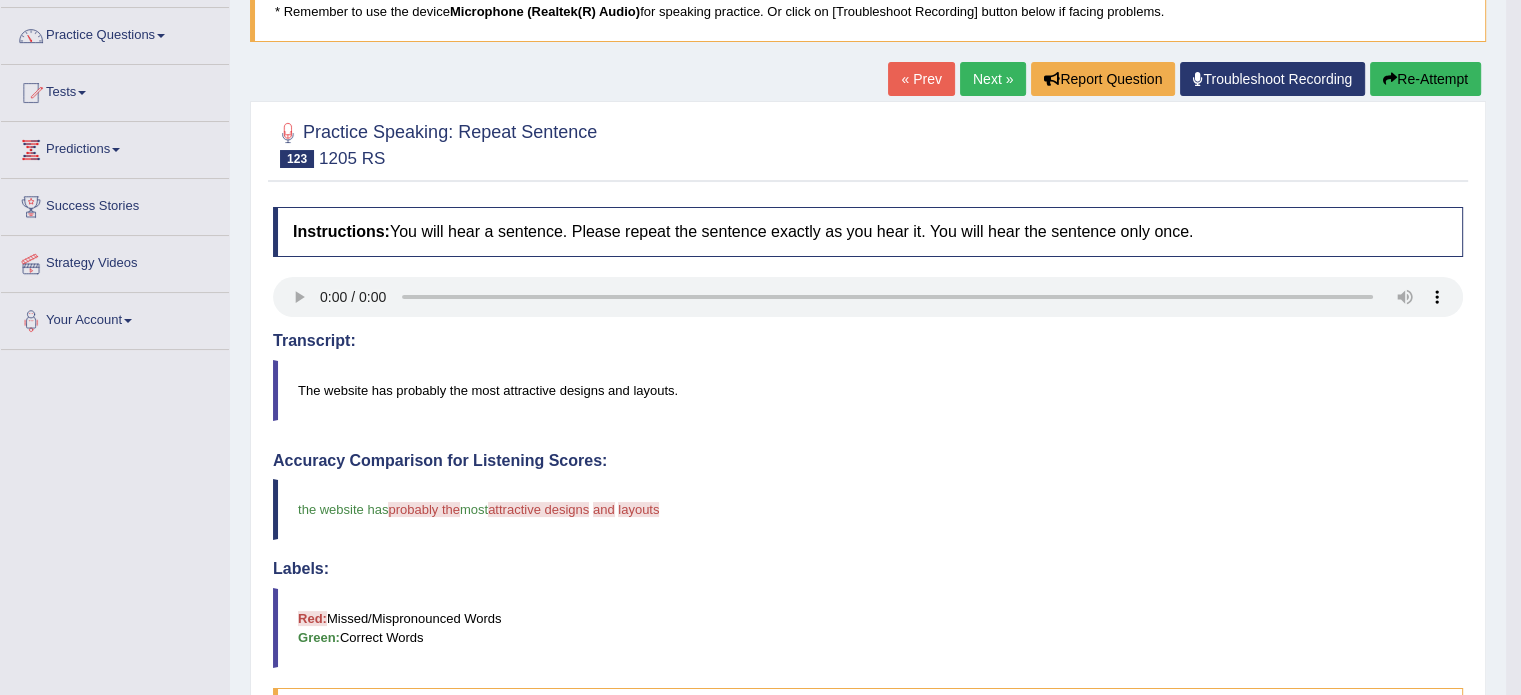 scroll, scrollTop: 0, scrollLeft: 0, axis: both 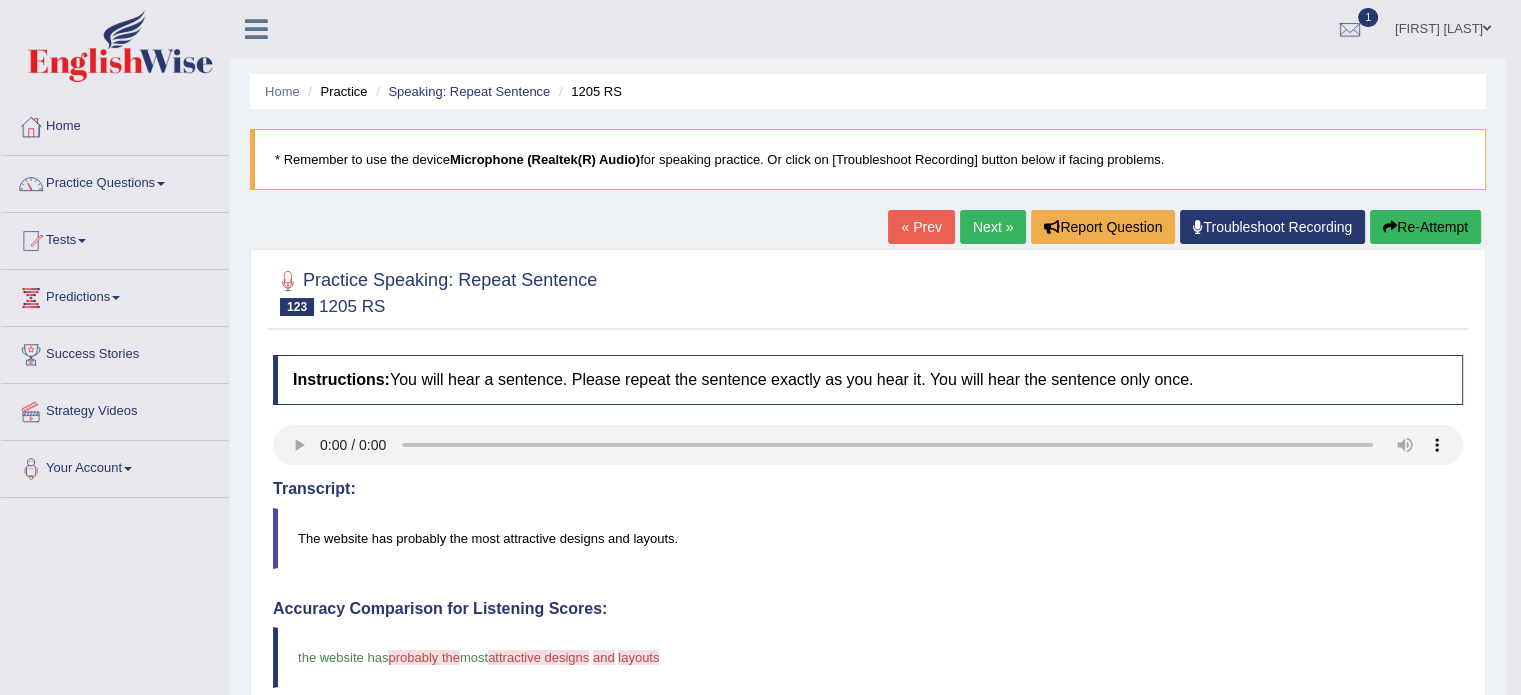 click on "Next »" at bounding box center (993, 227) 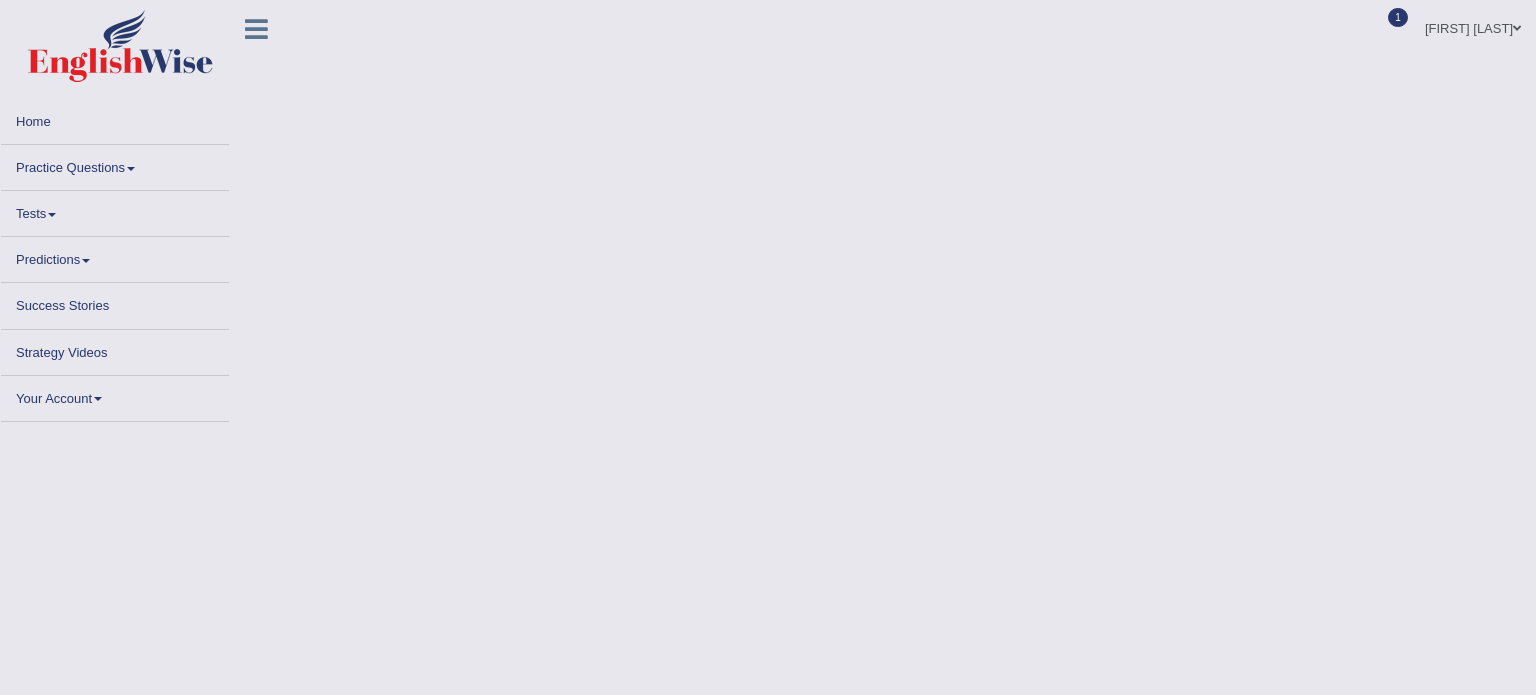 scroll, scrollTop: 0, scrollLeft: 0, axis: both 